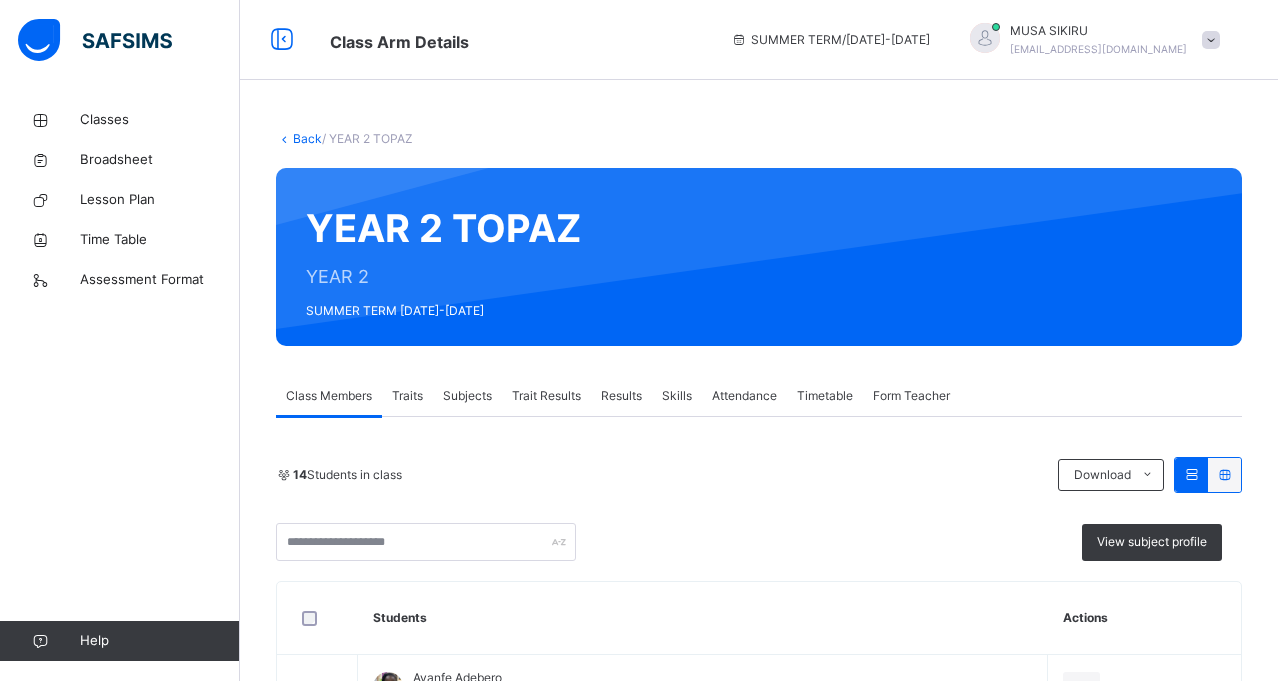 scroll, scrollTop: 0, scrollLeft: 0, axis: both 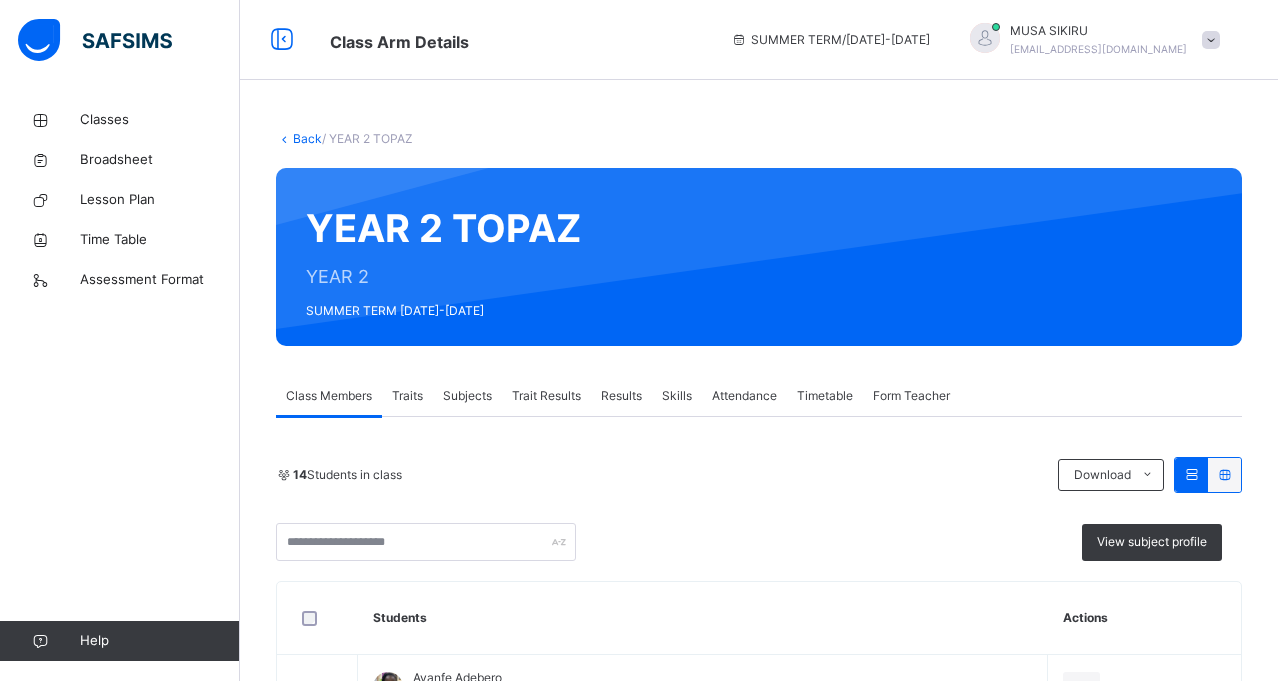 click on "Subjects" at bounding box center (467, 396) 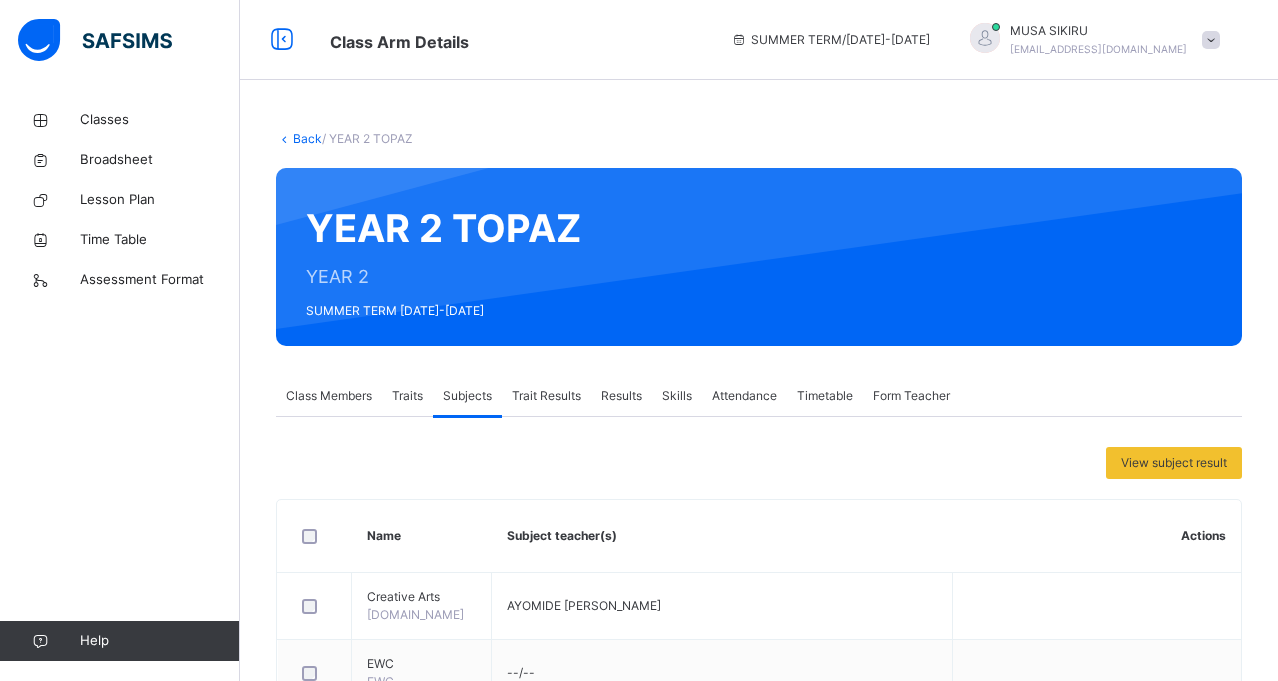 click at bounding box center [1101, 1379] 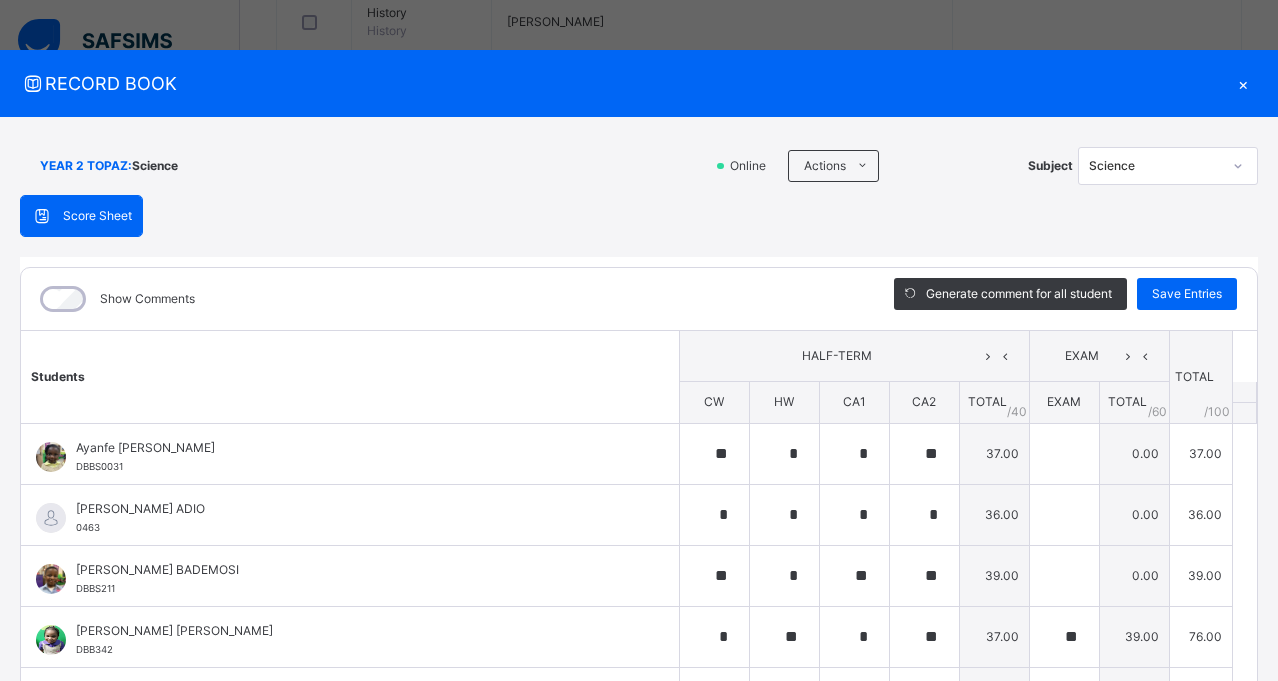 type on "**" 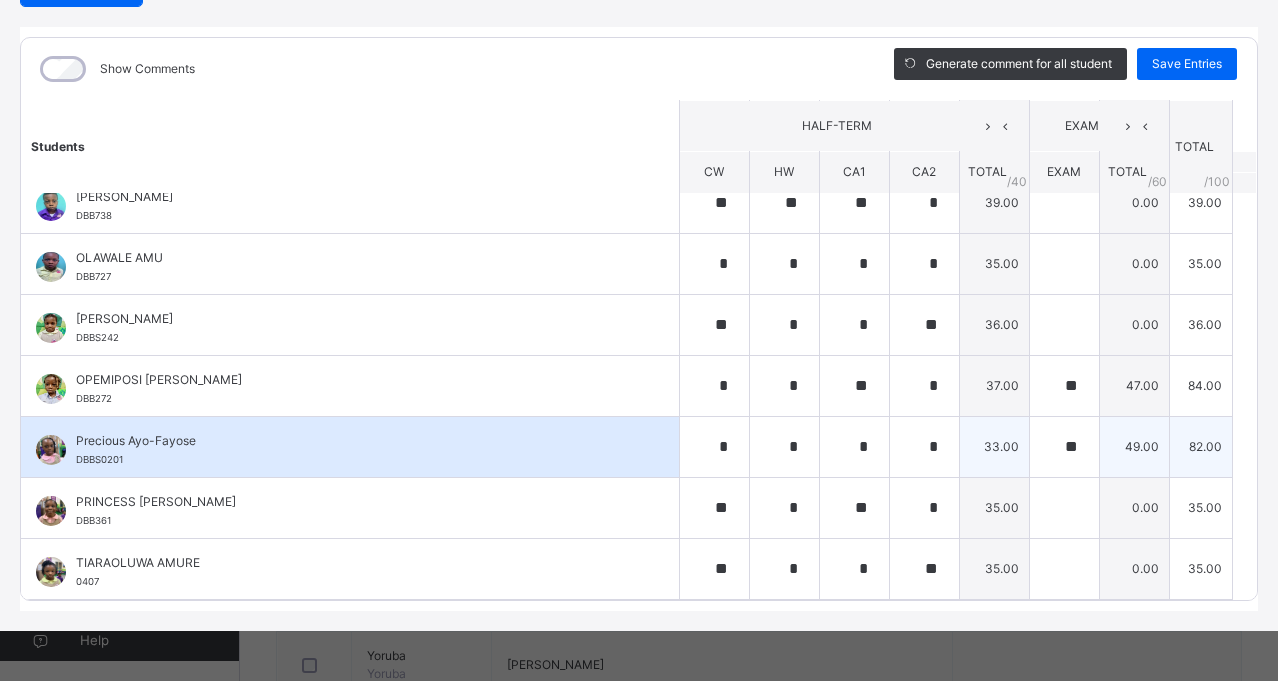 scroll, scrollTop: 348, scrollLeft: 0, axis: vertical 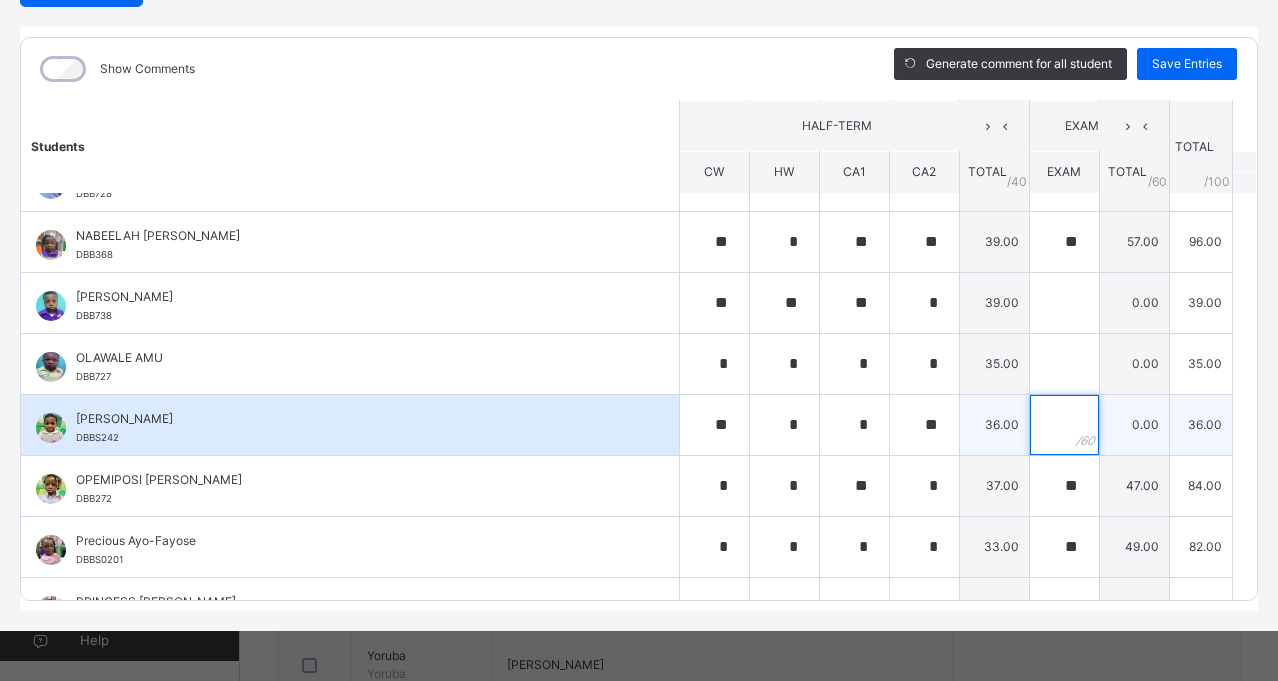 click at bounding box center [1064, 425] 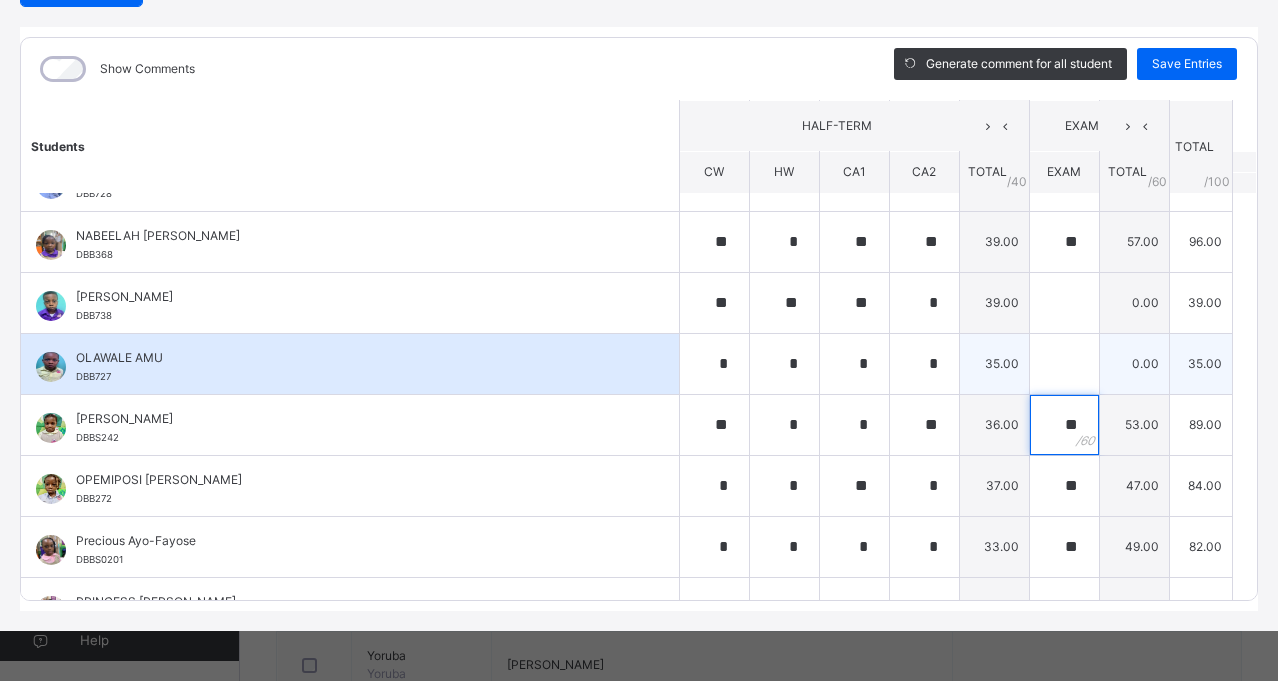 type on "**" 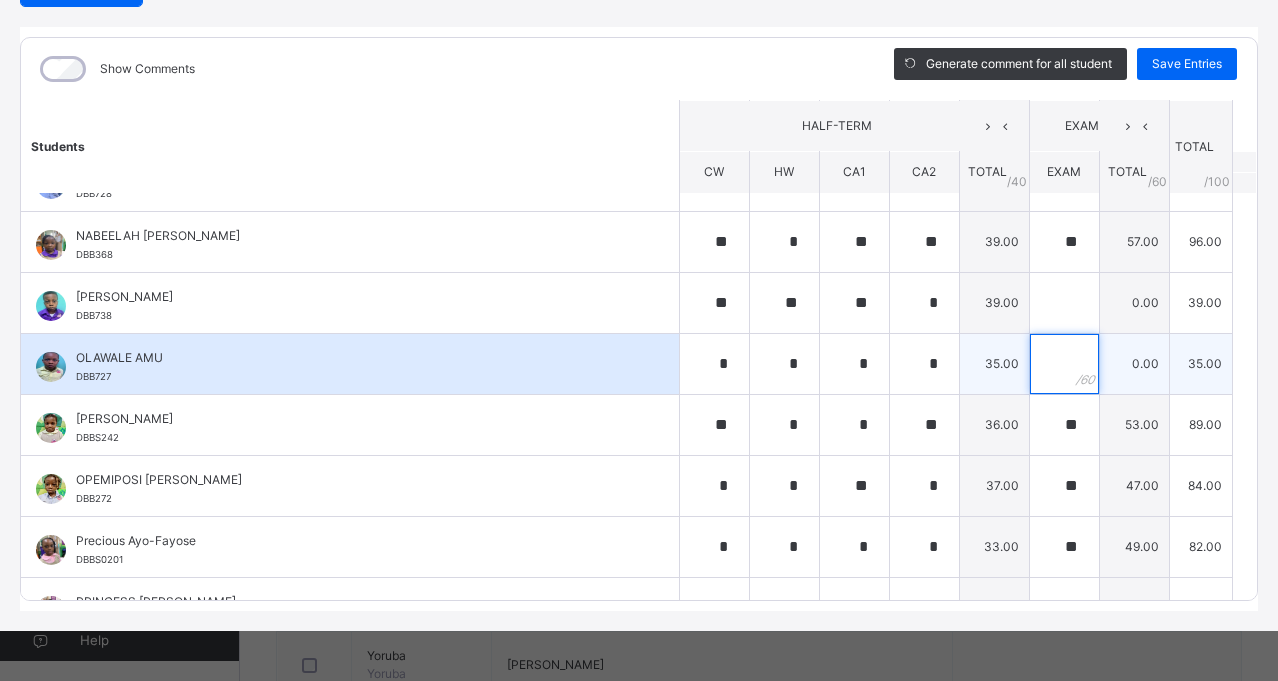 click at bounding box center [1064, 364] 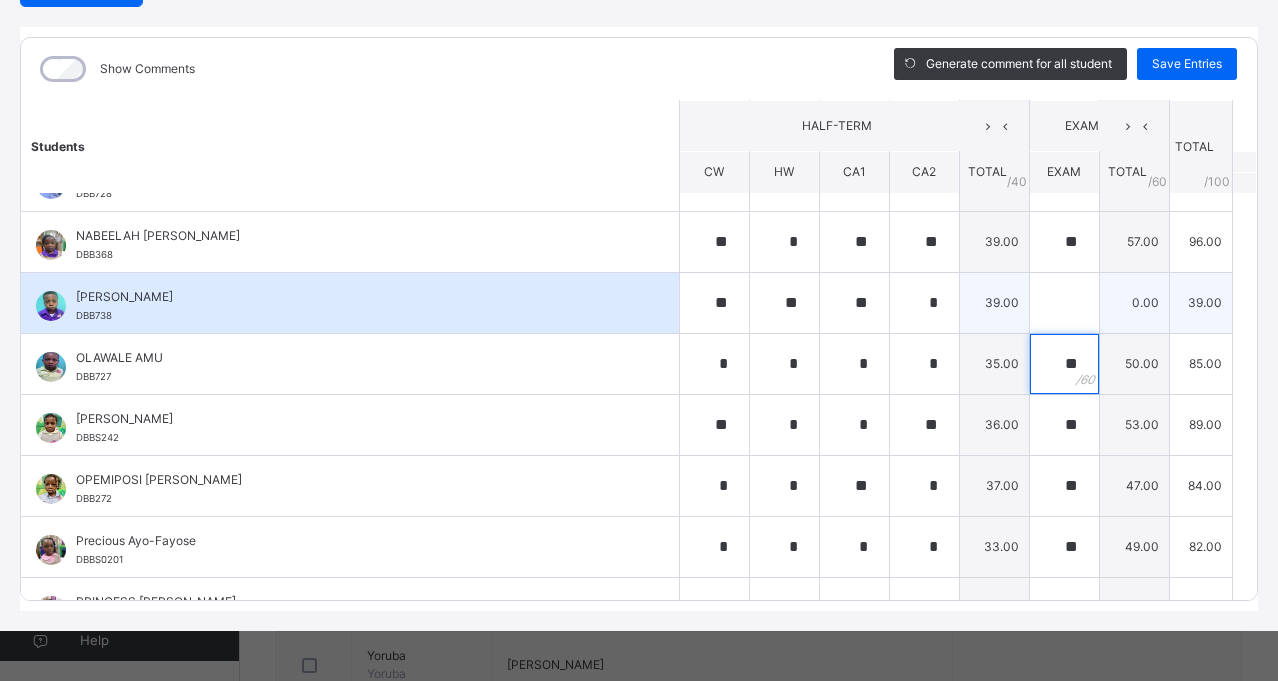 type on "**" 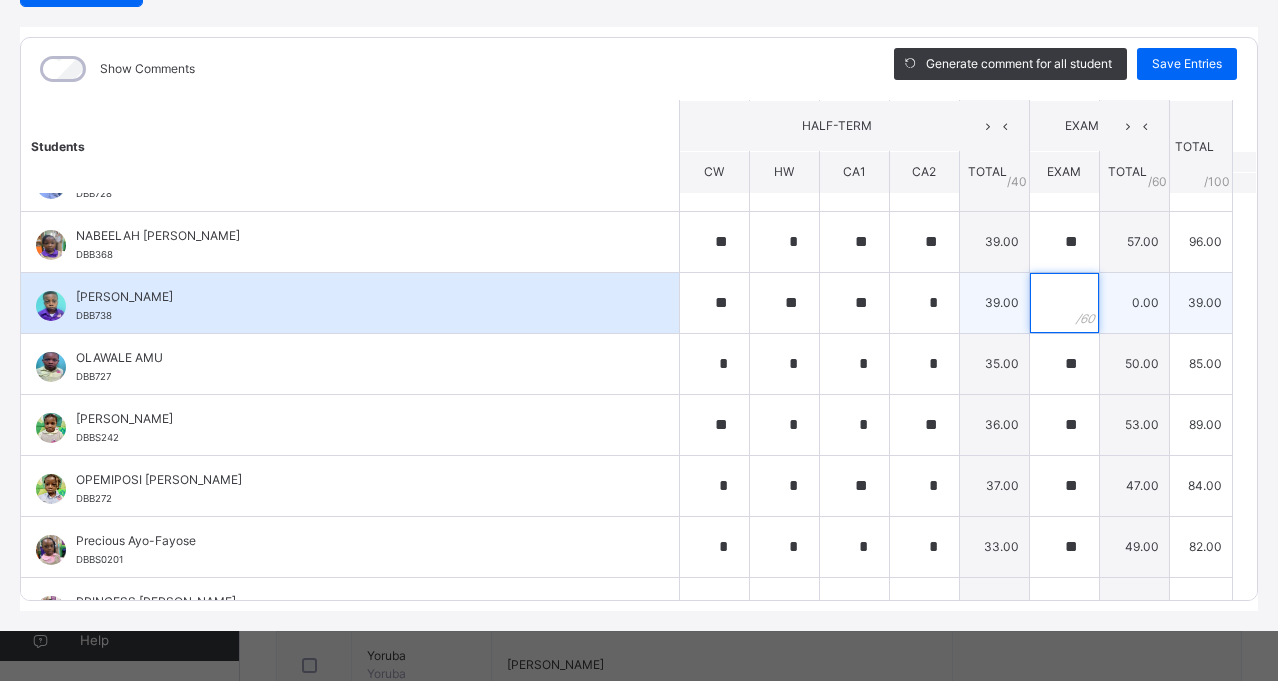 click at bounding box center (1064, 303) 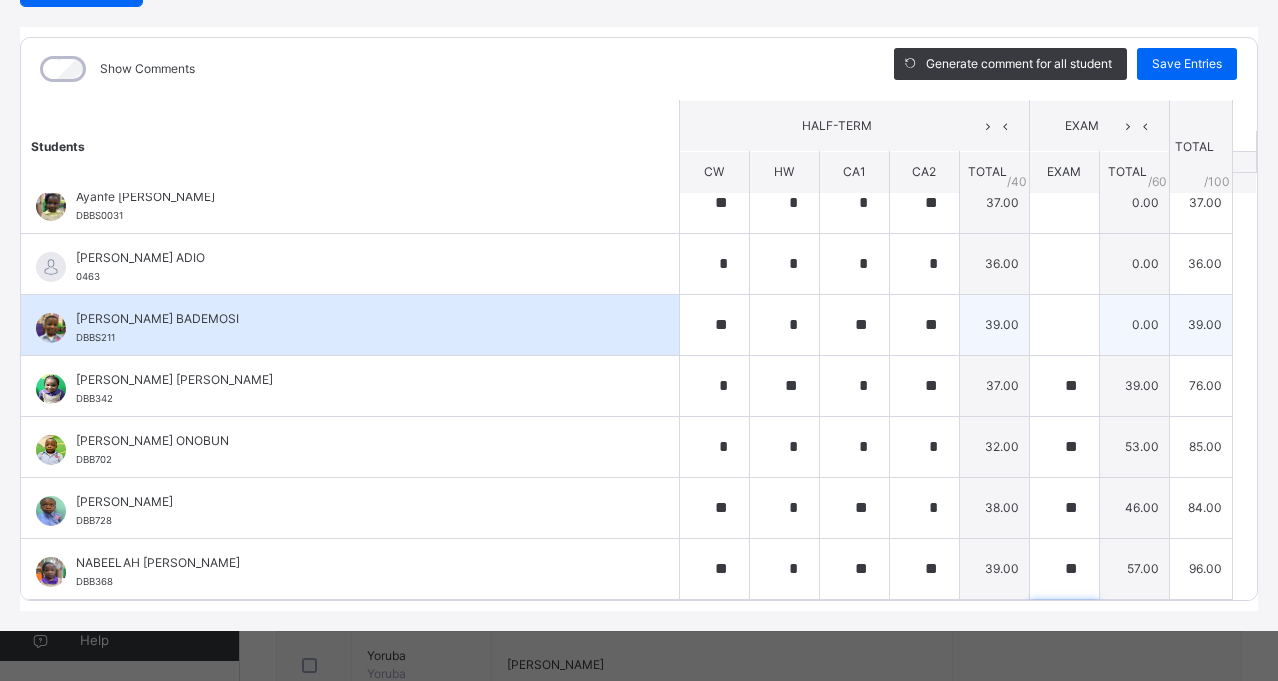 scroll, scrollTop: 0, scrollLeft: 0, axis: both 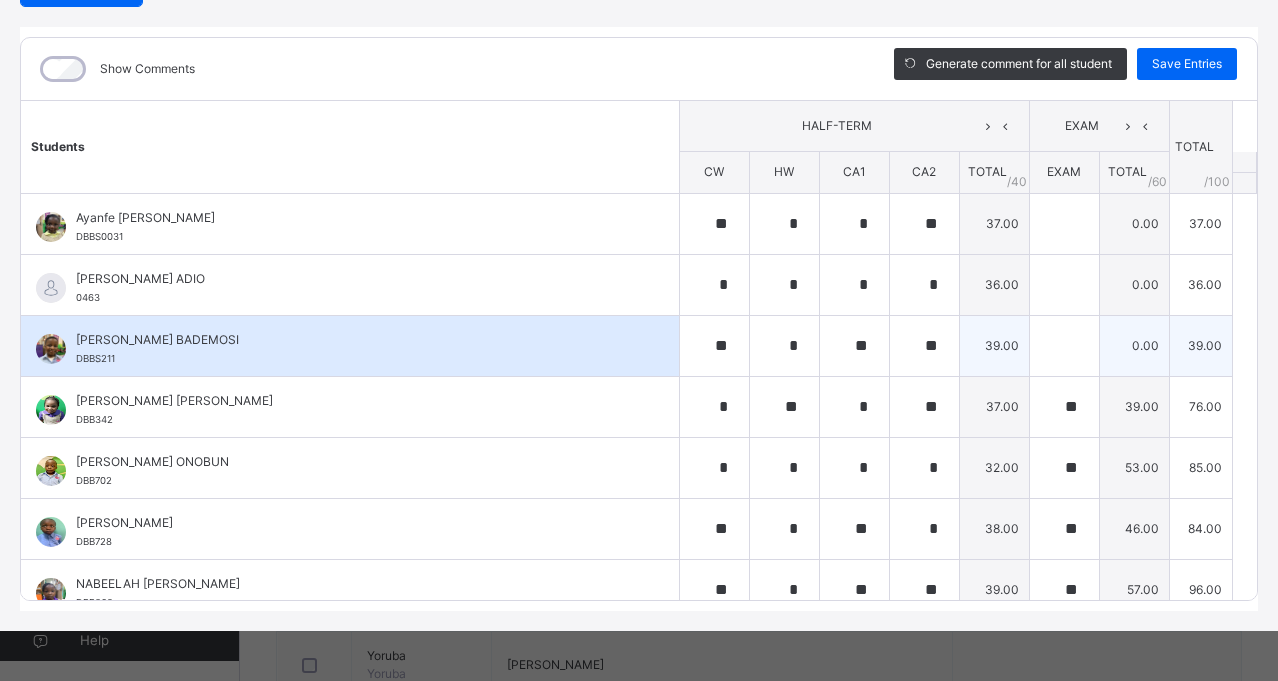 type on "**" 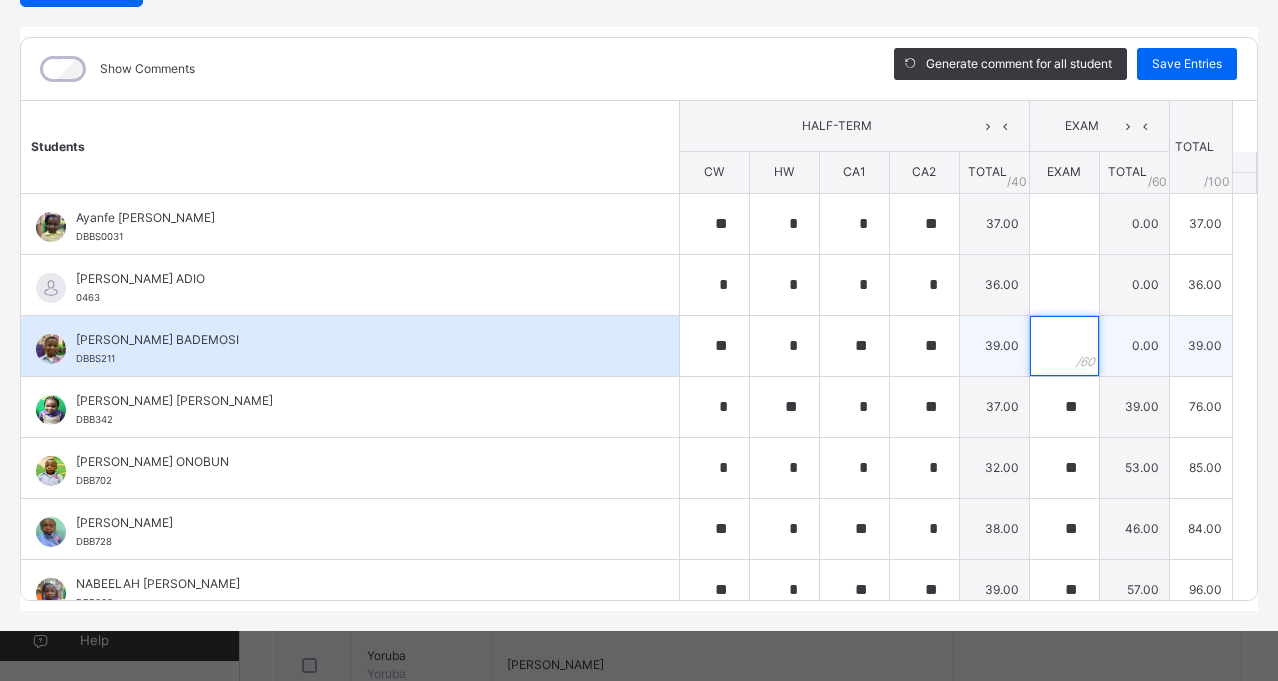 click at bounding box center [1064, 346] 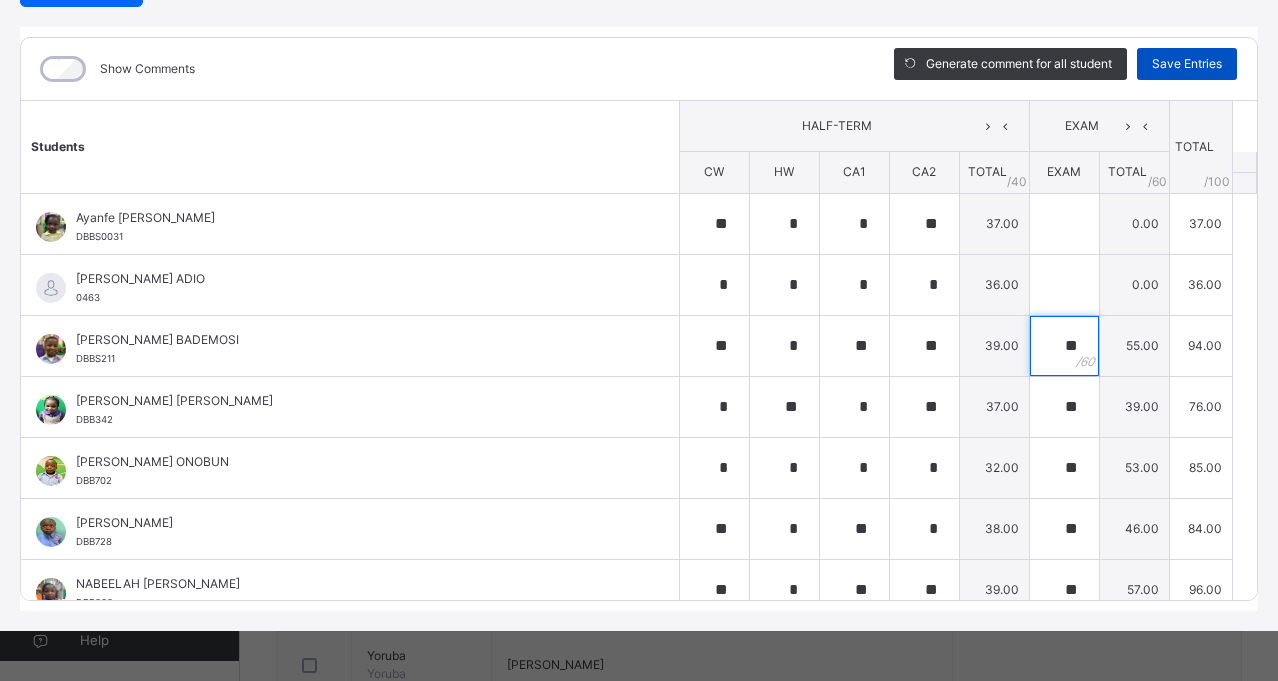 type on "**" 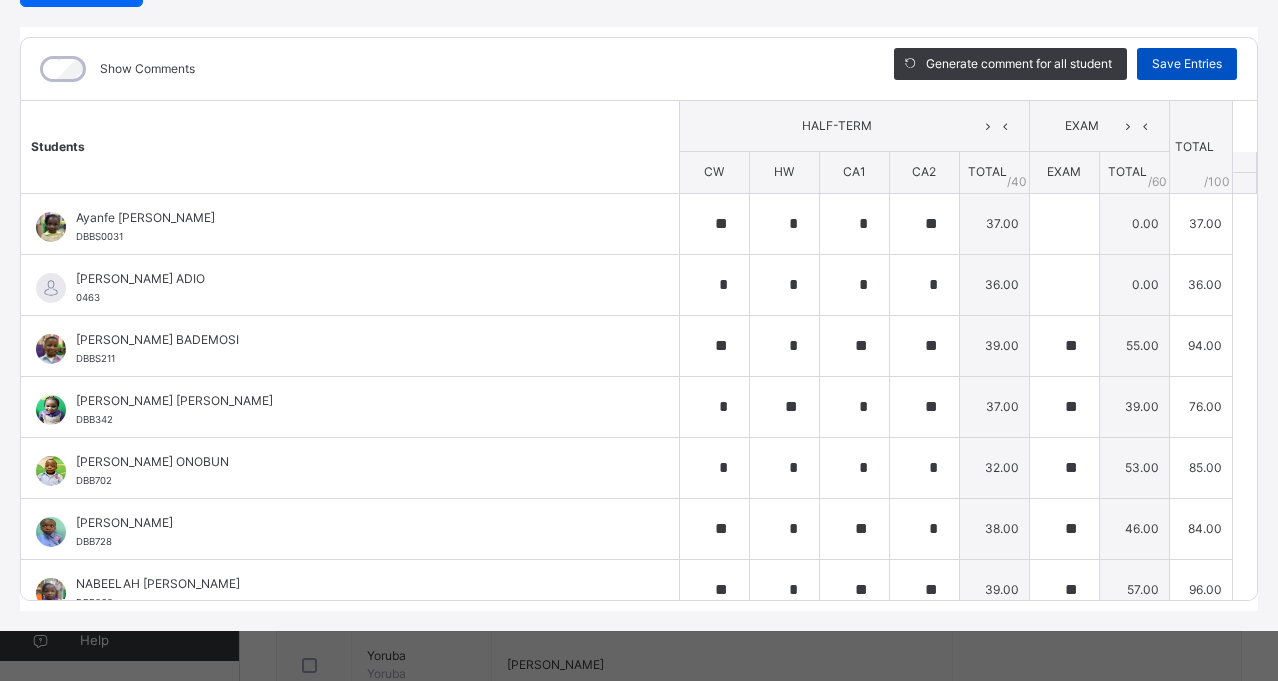 click on "Save Entries" at bounding box center [1187, 64] 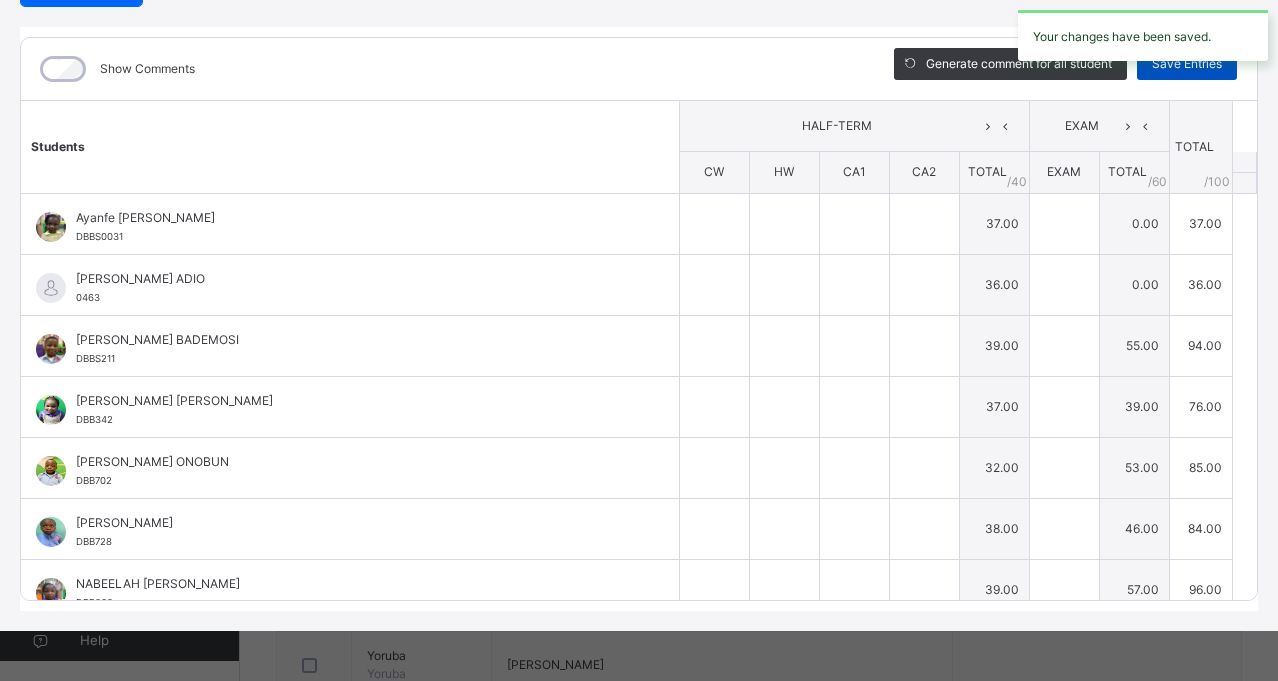 type on "**" 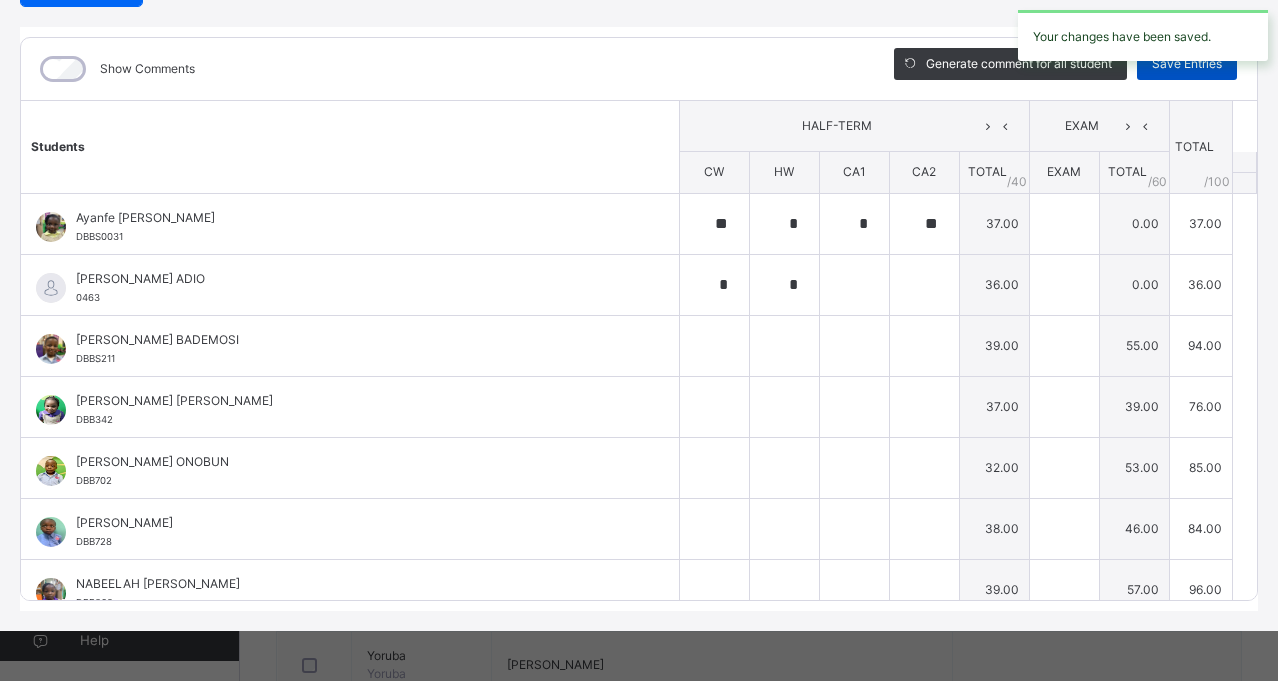 type on "*" 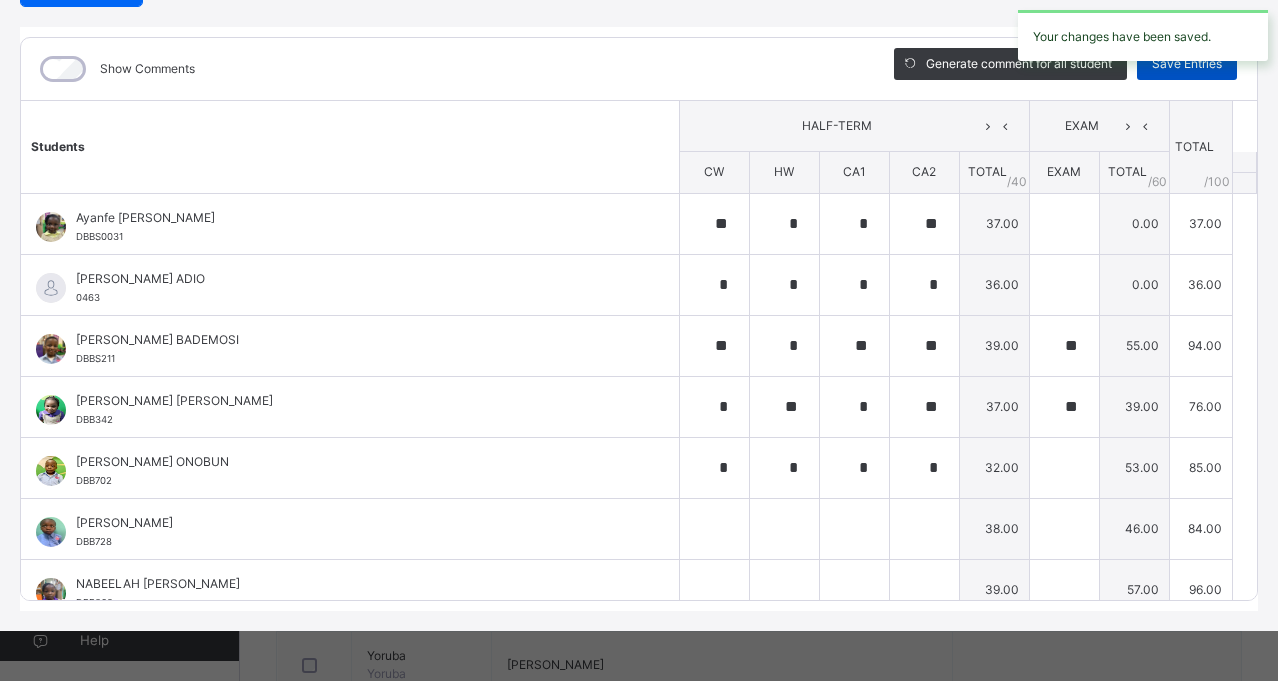 type on "**" 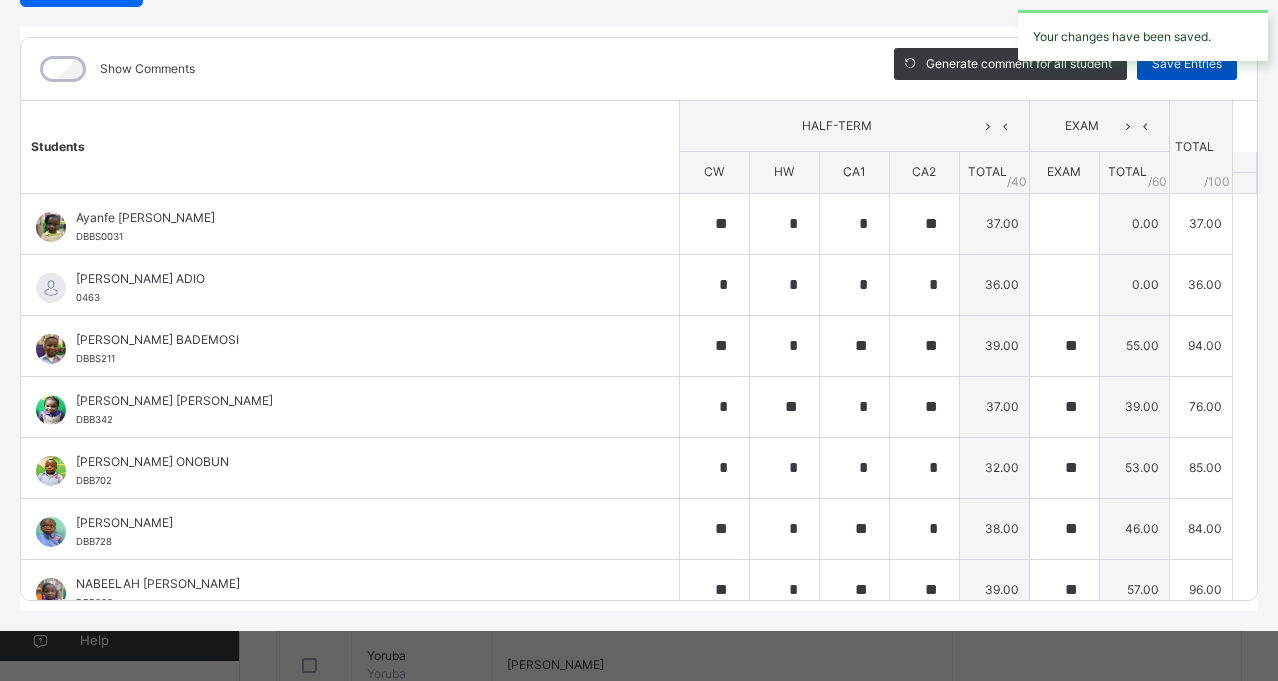 type on "**" 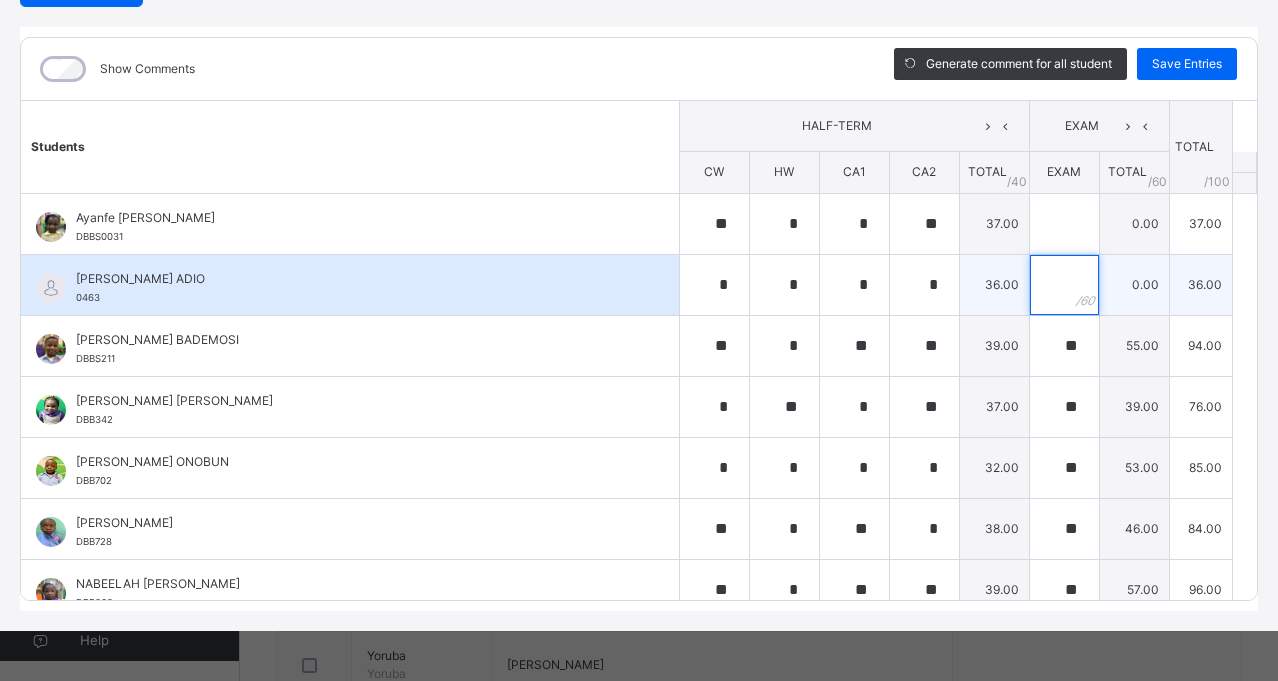 click at bounding box center [1064, 285] 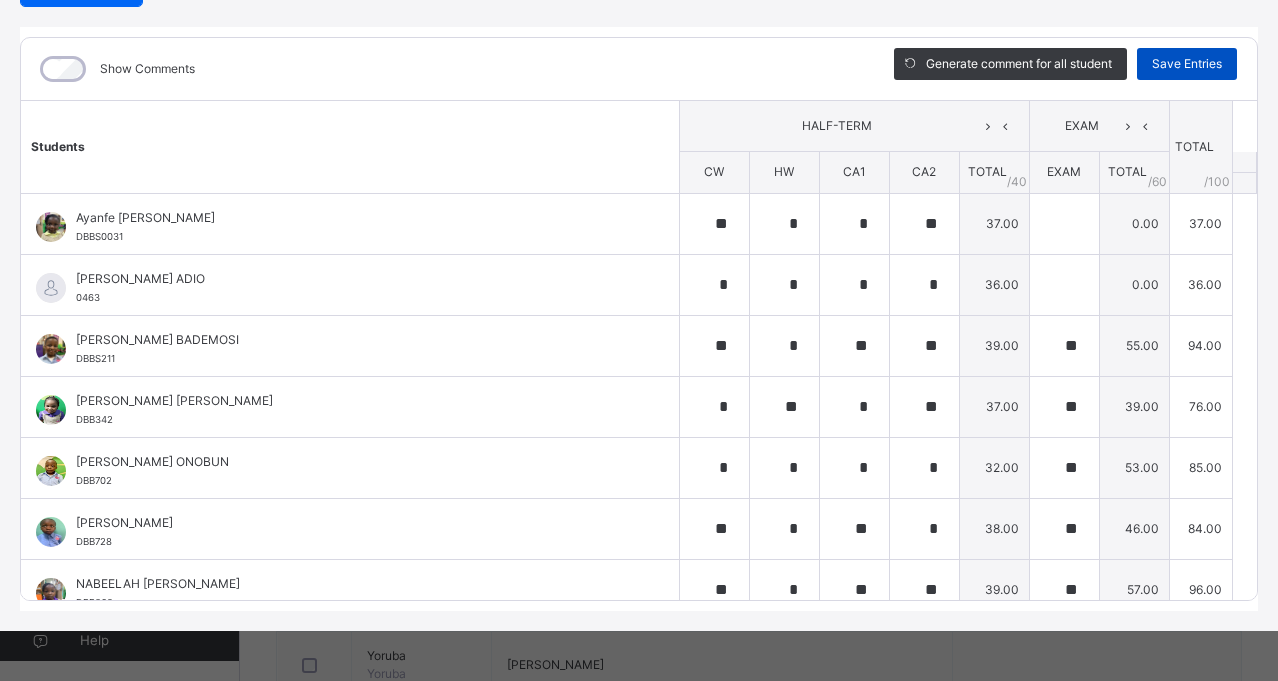 click on "Save Entries" at bounding box center [1187, 64] 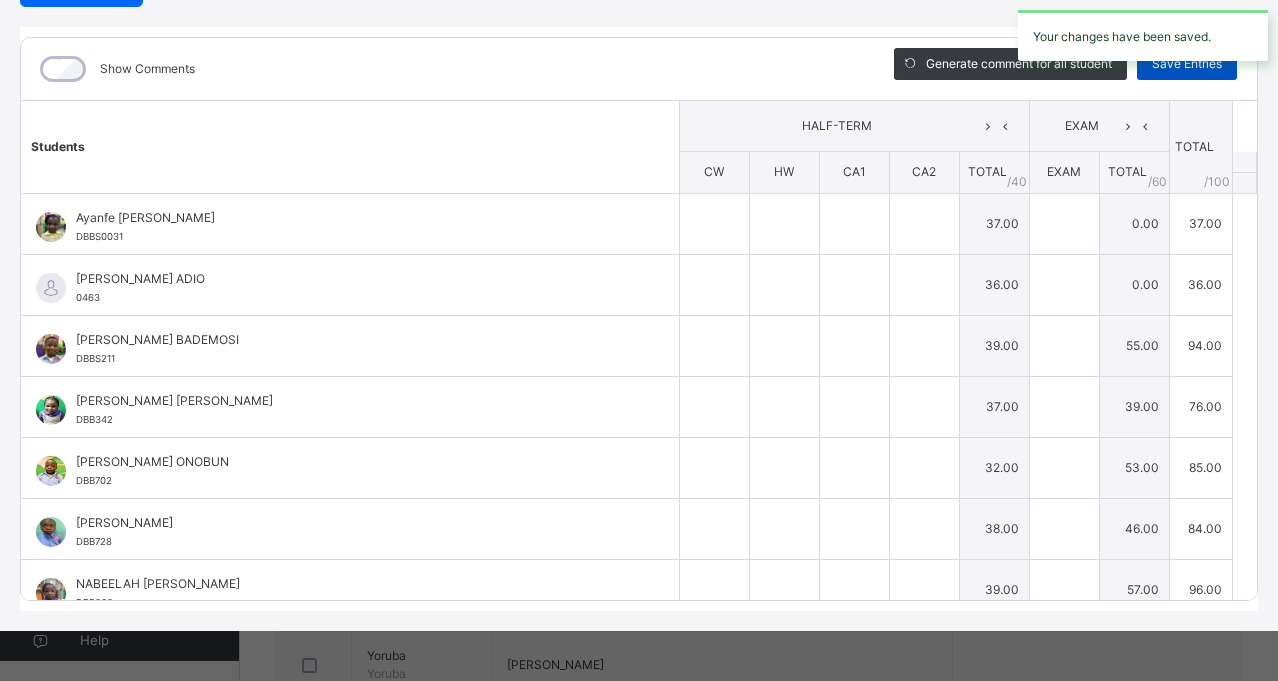 type on "**" 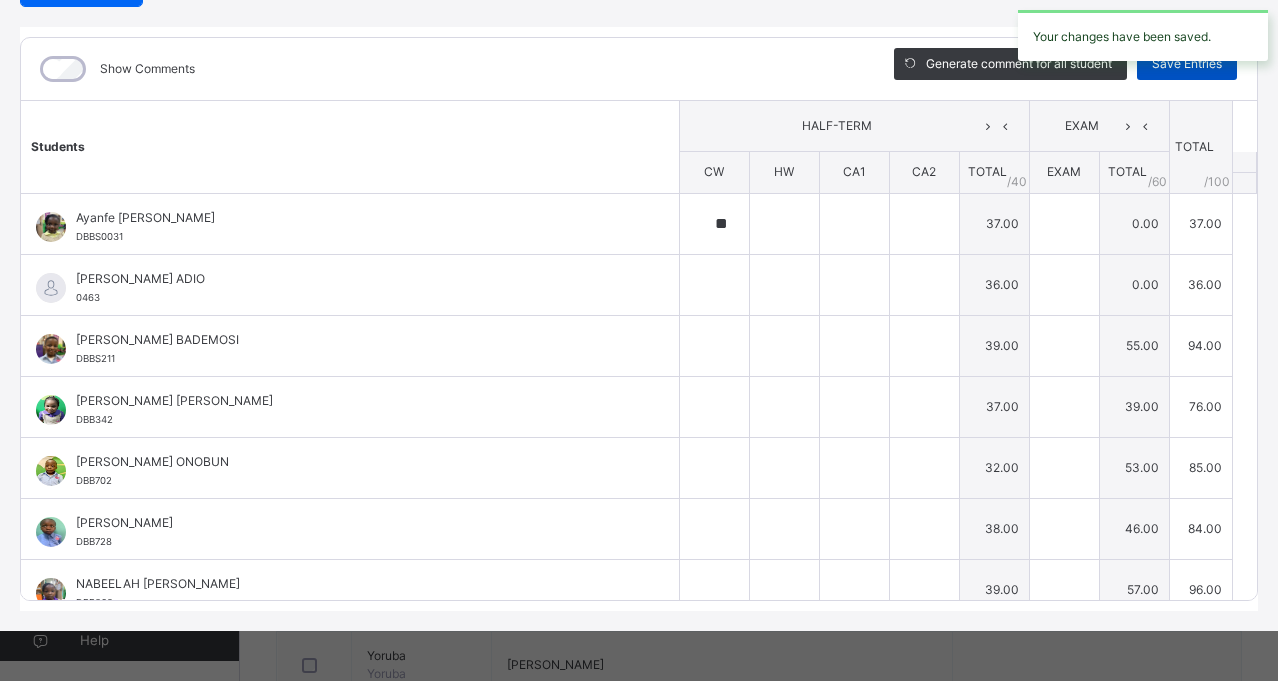 type on "*" 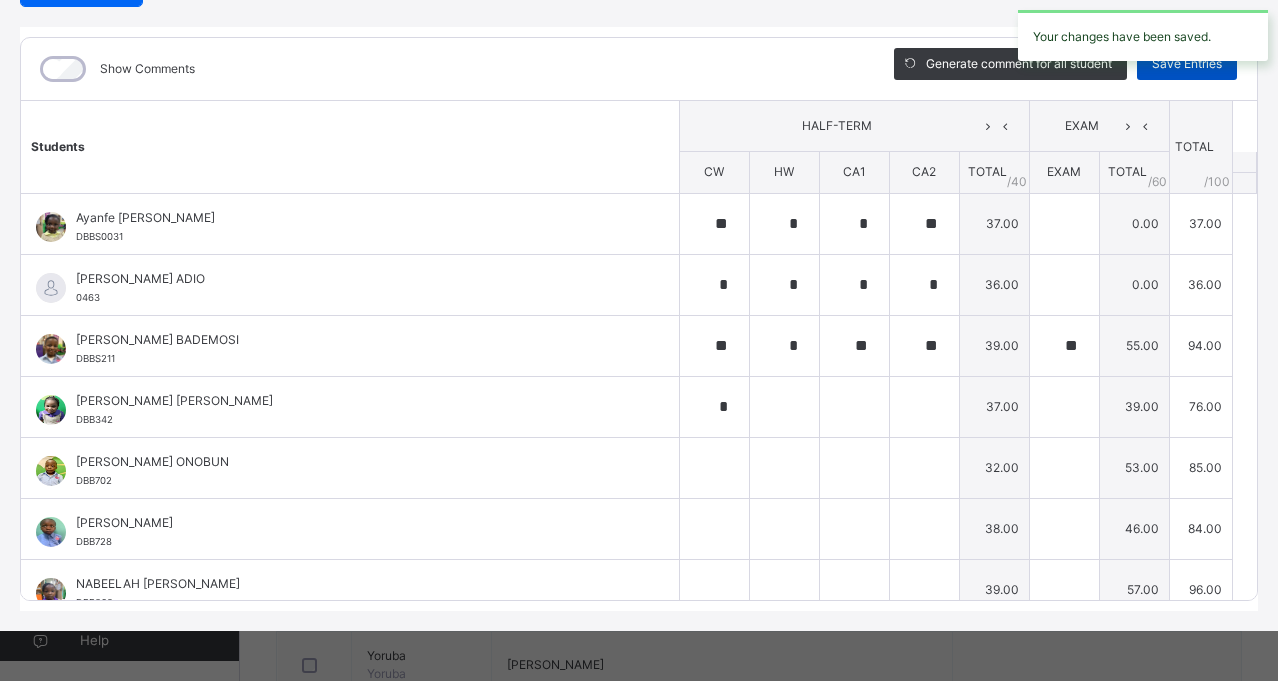 type on "**" 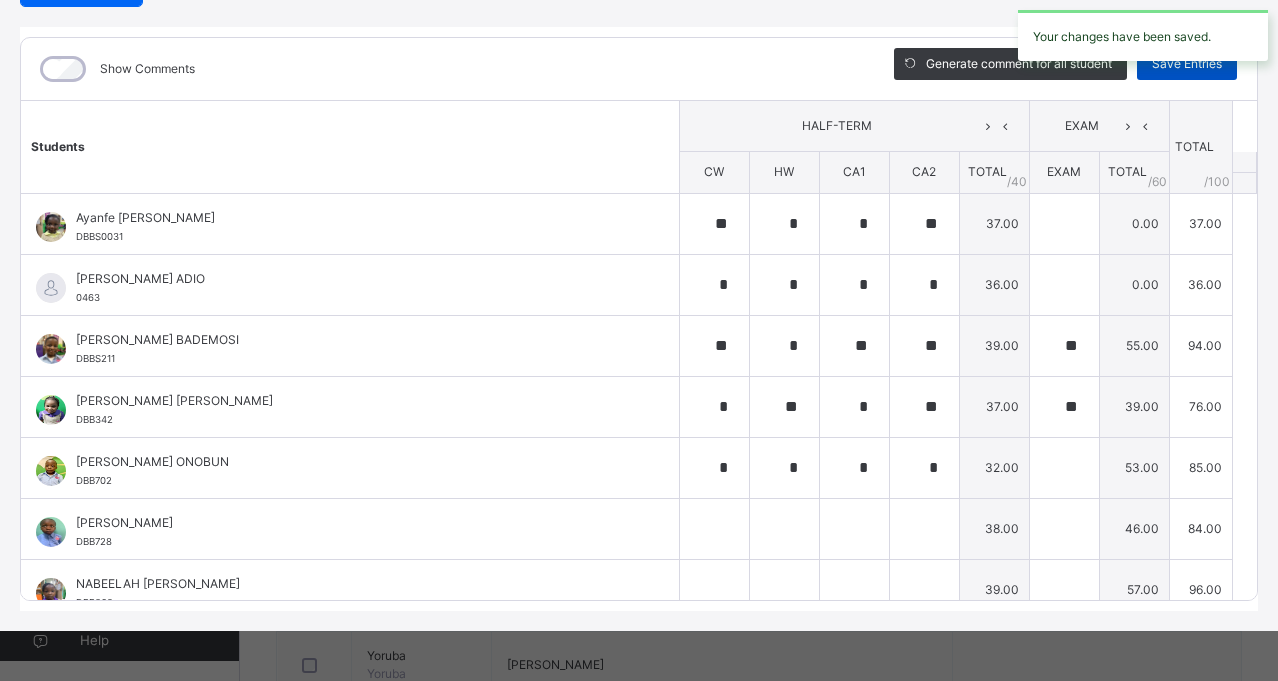 type on "**" 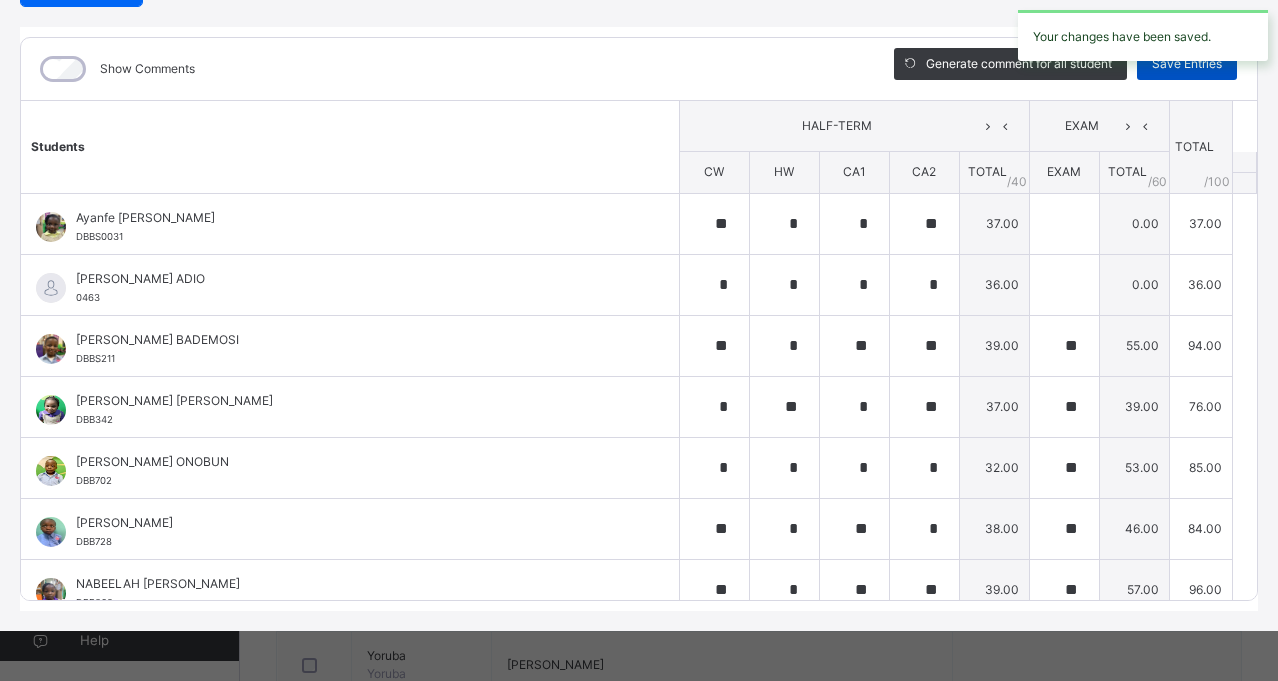 type on "*" 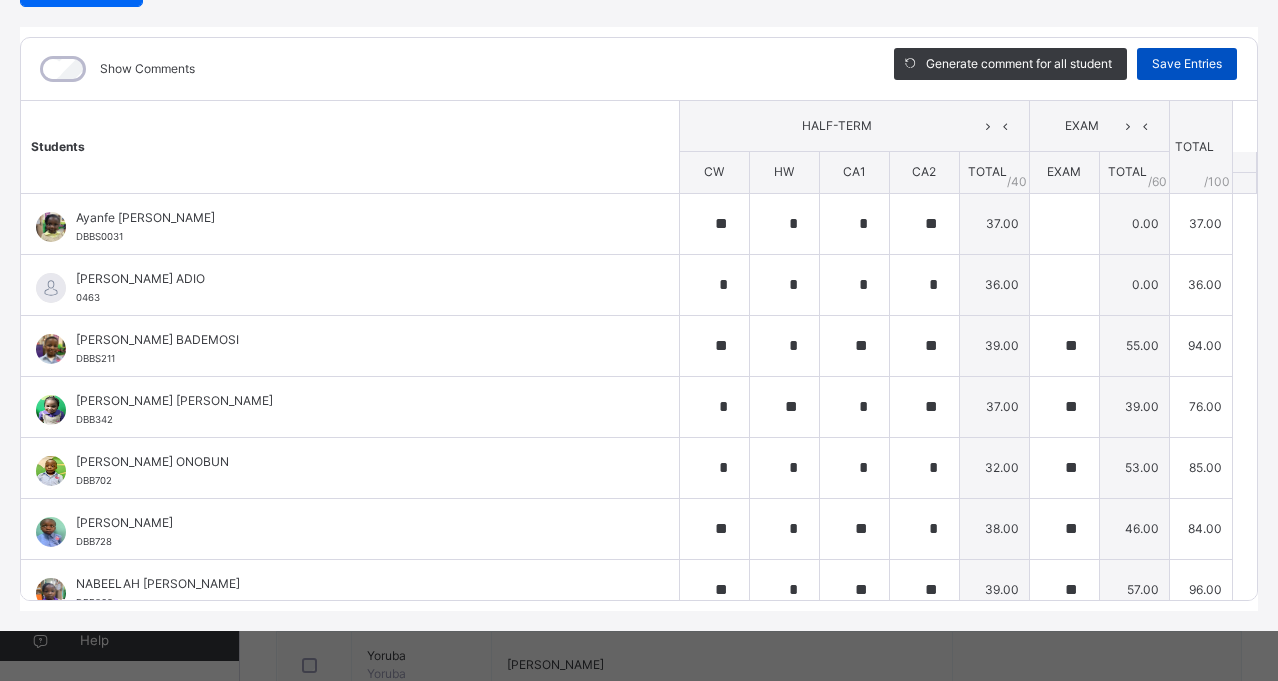 click on "Save Entries" at bounding box center (1187, 64) 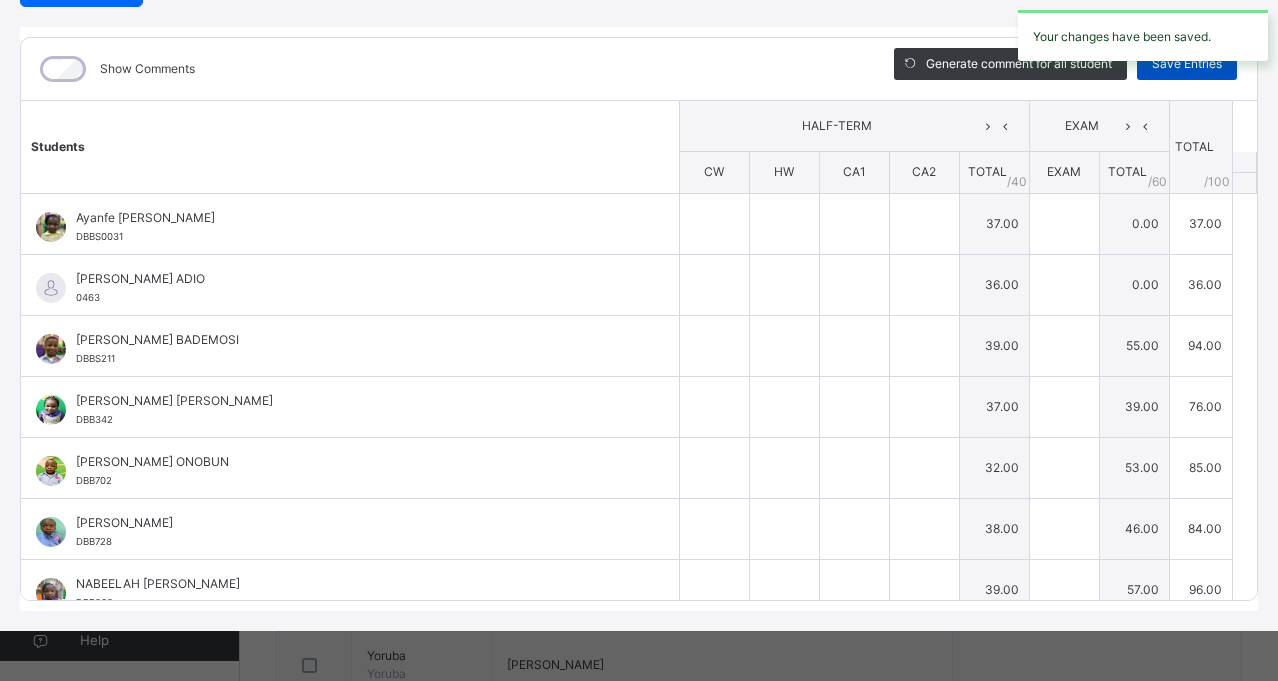type on "**" 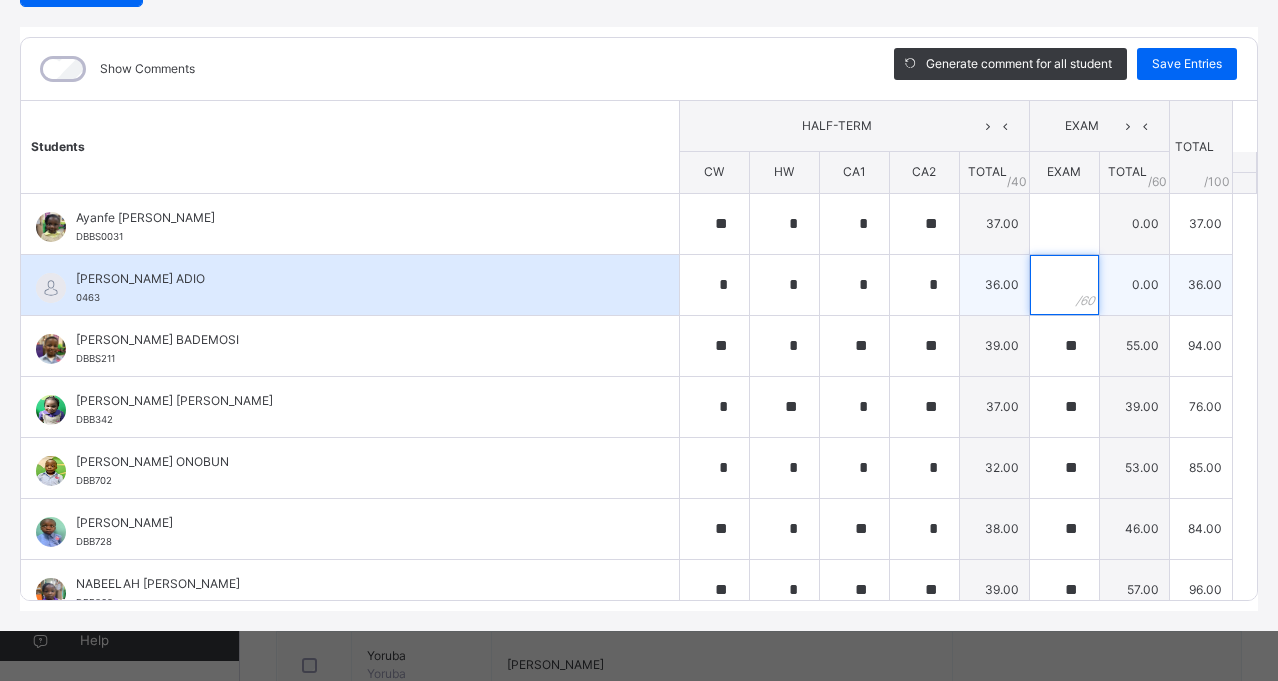 click at bounding box center [1064, 285] 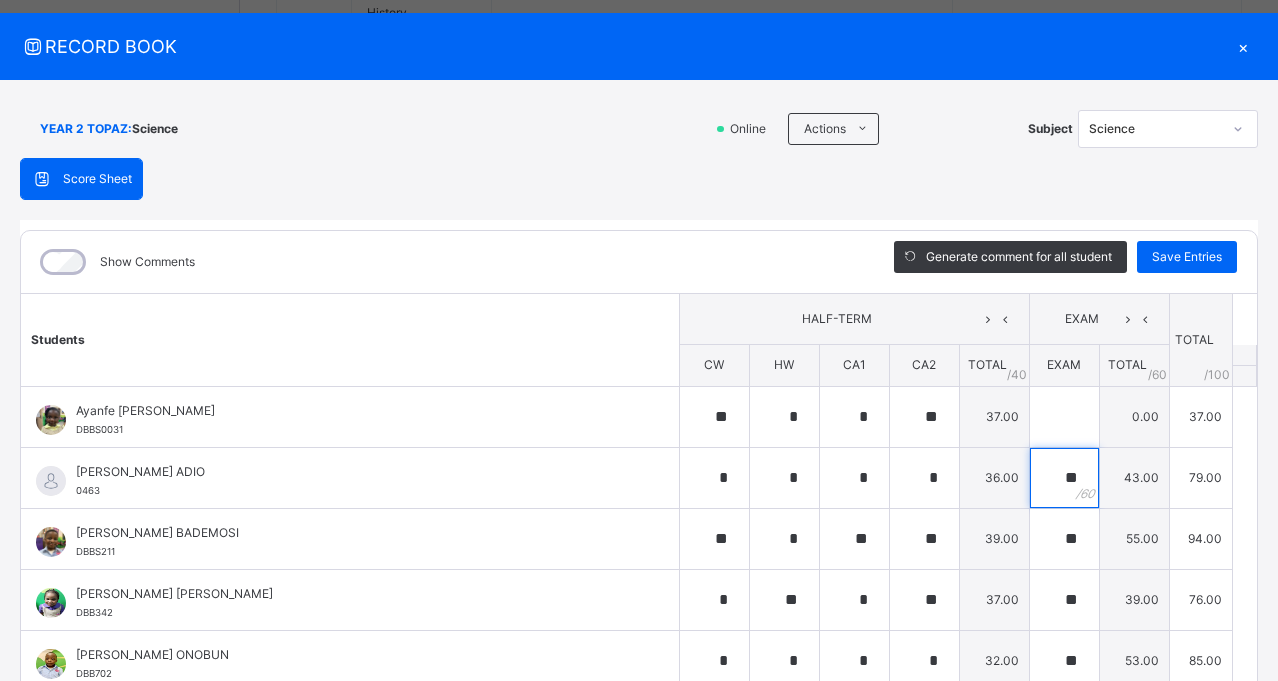 scroll, scrollTop: 30, scrollLeft: 0, axis: vertical 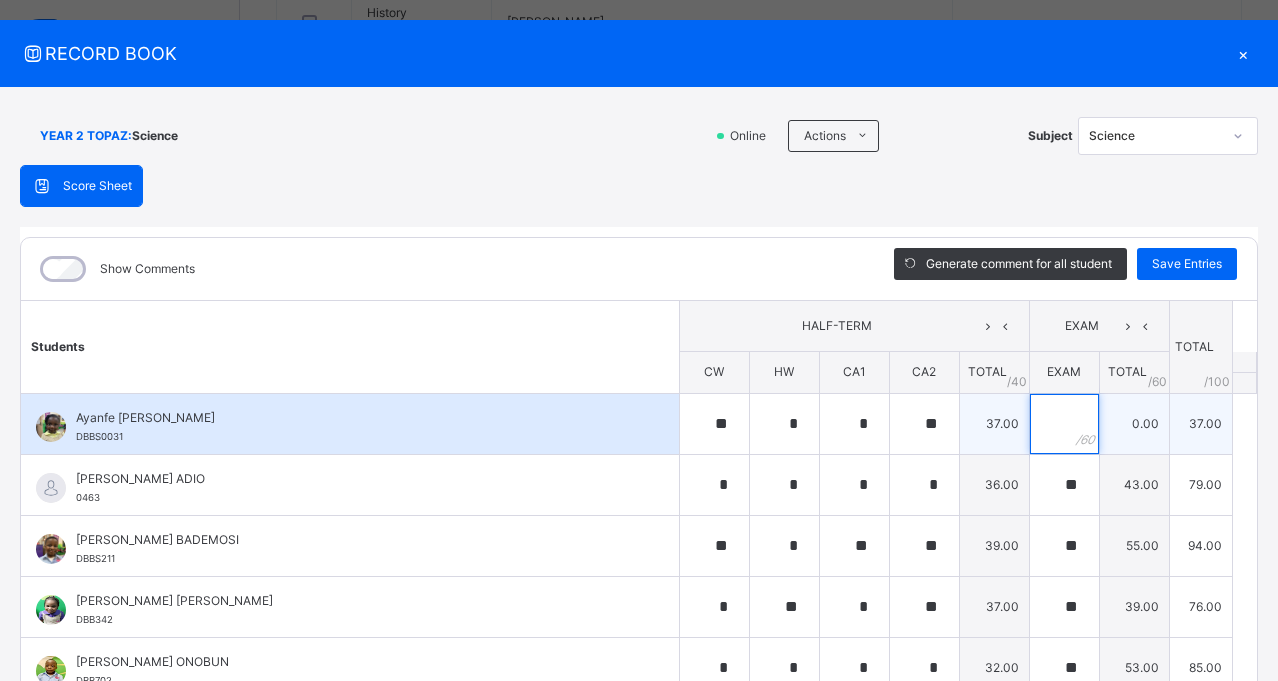 click at bounding box center (1064, 424) 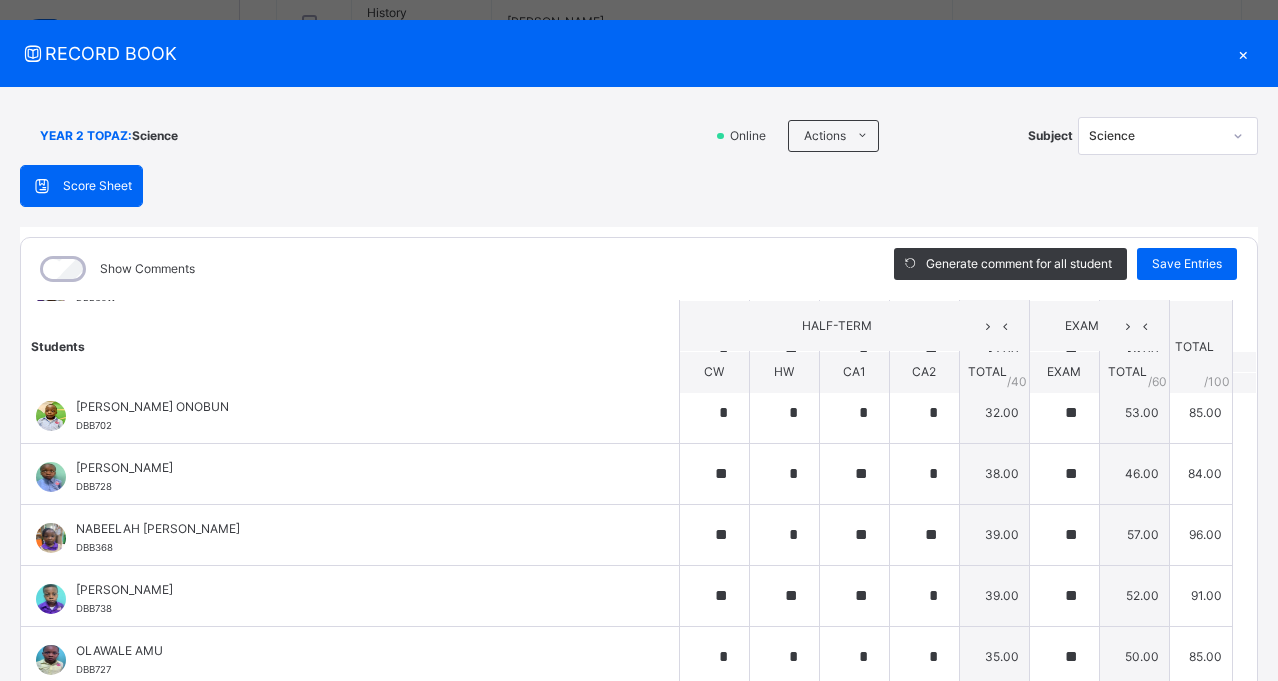 scroll, scrollTop: 300, scrollLeft: 0, axis: vertical 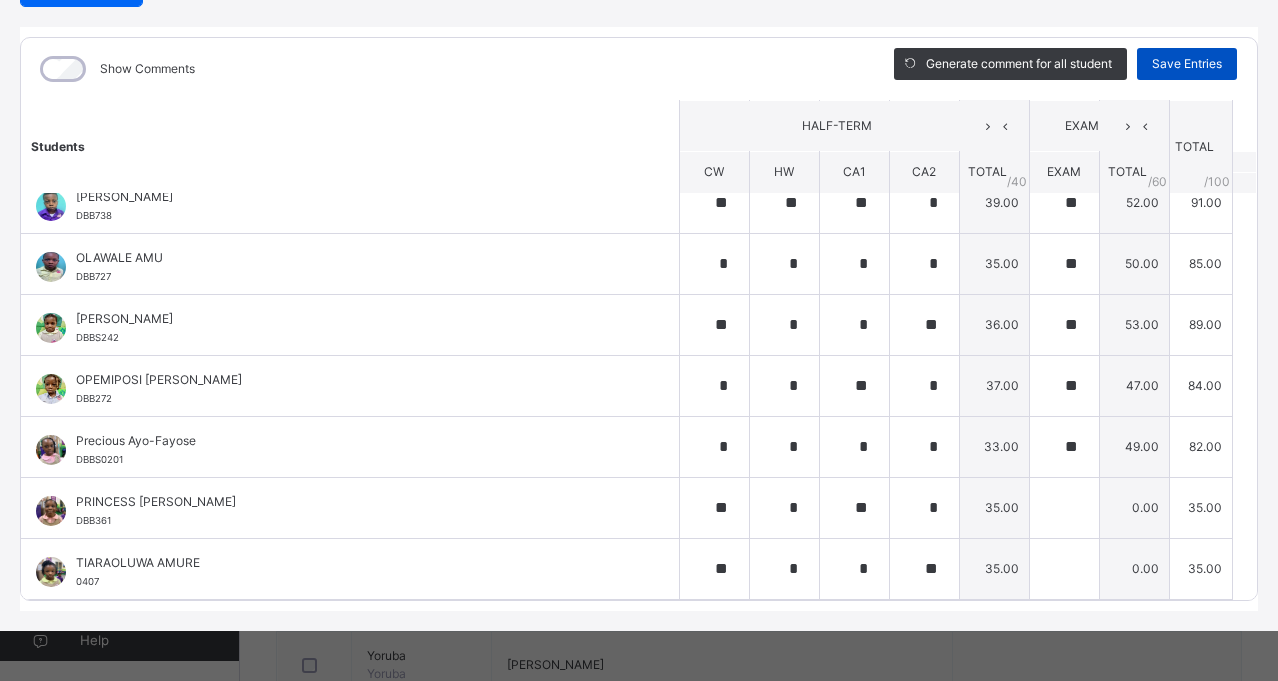 click on "Save Entries" at bounding box center (1187, 64) 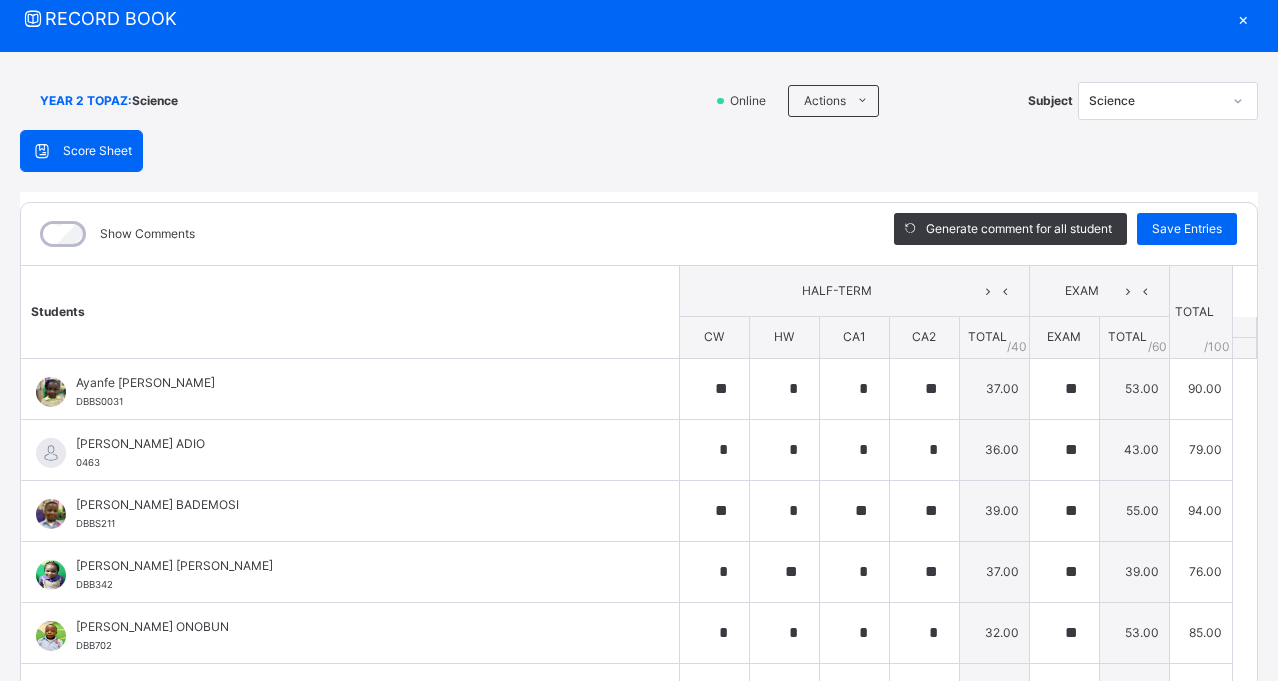 scroll, scrollTop: 100, scrollLeft: 0, axis: vertical 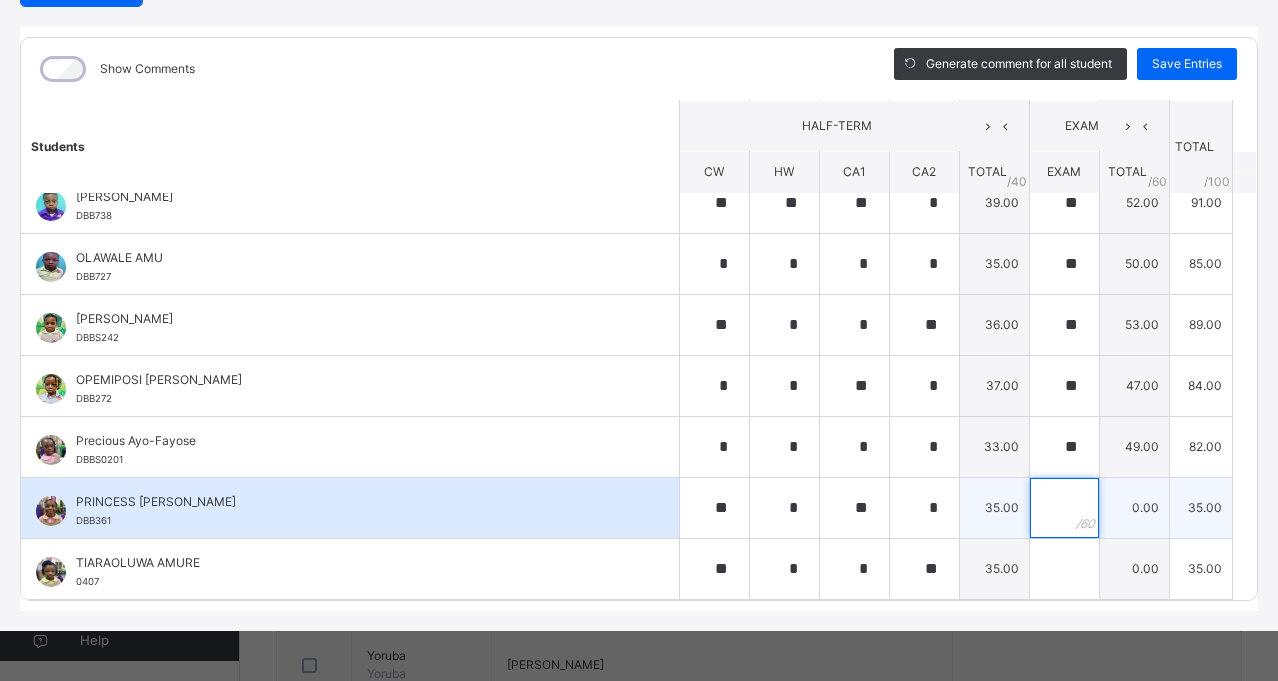 click at bounding box center (1064, 508) 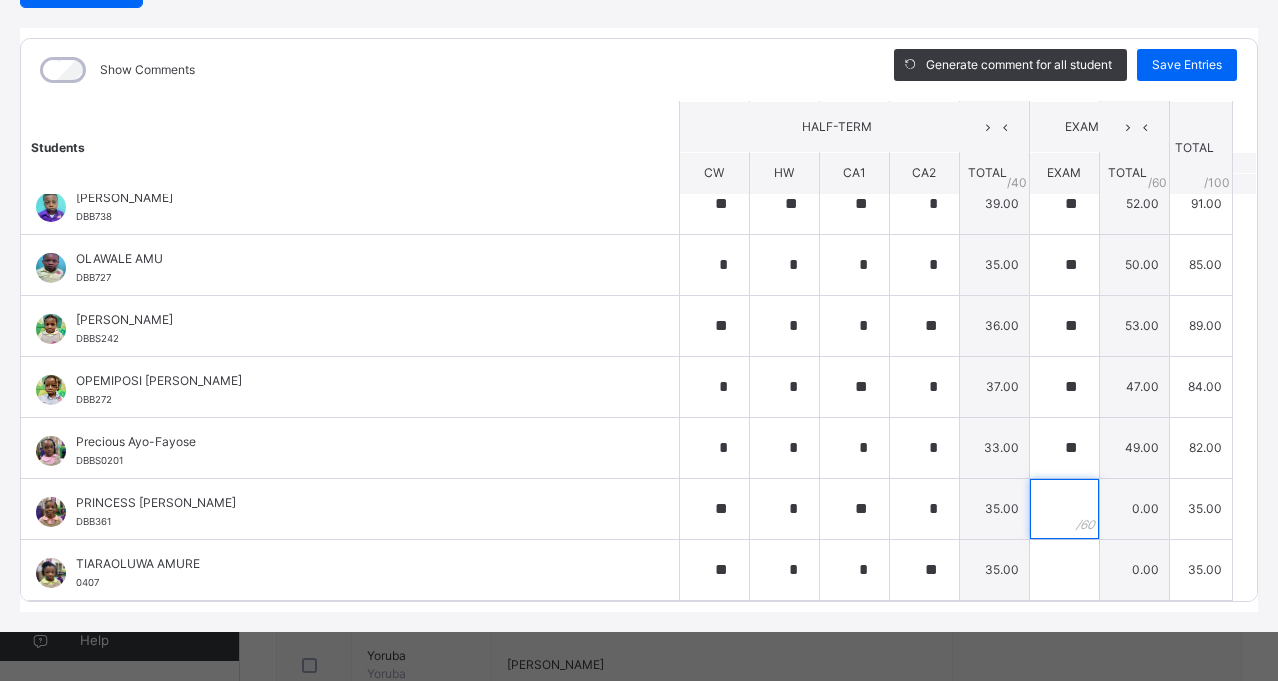 scroll, scrollTop: 230, scrollLeft: 0, axis: vertical 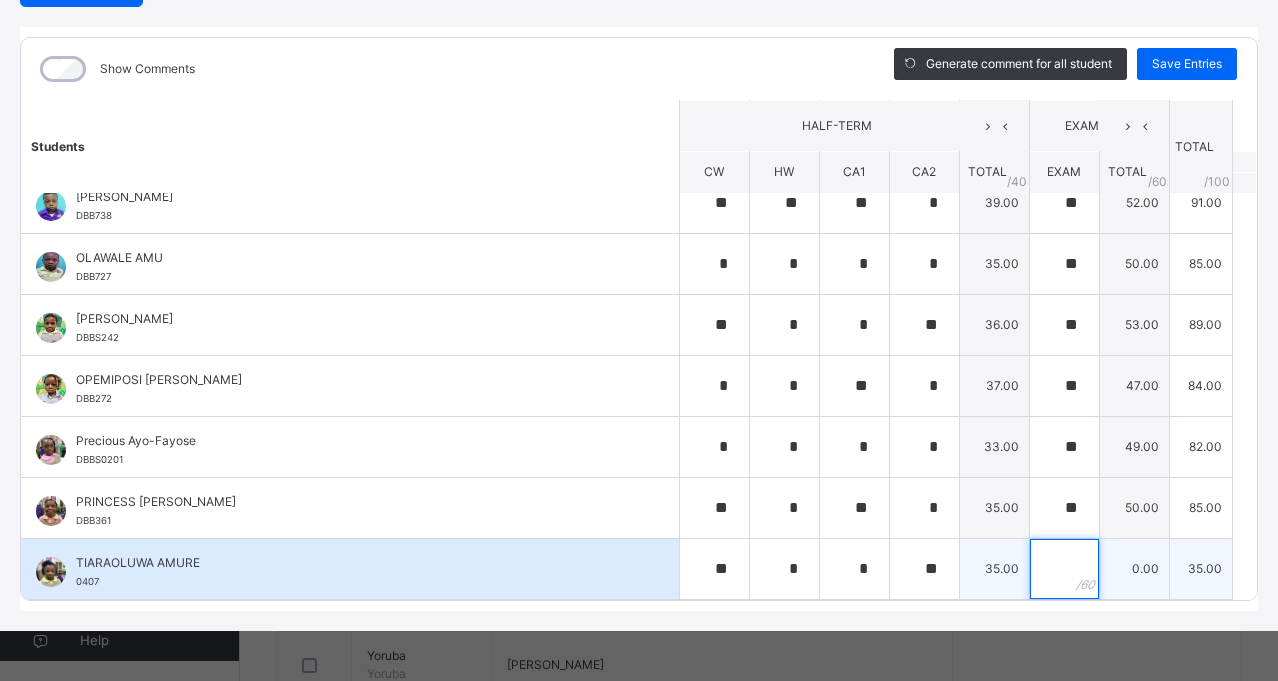 click at bounding box center [1064, 569] 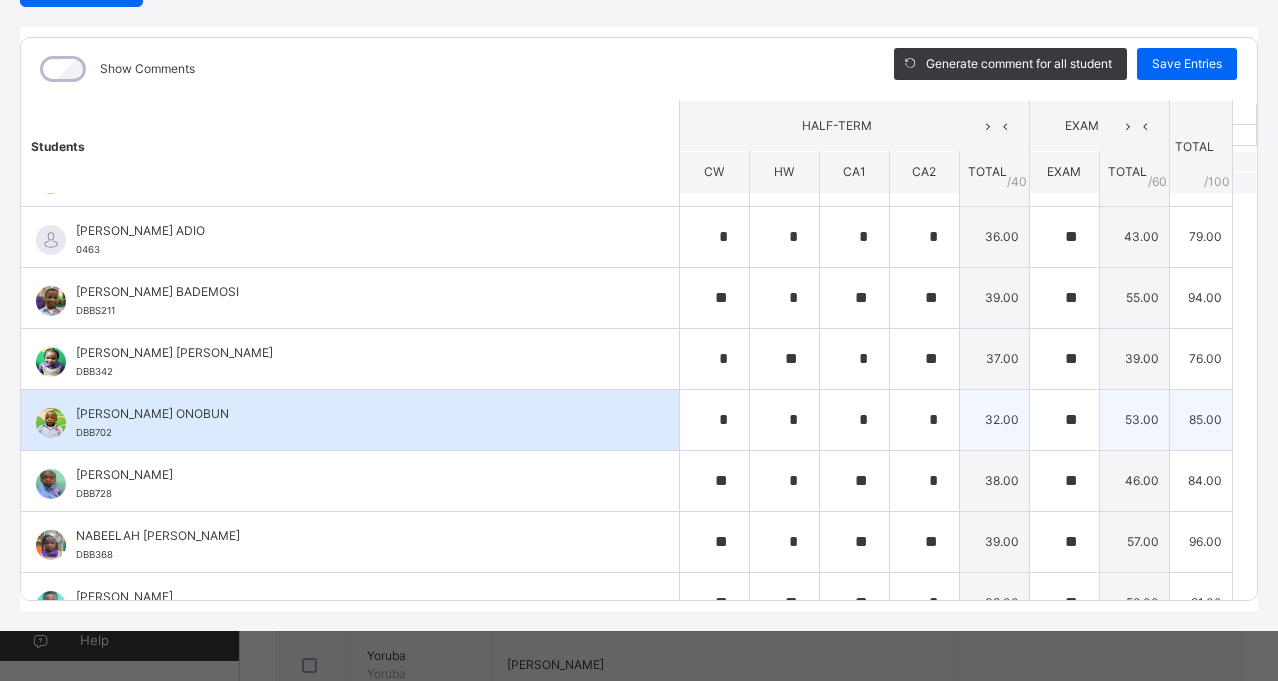 scroll, scrollTop: 0, scrollLeft: 0, axis: both 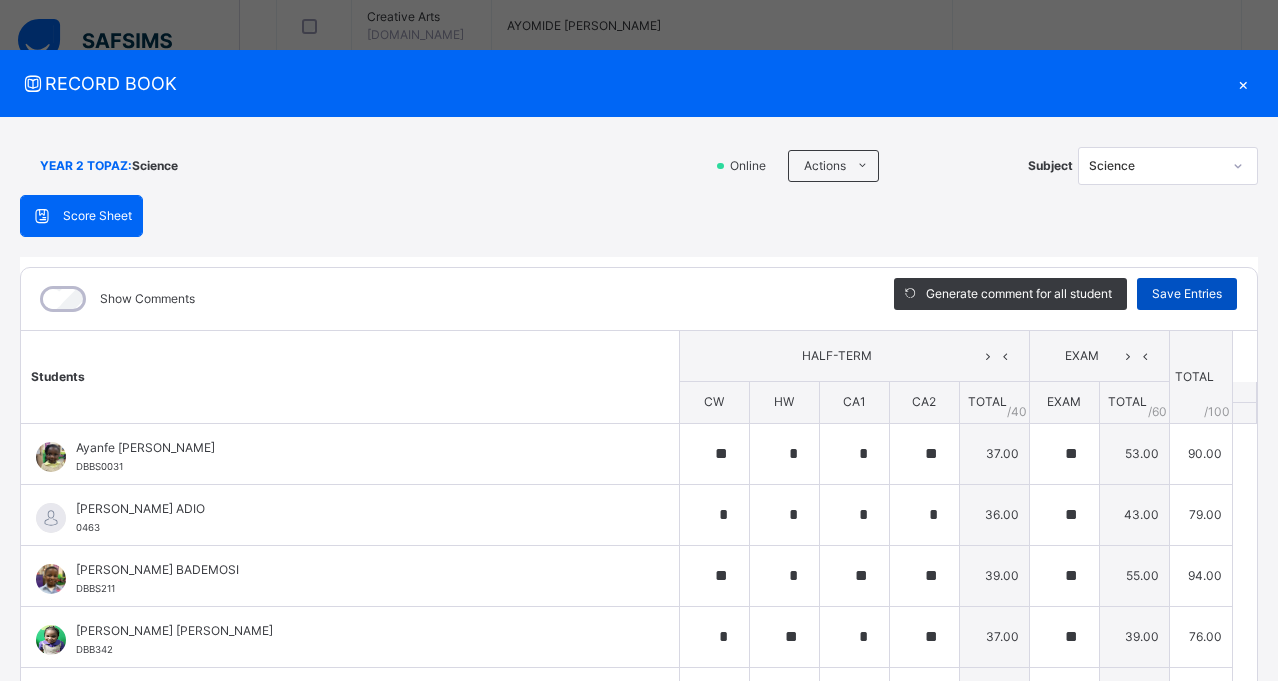 click on "Save Entries" at bounding box center (1187, 294) 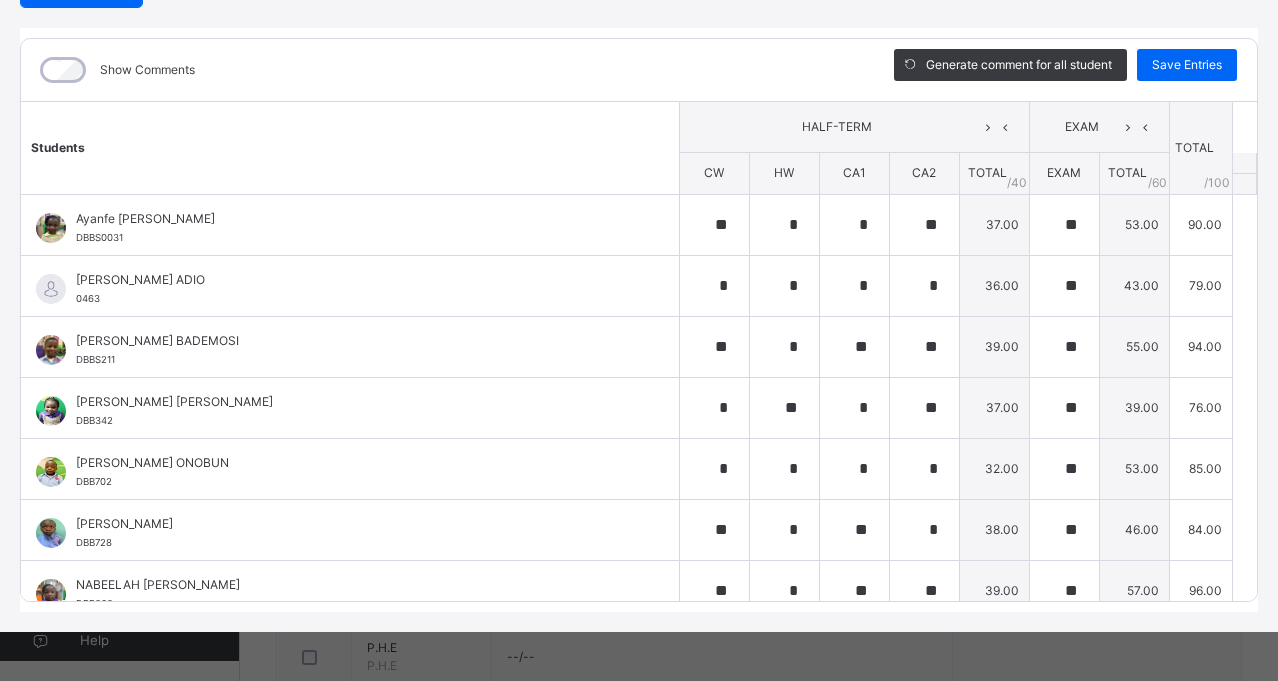 scroll, scrollTop: 230, scrollLeft: 0, axis: vertical 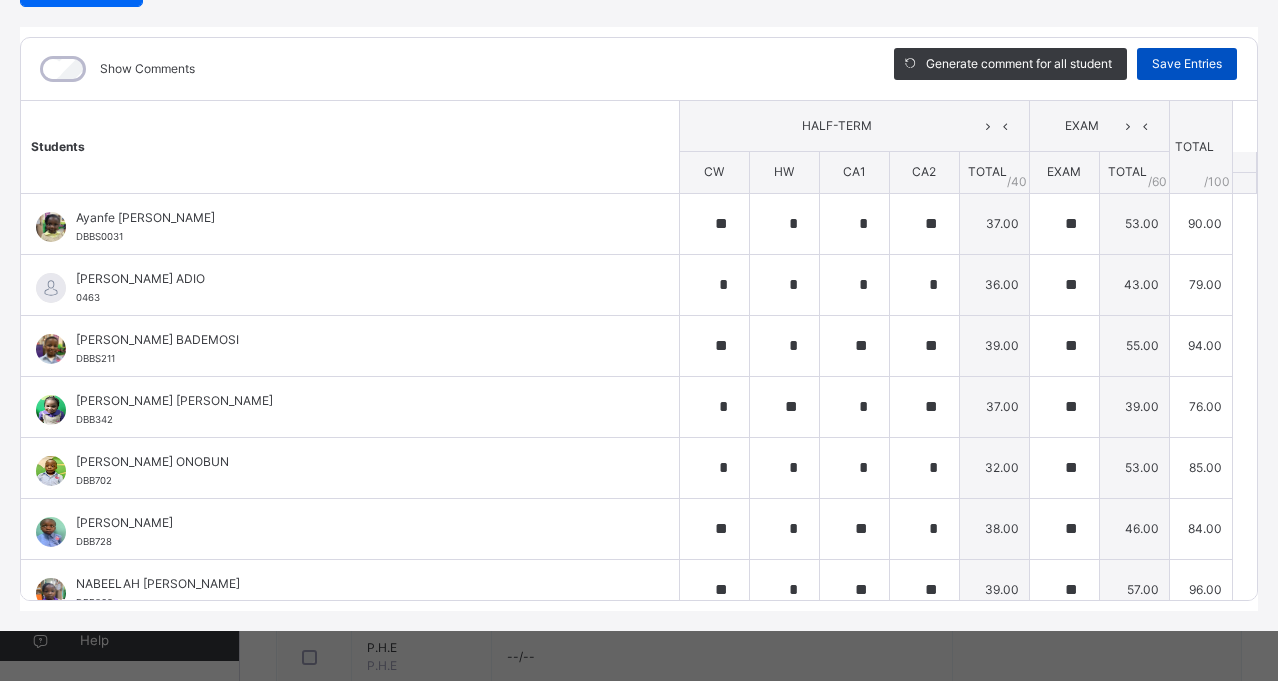 click on "Save Entries" at bounding box center (1187, 64) 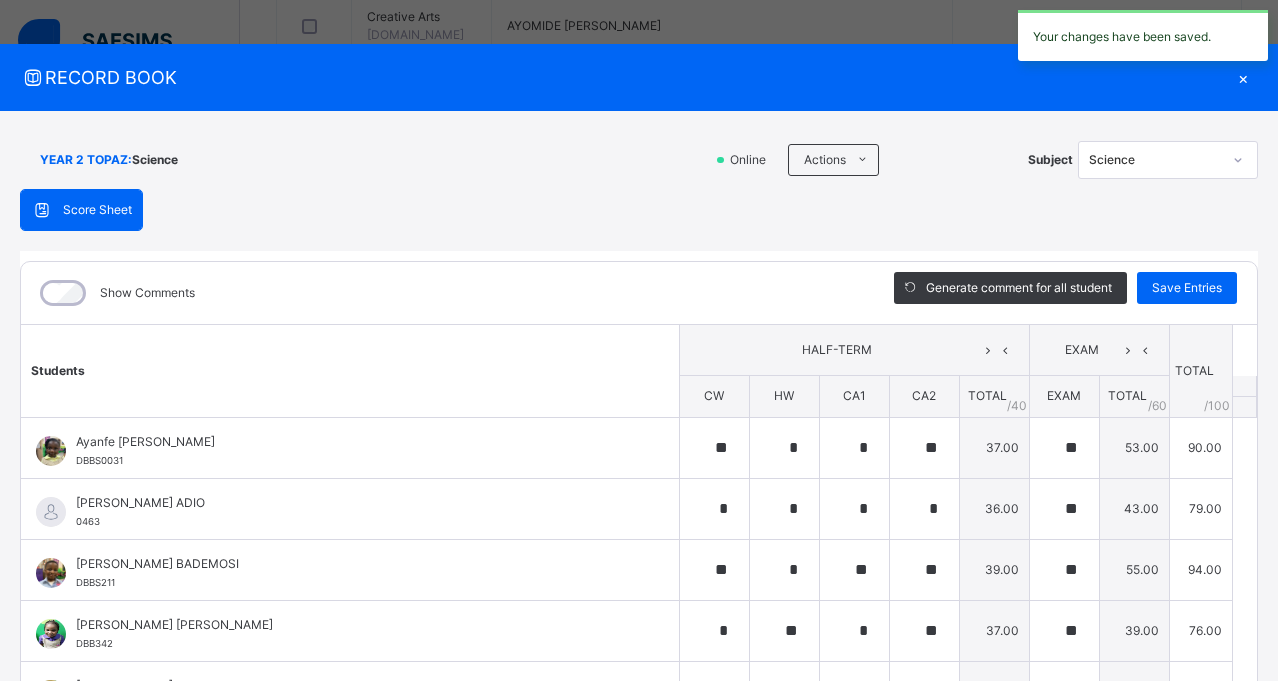 scroll, scrollTop: 0, scrollLeft: 0, axis: both 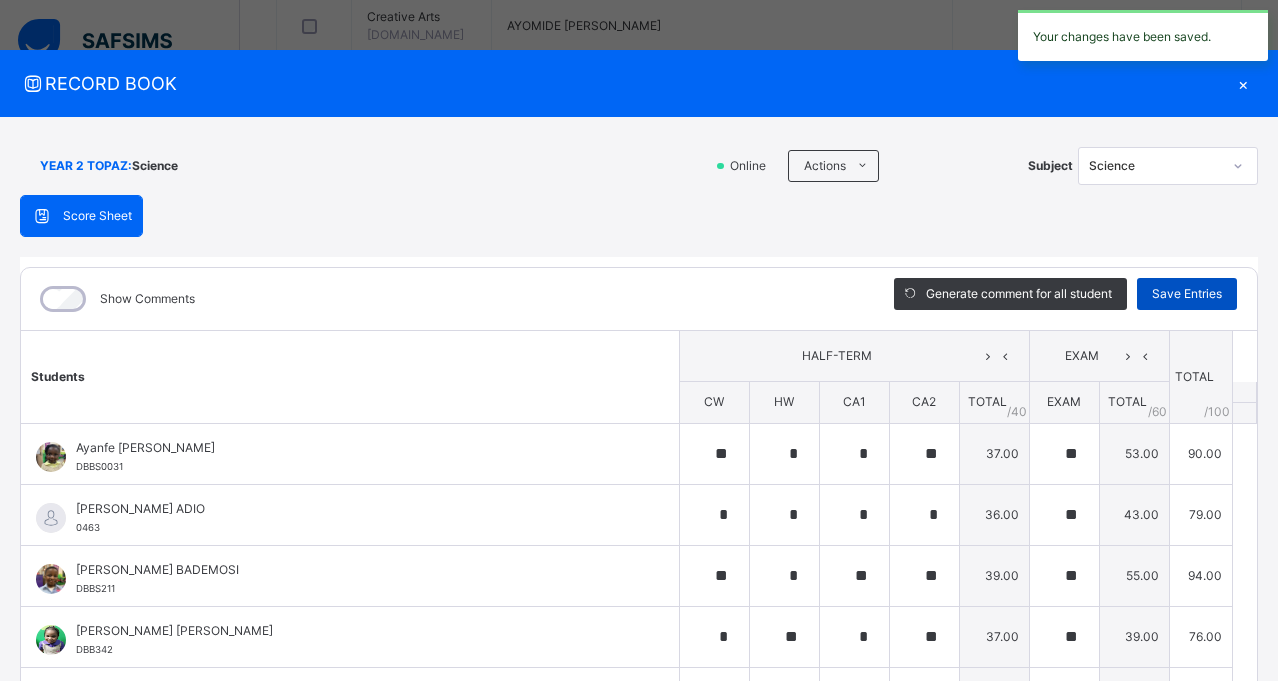 click on "Save Entries" at bounding box center [1187, 294] 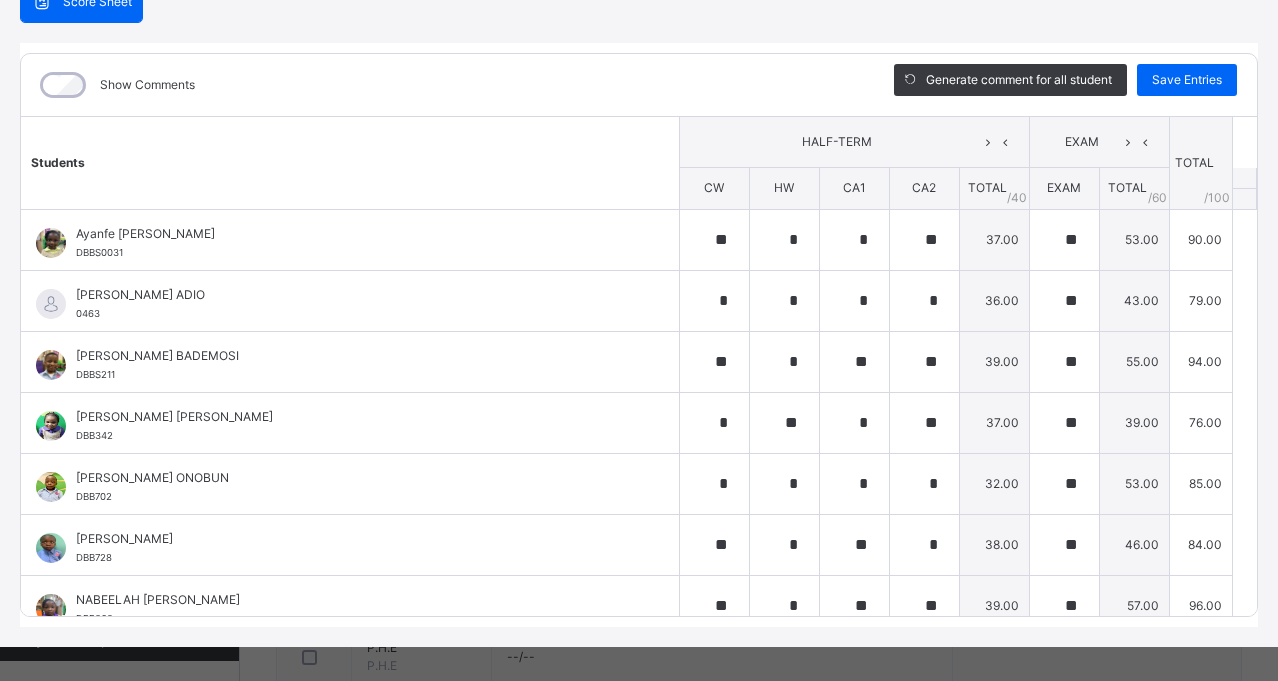 scroll, scrollTop: 230, scrollLeft: 0, axis: vertical 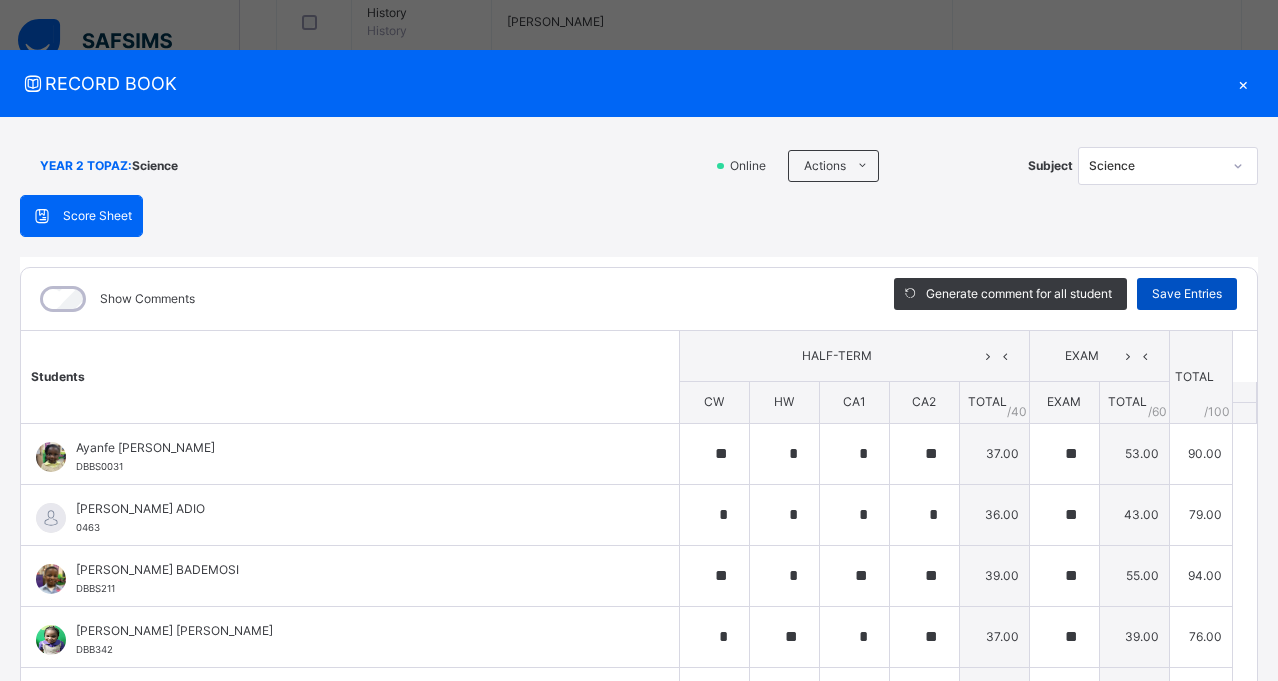 click on "Save Entries" at bounding box center [1187, 294] 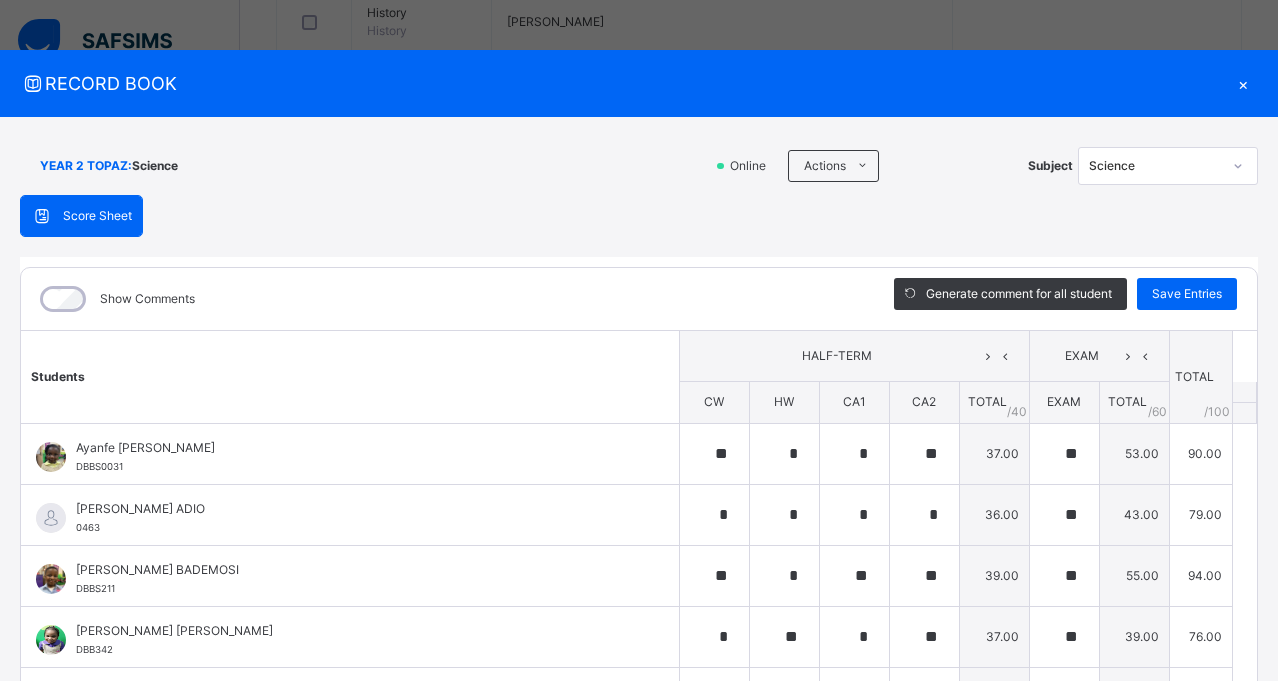 click on "×" at bounding box center (1243, 83) 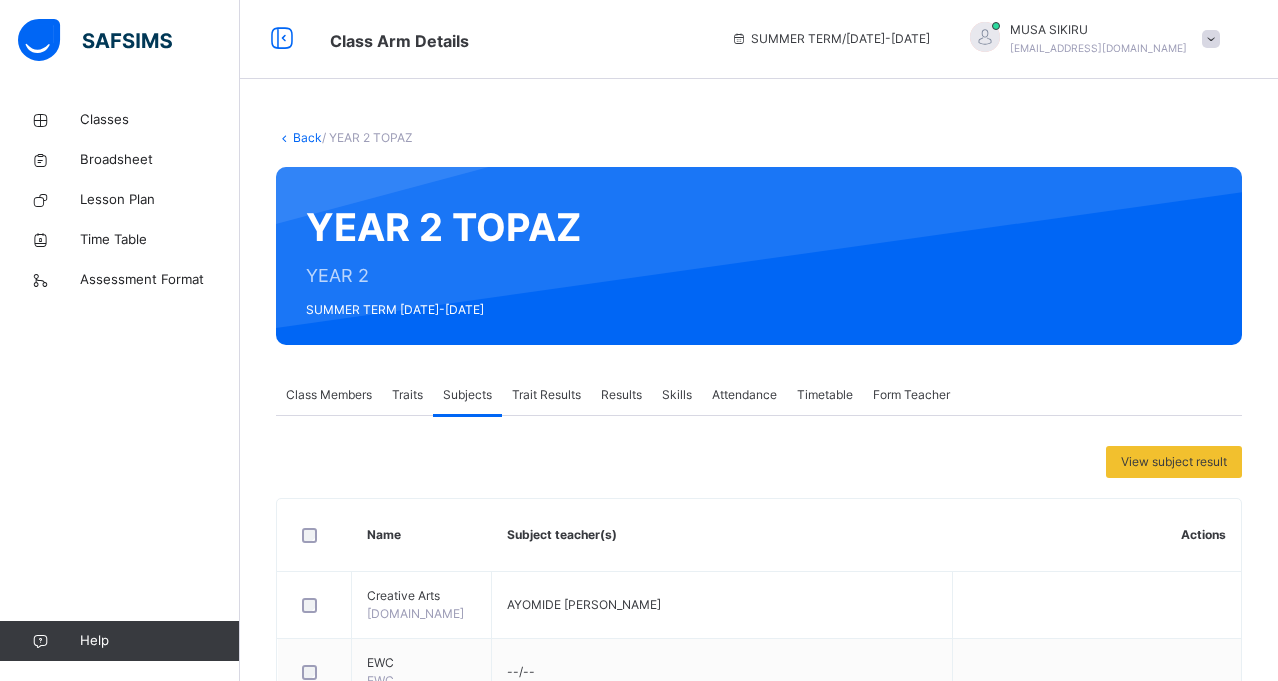 scroll, scrollTop: 0, scrollLeft: 0, axis: both 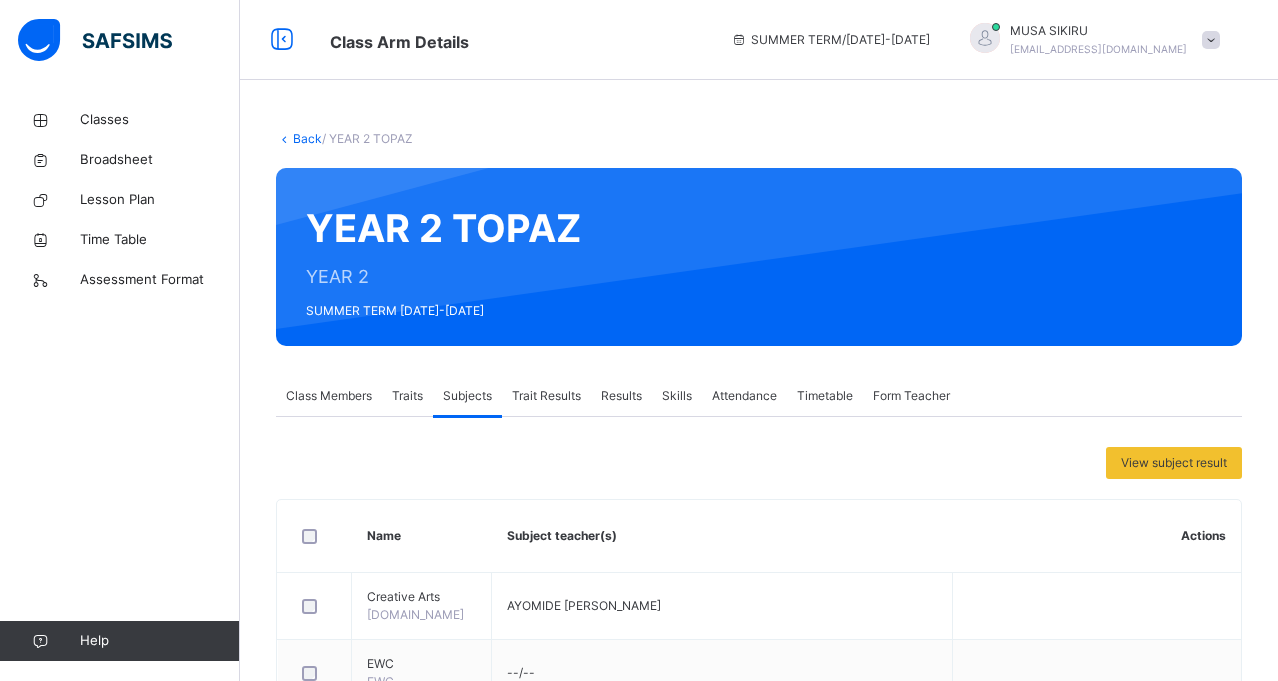 click on "Back" at bounding box center (307, 138) 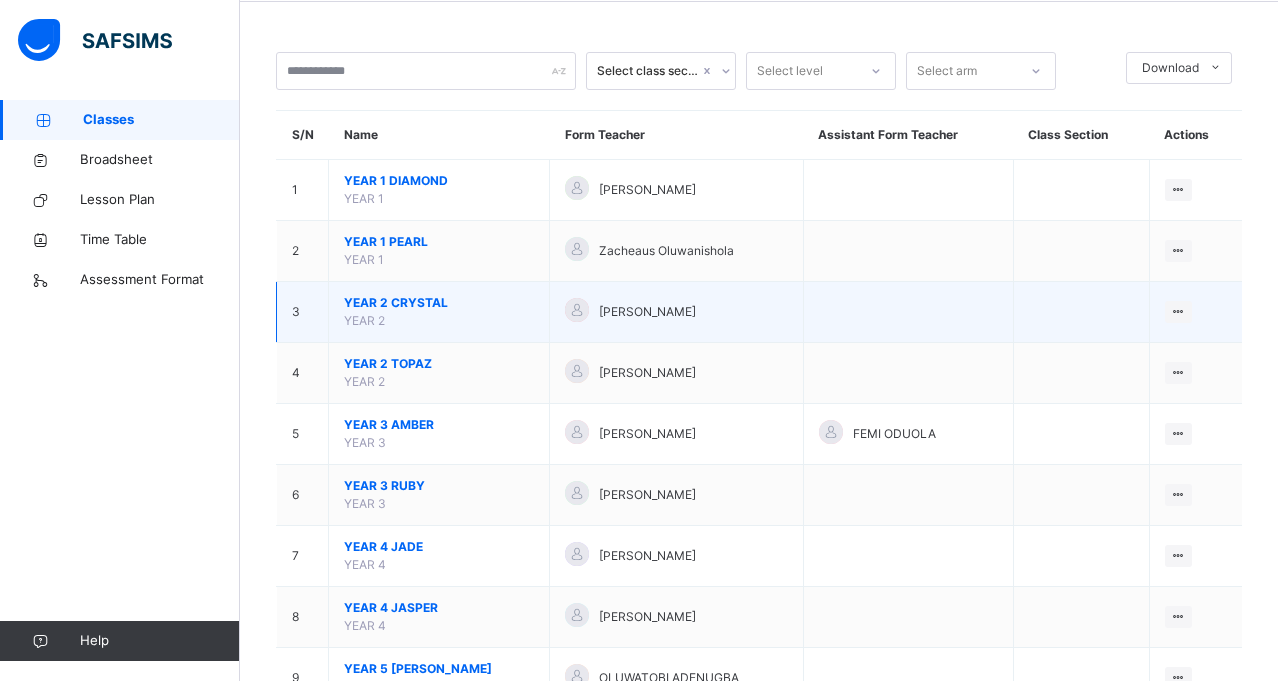 scroll, scrollTop: 100, scrollLeft: 0, axis: vertical 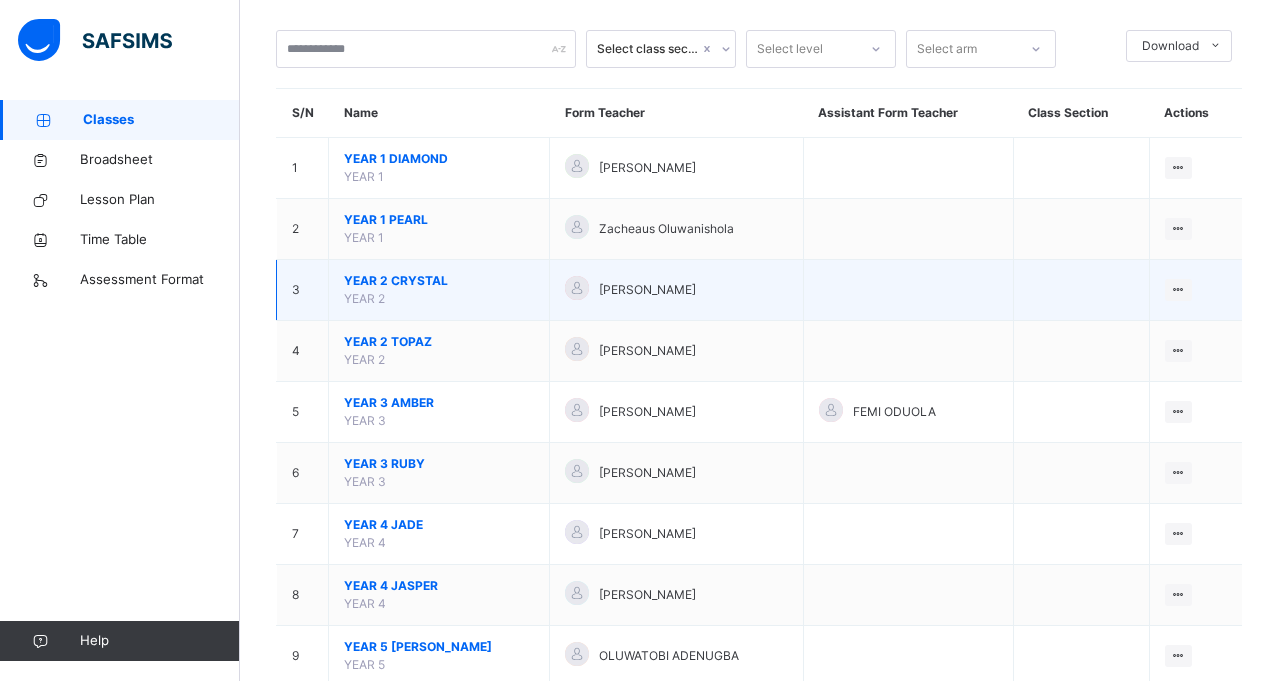 click on "YEAR 2   CRYSTAL" at bounding box center [439, 281] 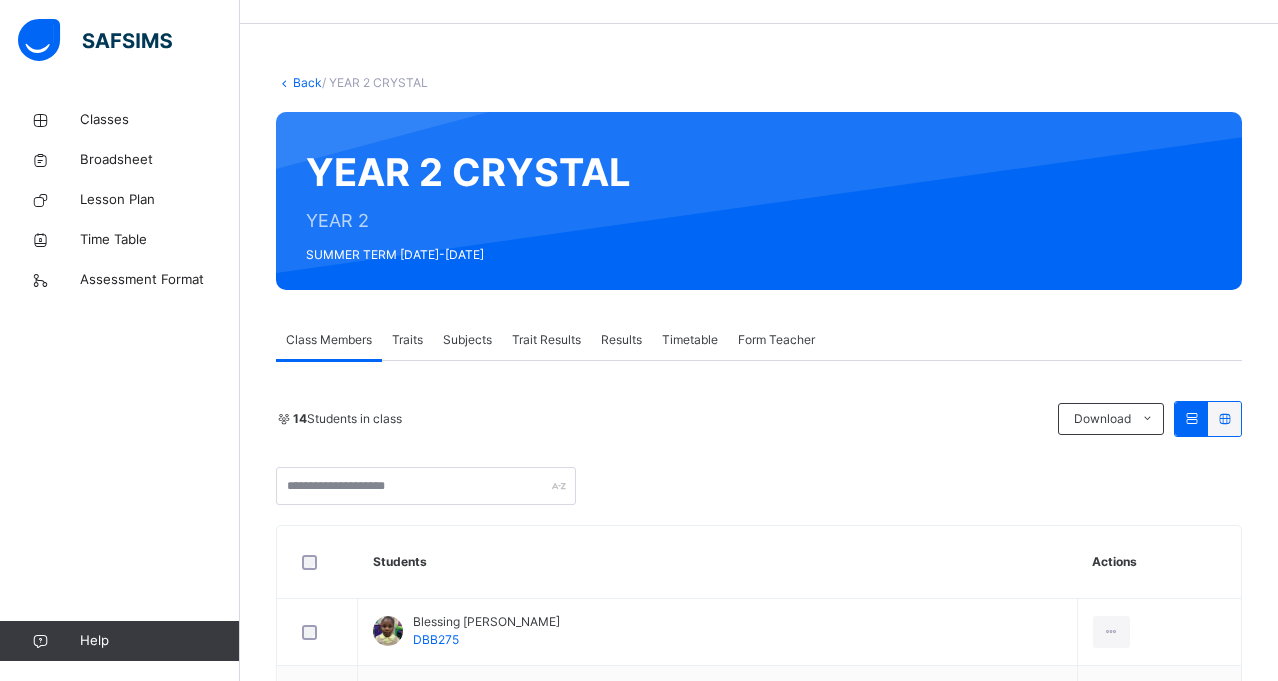 scroll, scrollTop: 100, scrollLeft: 0, axis: vertical 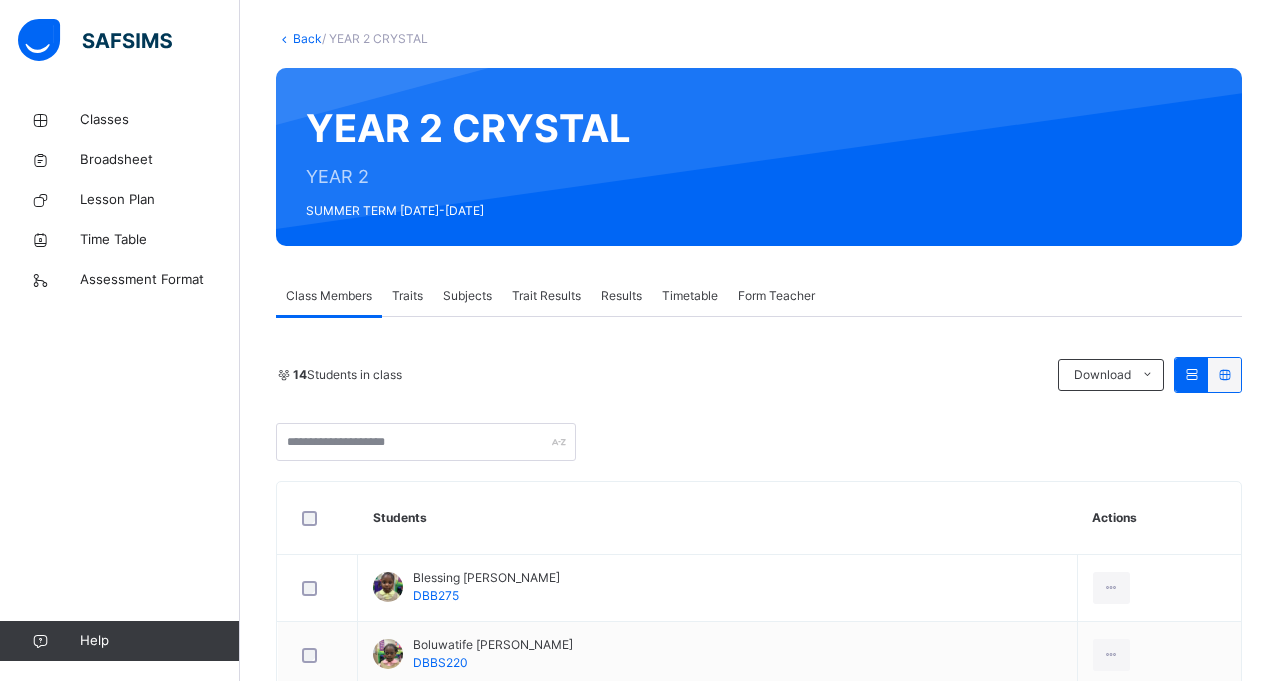 click on "Subjects" at bounding box center [467, 296] 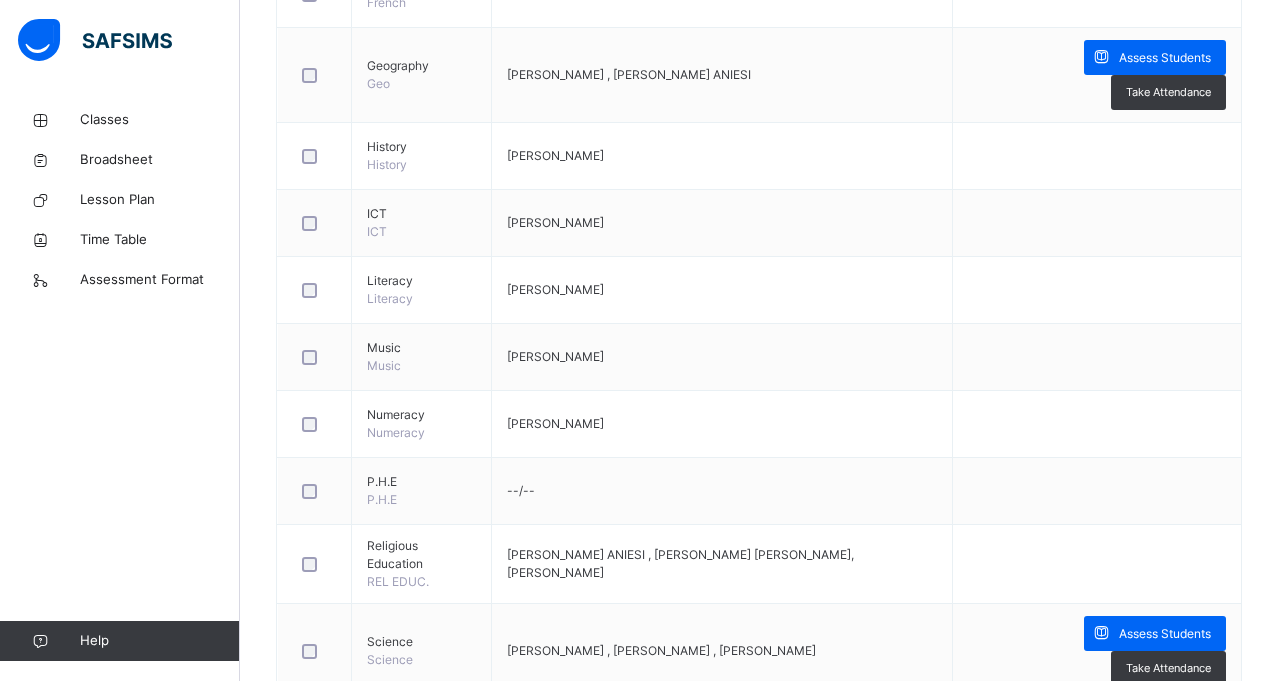 scroll, scrollTop: 880, scrollLeft: 0, axis: vertical 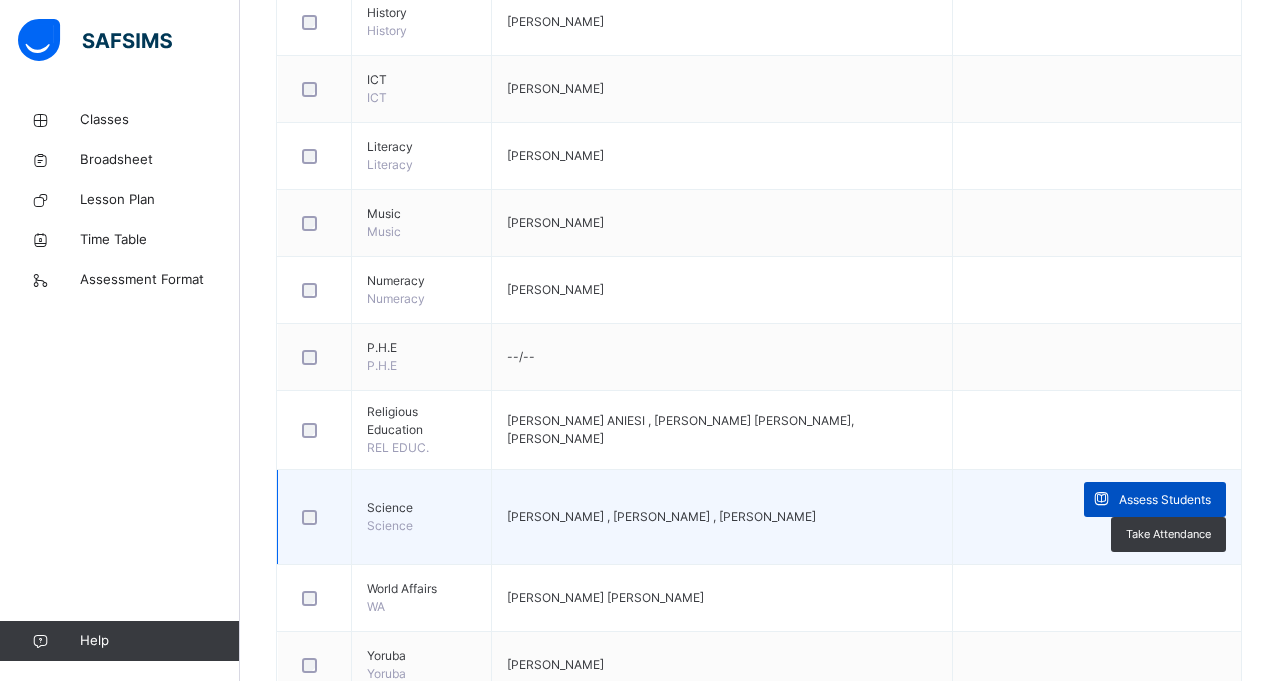 click on "Assess Students" at bounding box center (1165, 500) 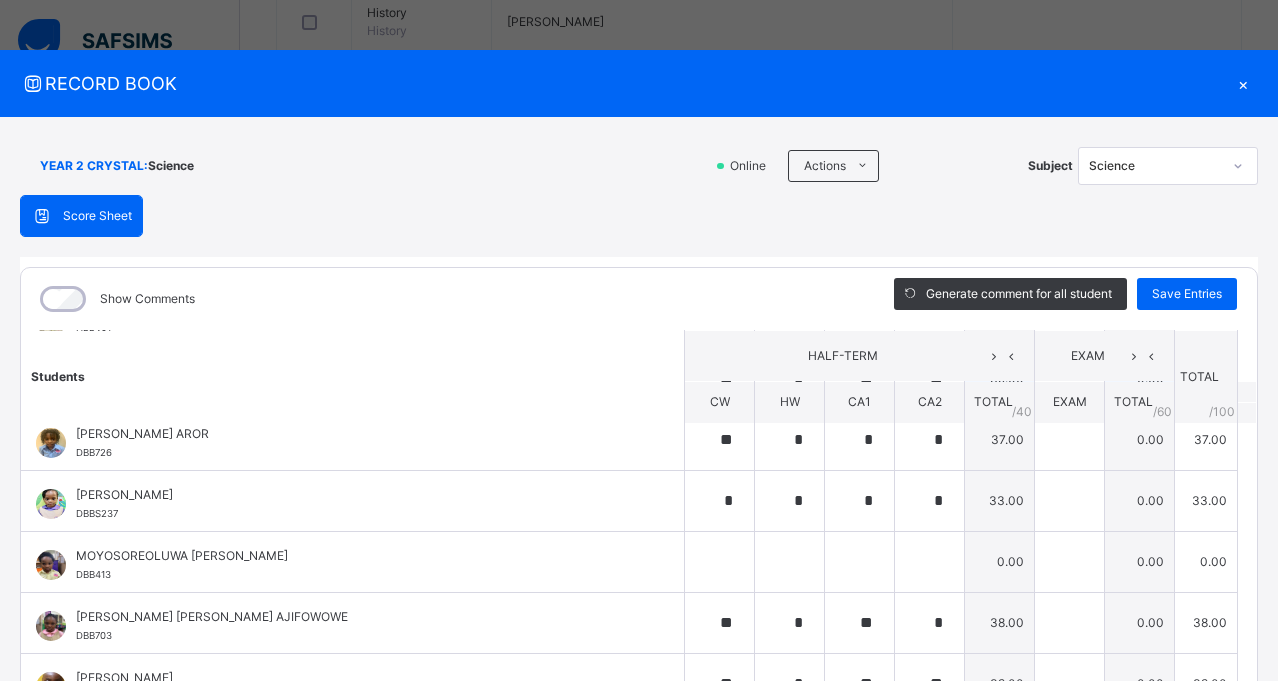 scroll, scrollTop: 448, scrollLeft: 0, axis: vertical 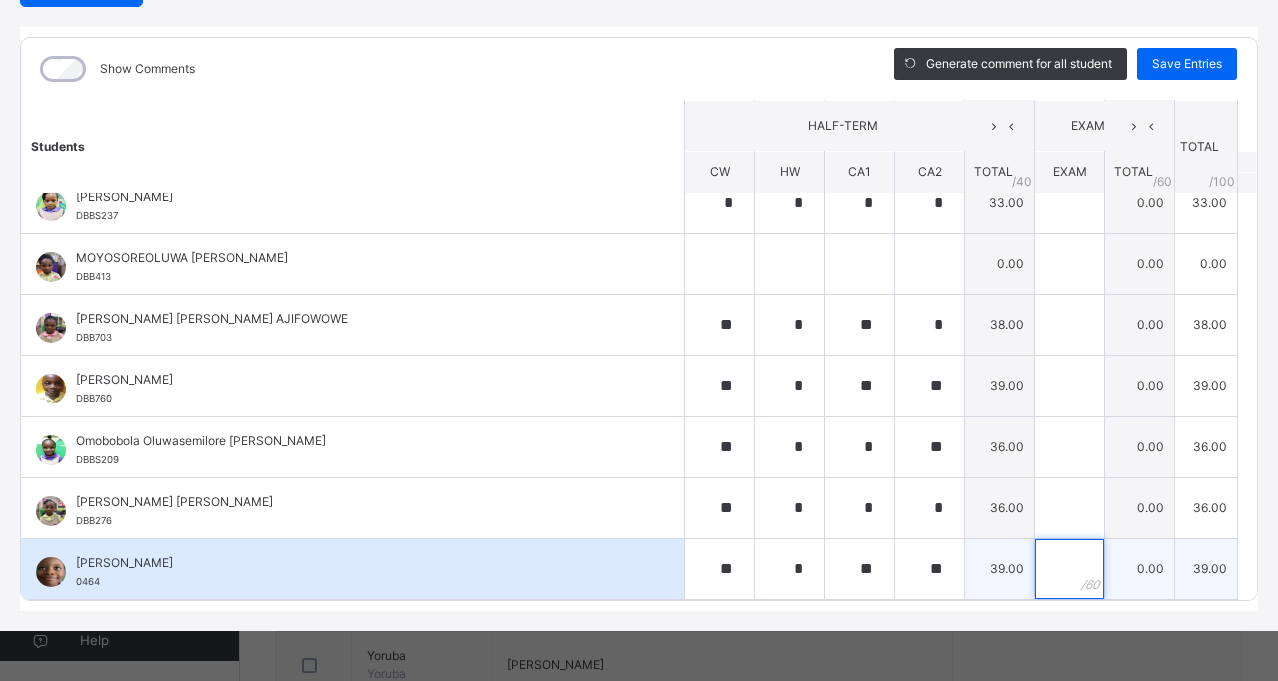click at bounding box center [1069, 569] 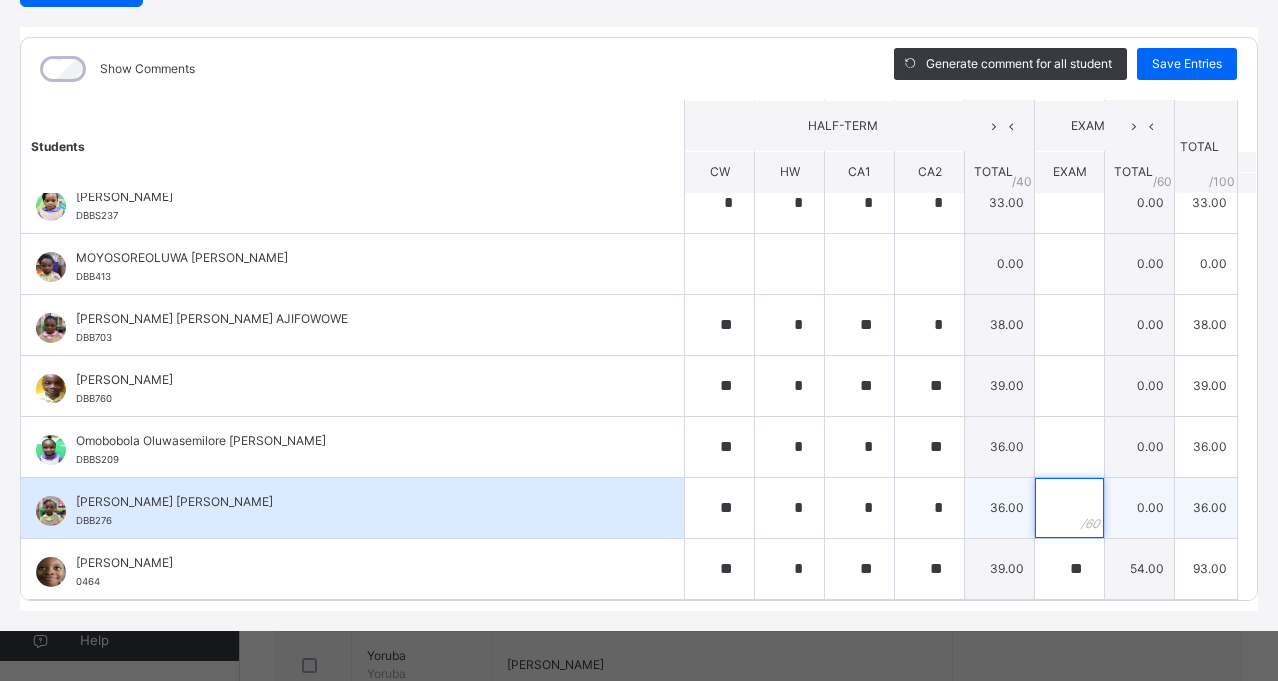 click at bounding box center [1069, 508] 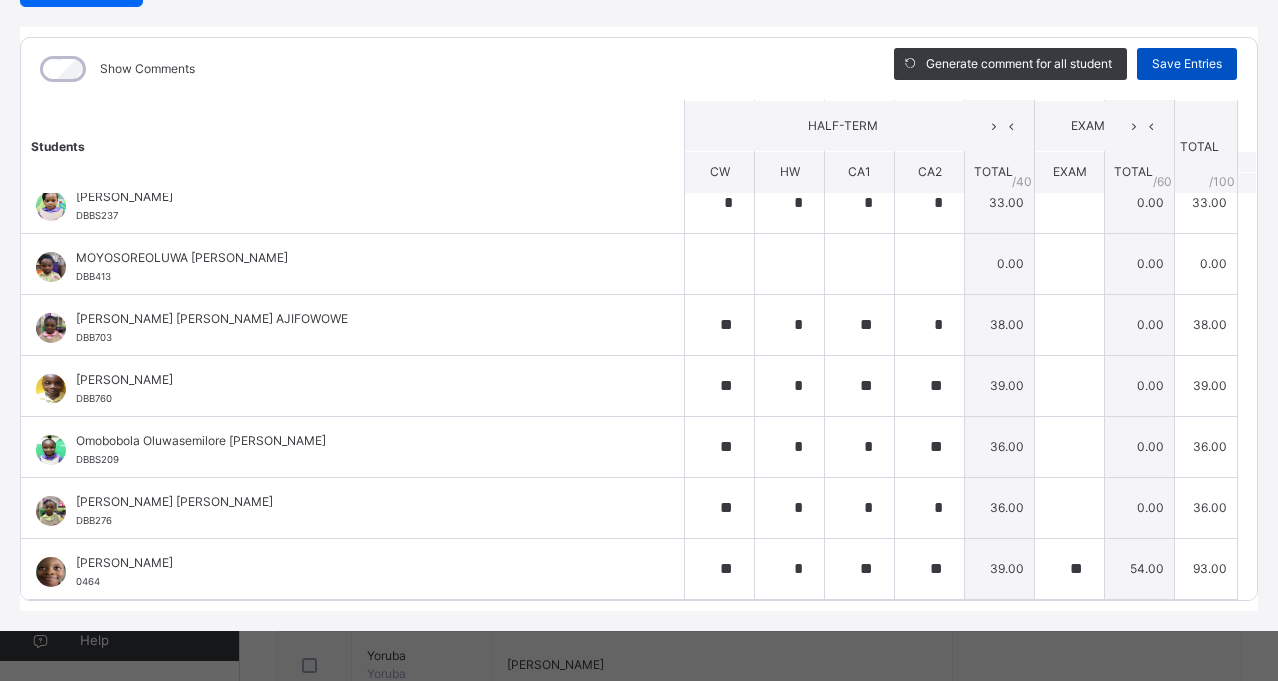 click on "Save Entries" at bounding box center (1187, 64) 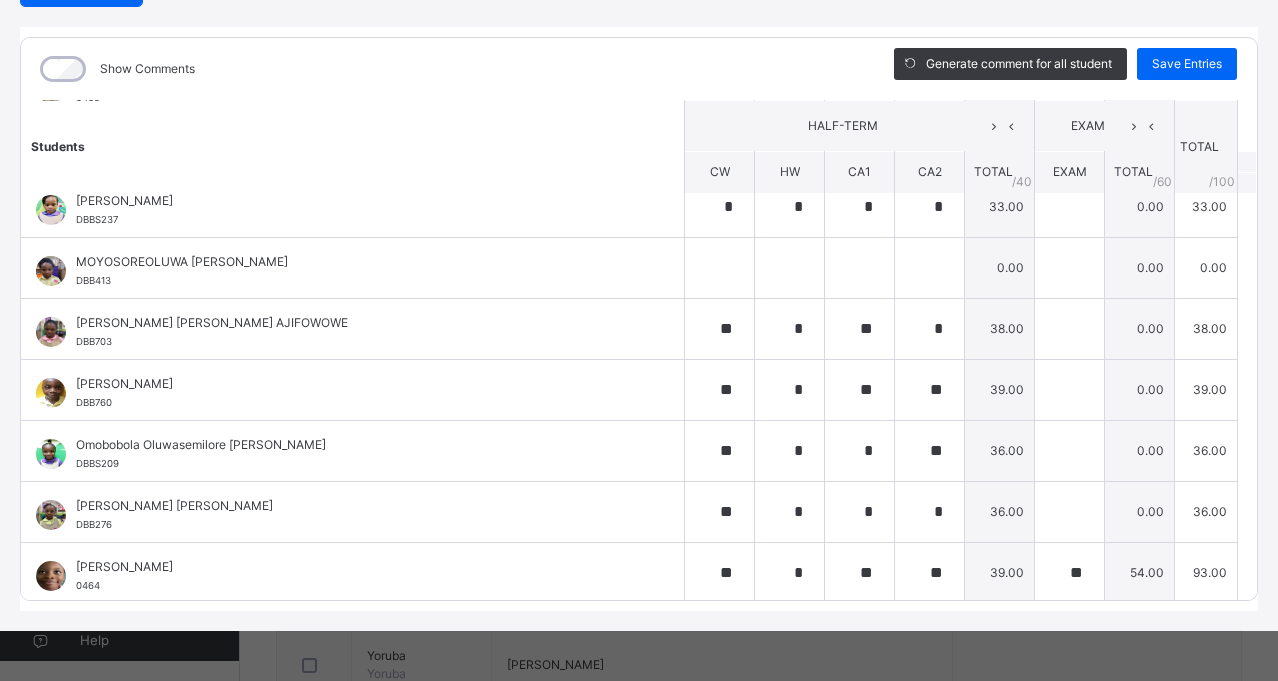 scroll, scrollTop: 448, scrollLeft: 0, axis: vertical 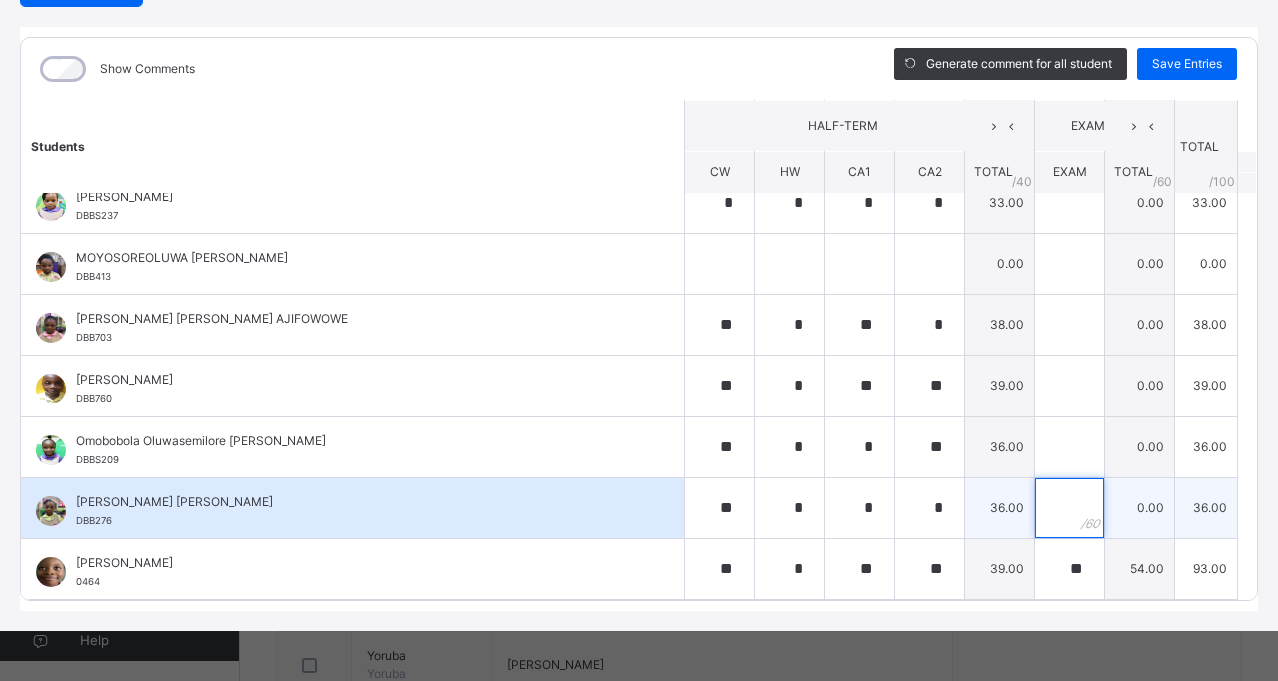 click at bounding box center [1069, 508] 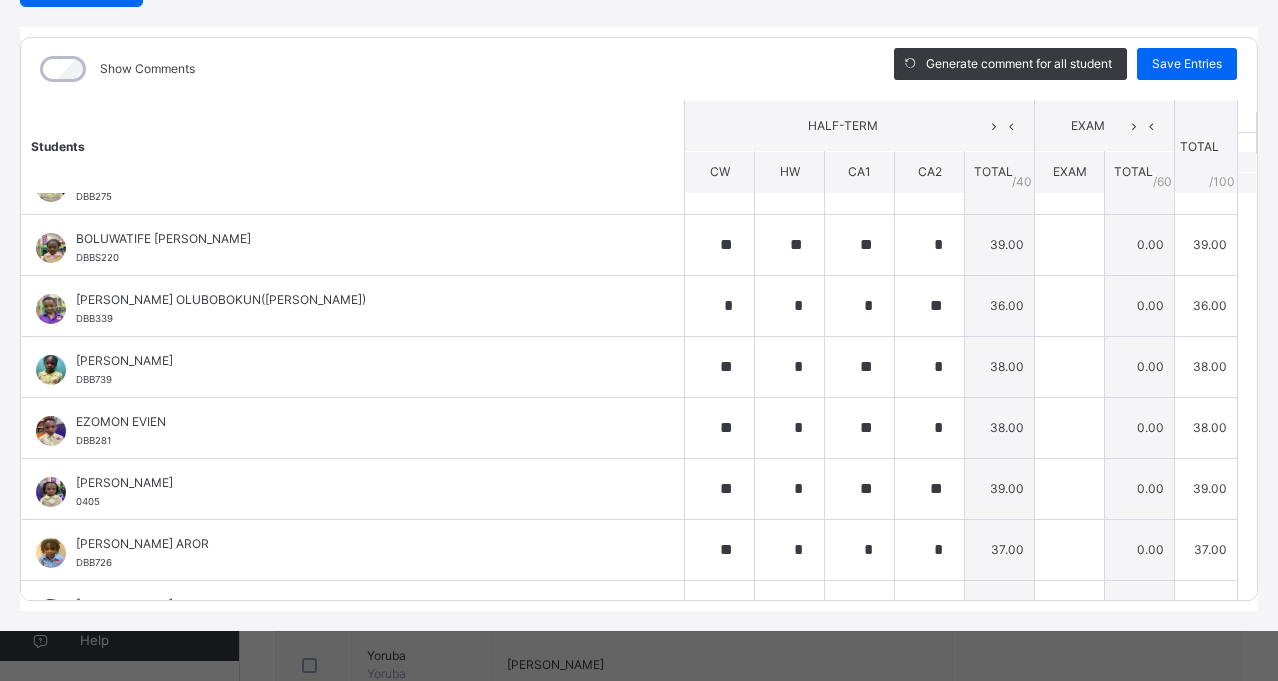 scroll, scrollTop: 0, scrollLeft: 0, axis: both 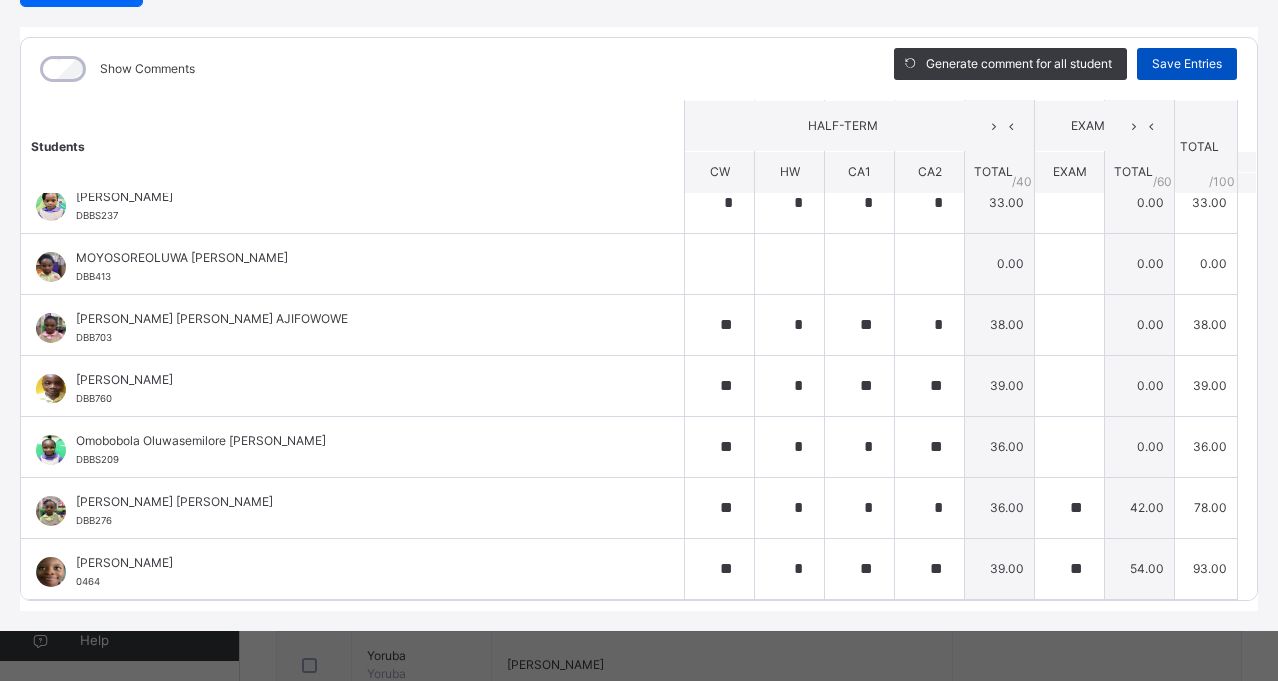 click on "Save Entries" at bounding box center (1187, 64) 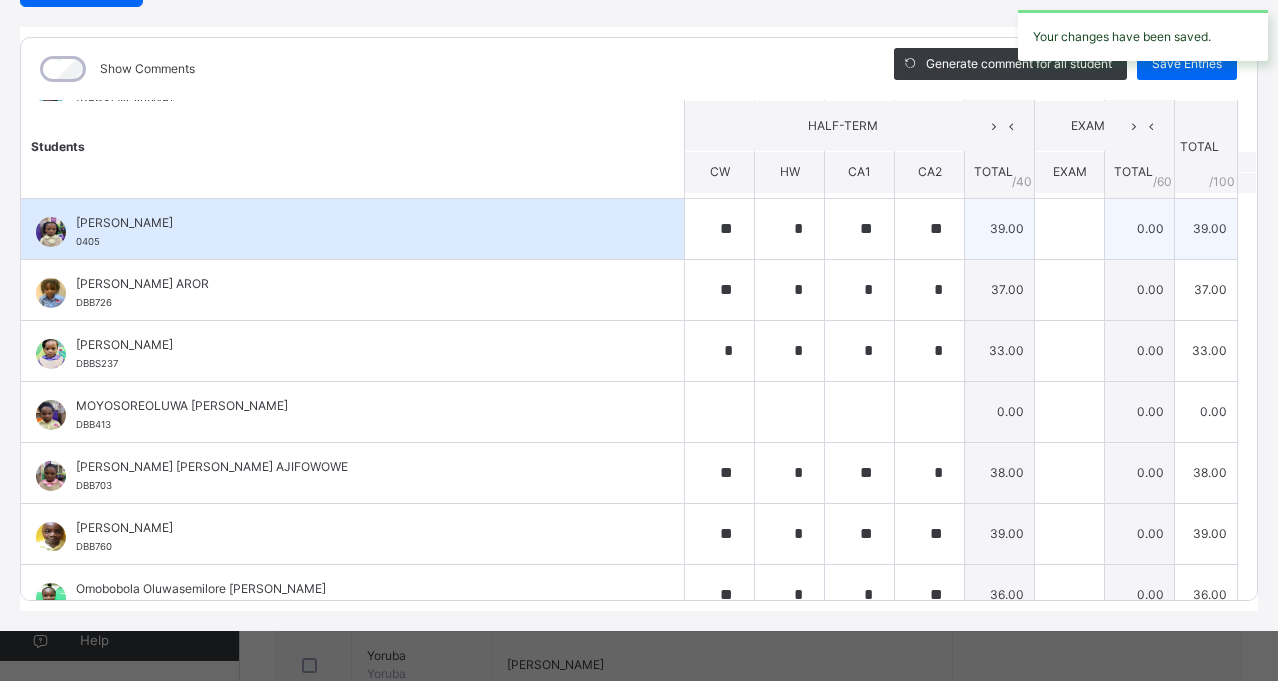 scroll, scrollTop: 448, scrollLeft: 0, axis: vertical 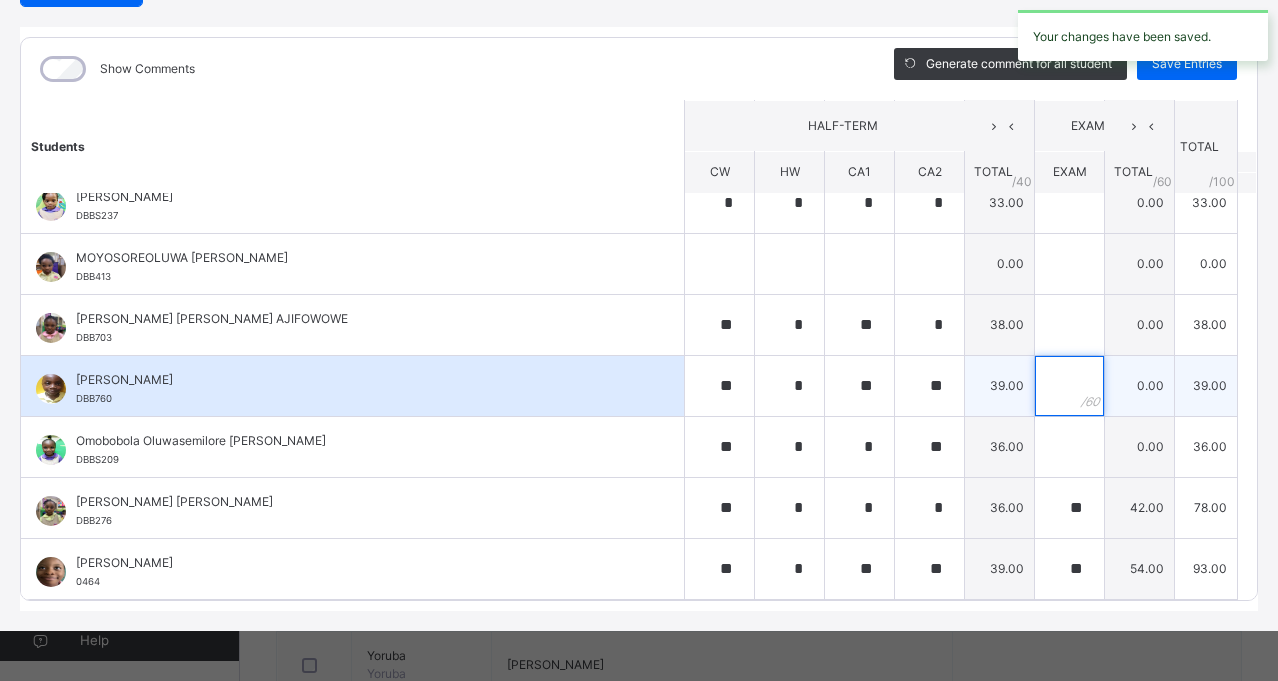 click at bounding box center [1069, 386] 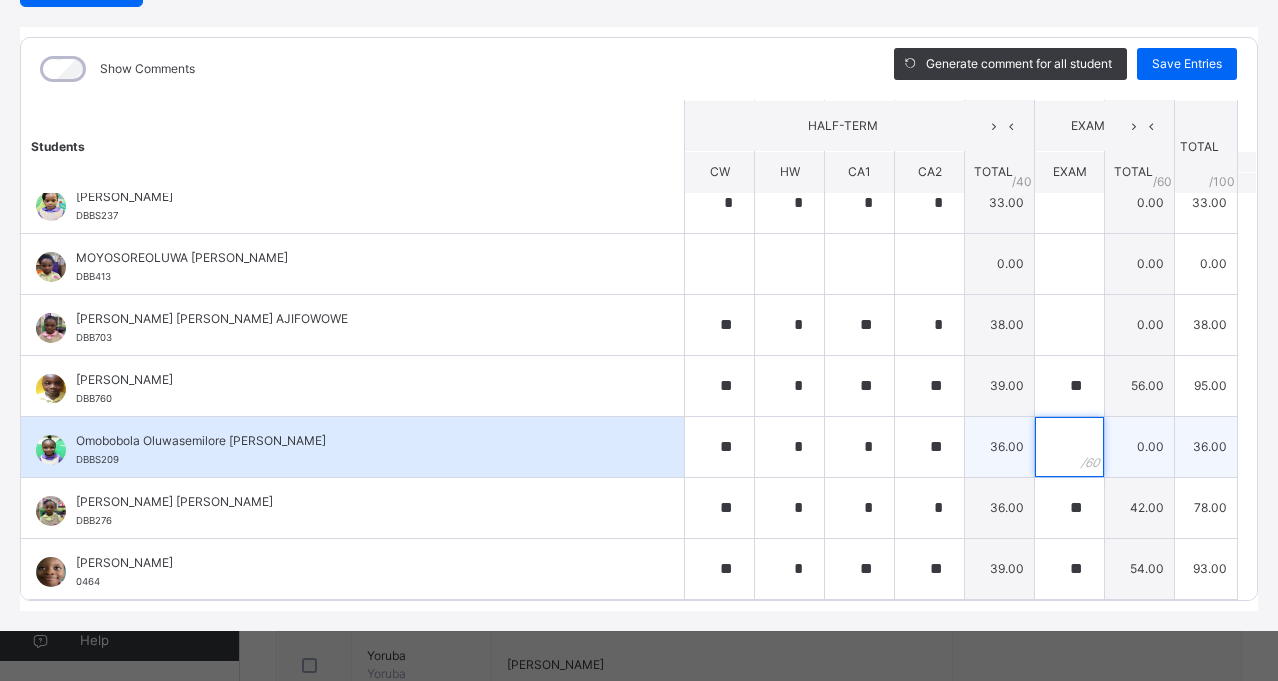 click at bounding box center [1069, 447] 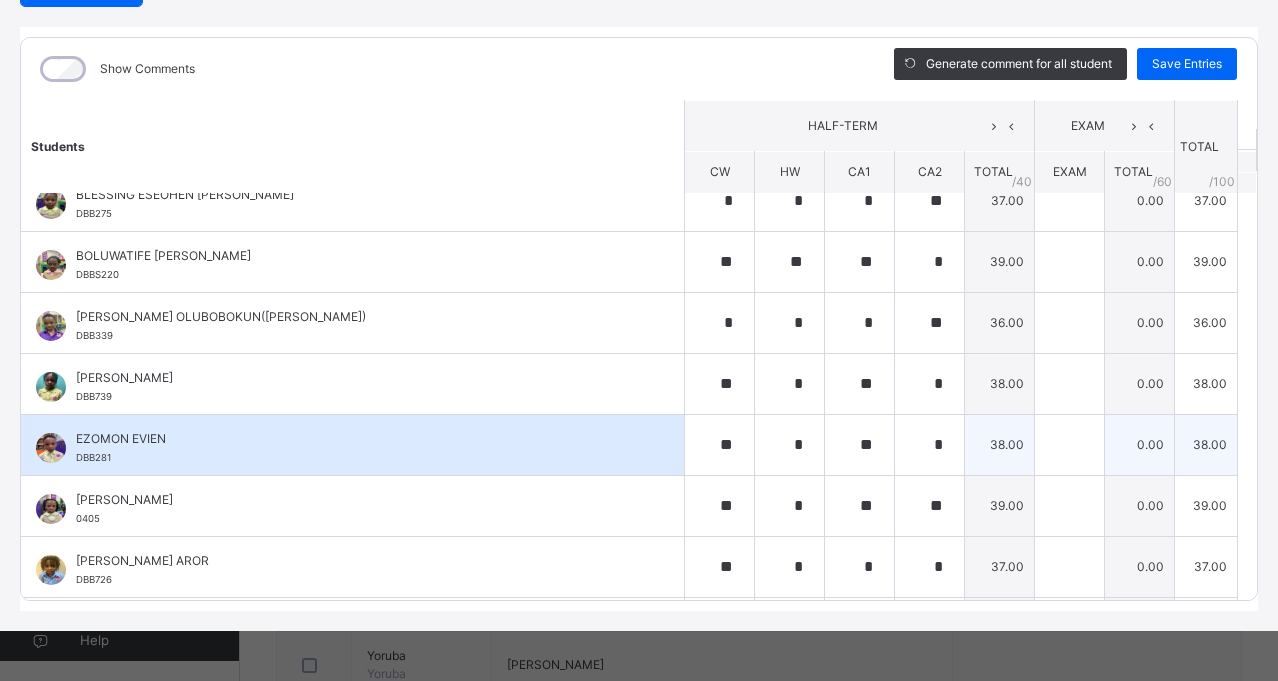 scroll, scrollTop: 0, scrollLeft: 0, axis: both 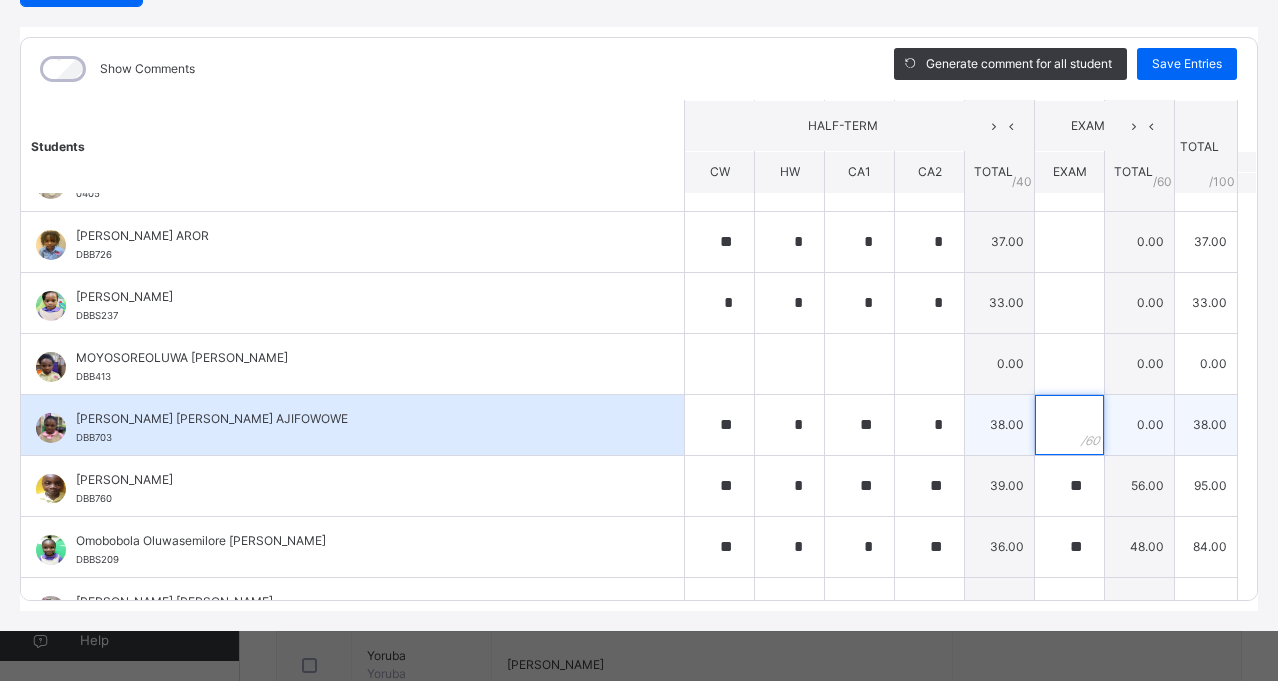 click at bounding box center (1069, 425) 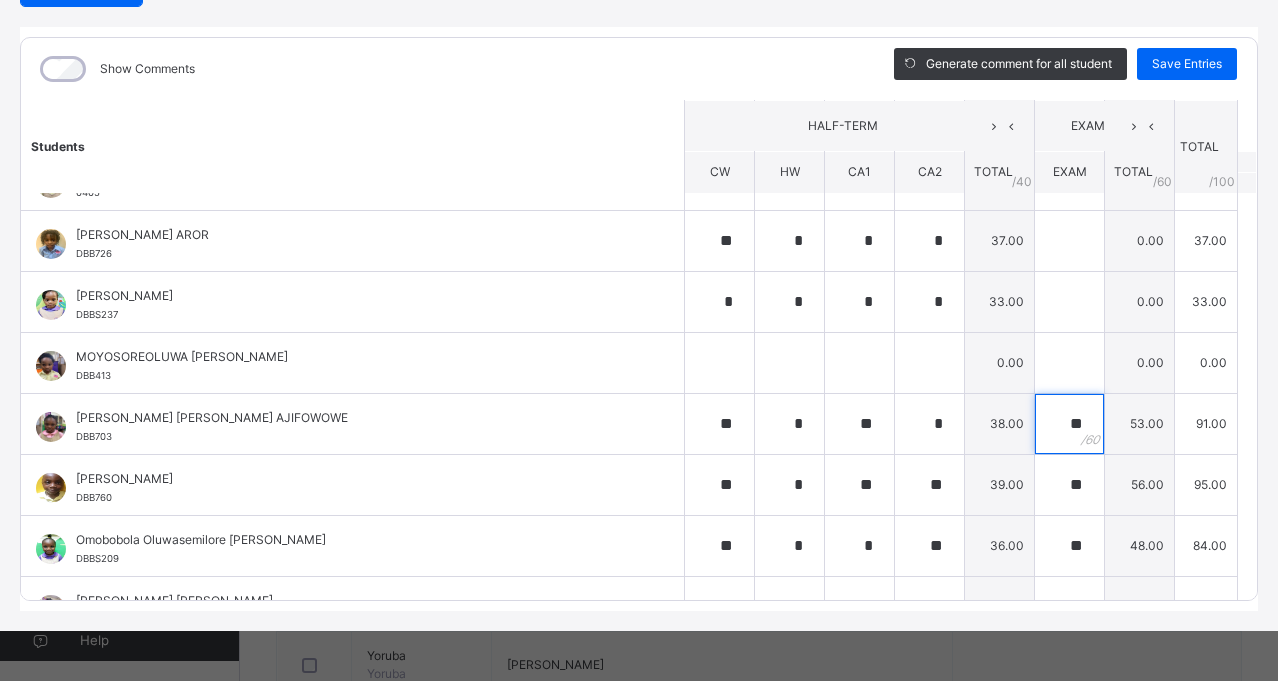 scroll, scrollTop: 448, scrollLeft: 0, axis: vertical 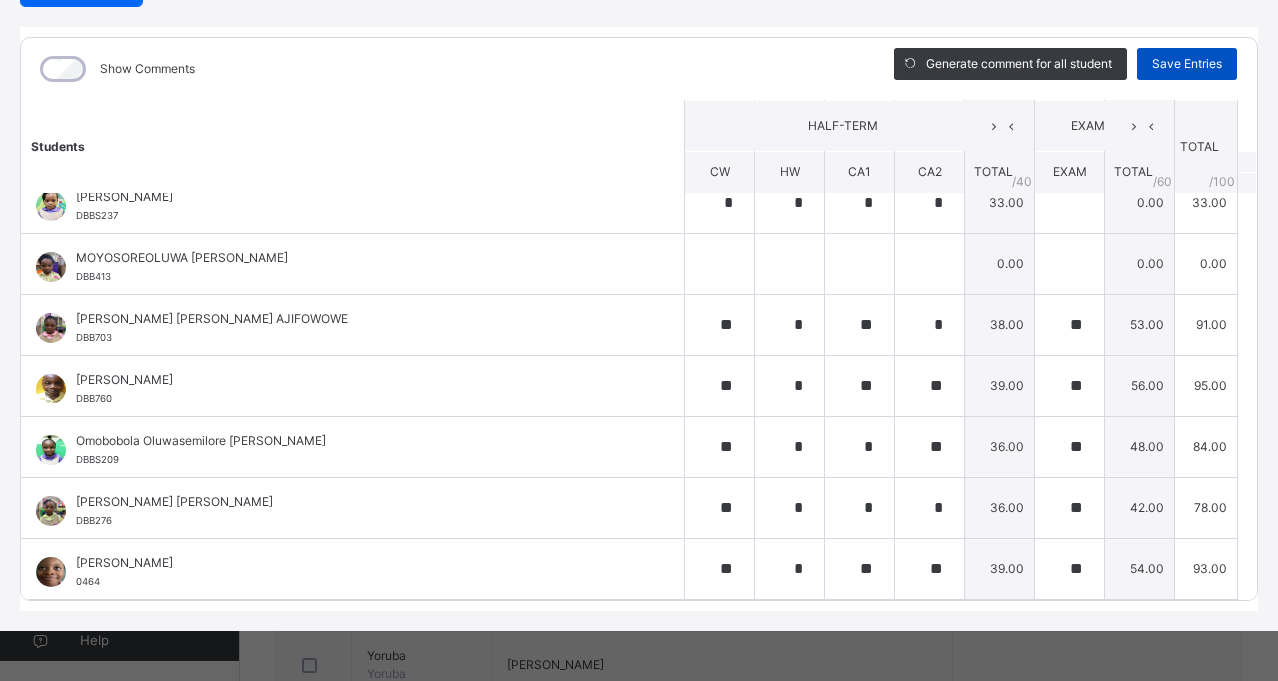 click on "Save Entries" at bounding box center (1187, 64) 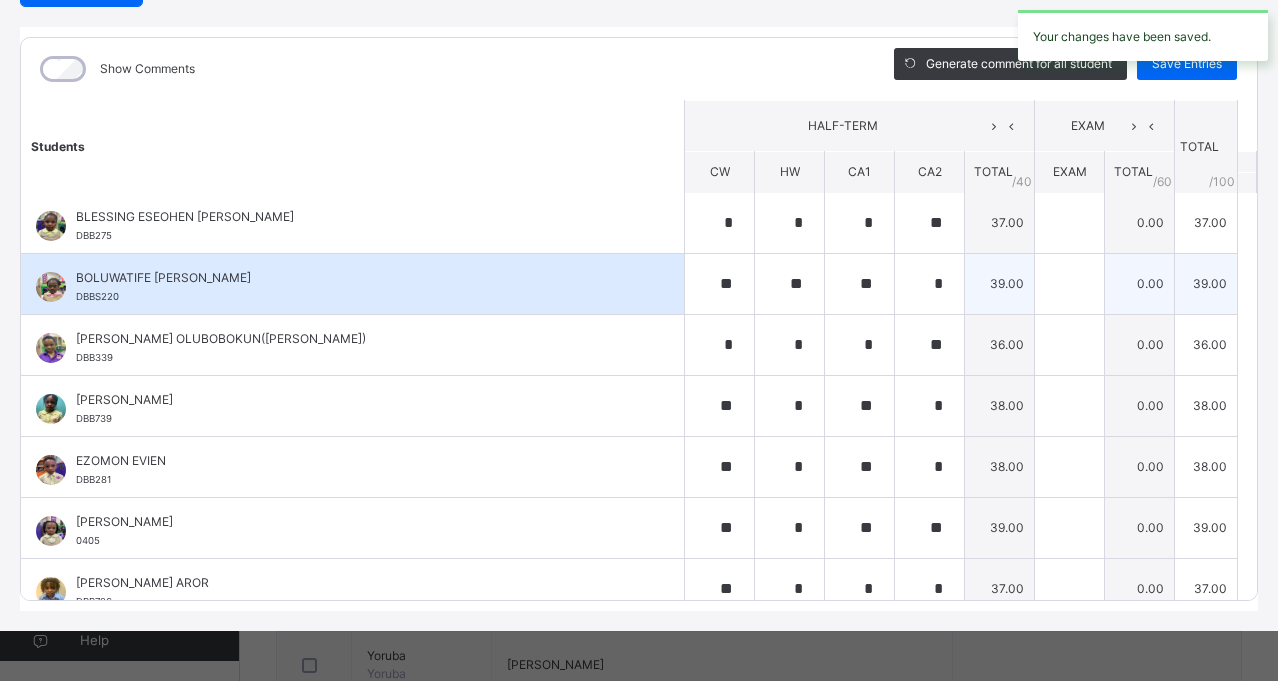 scroll, scrollTop: 0, scrollLeft: 0, axis: both 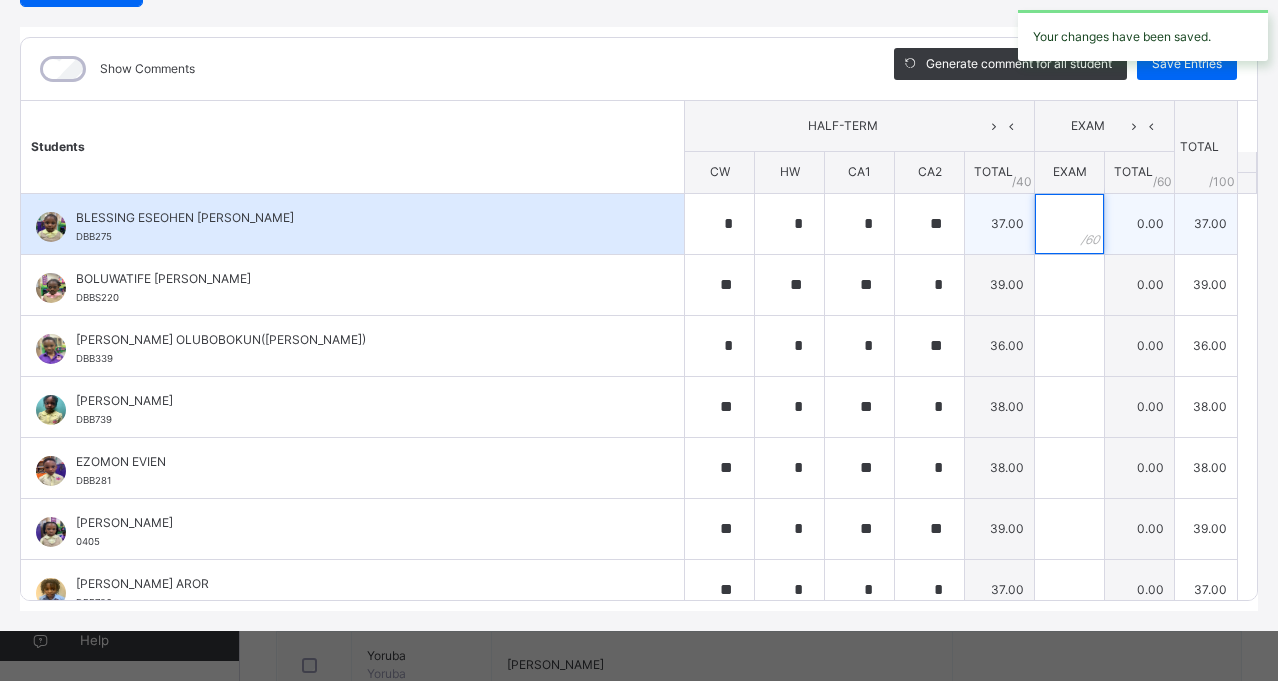 click at bounding box center (1069, 224) 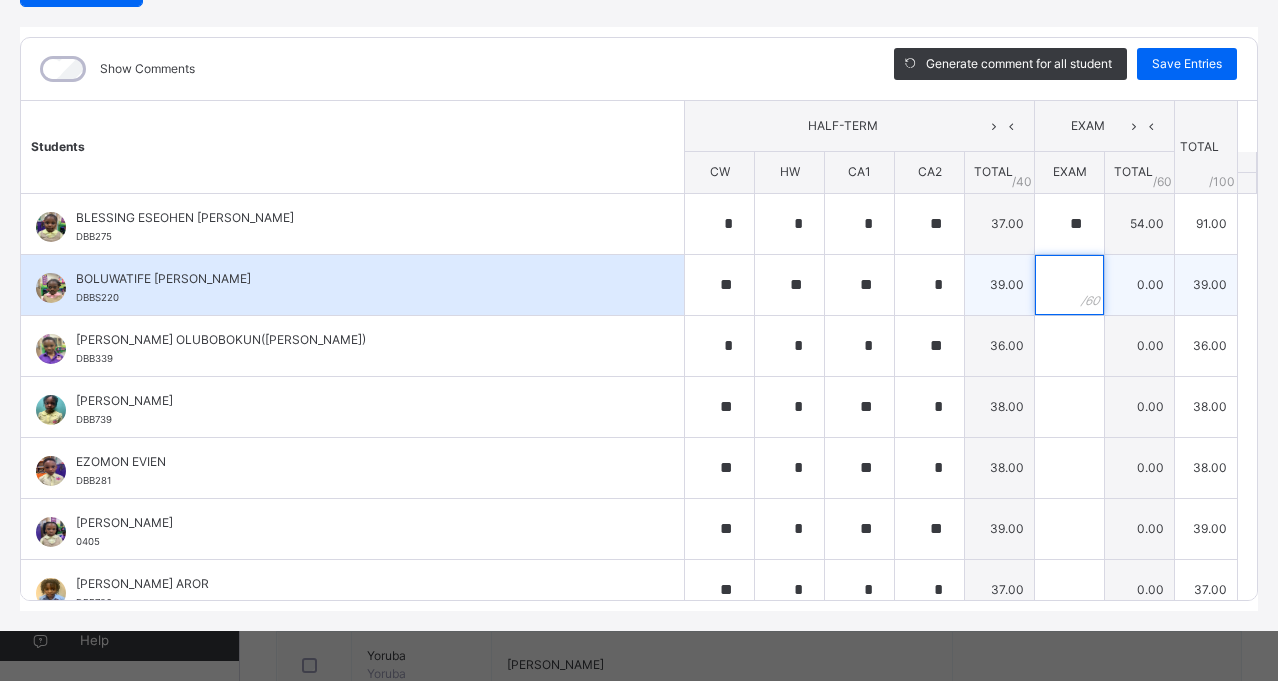 click at bounding box center (1069, 285) 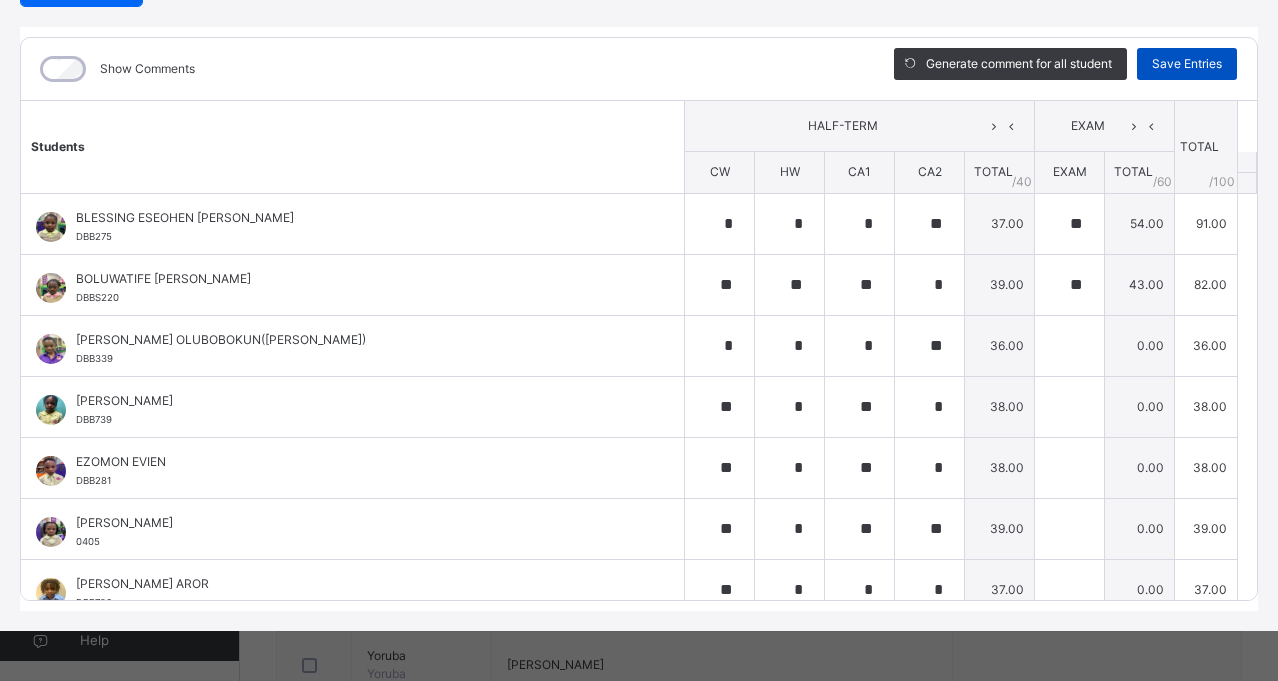 click on "Save Entries" at bounding box center (1187, 64) 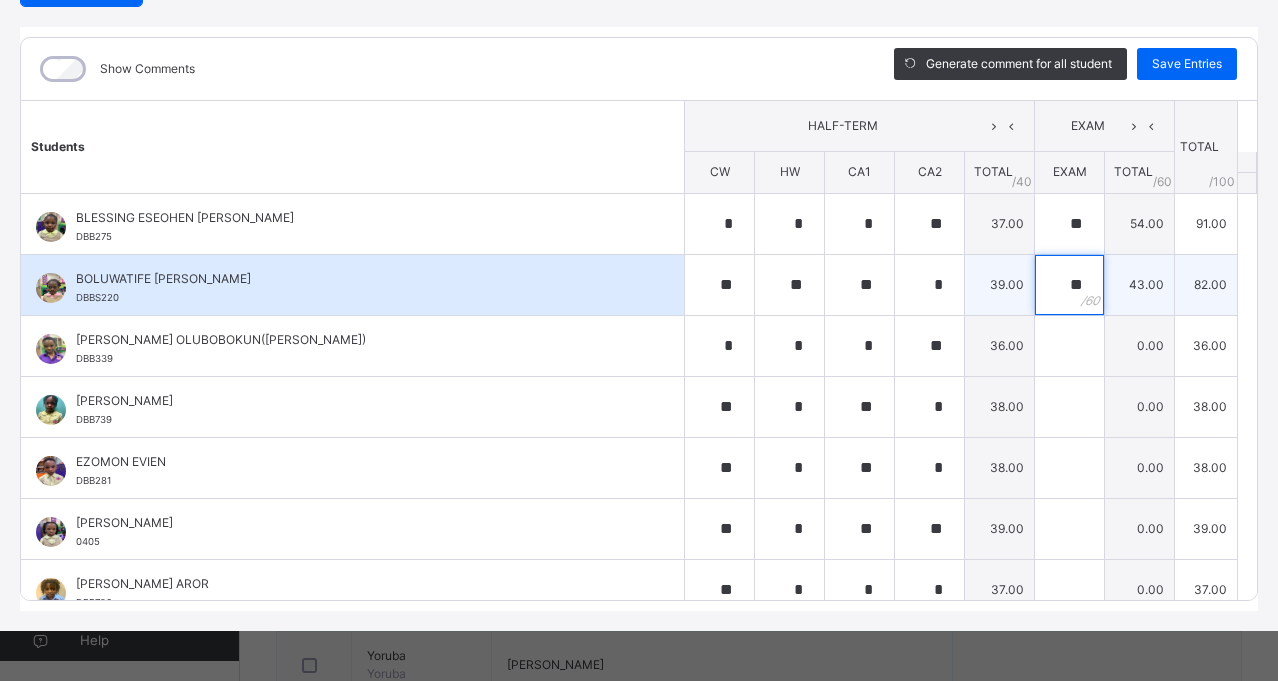 click on "**" at bounding box center (1069, 285) 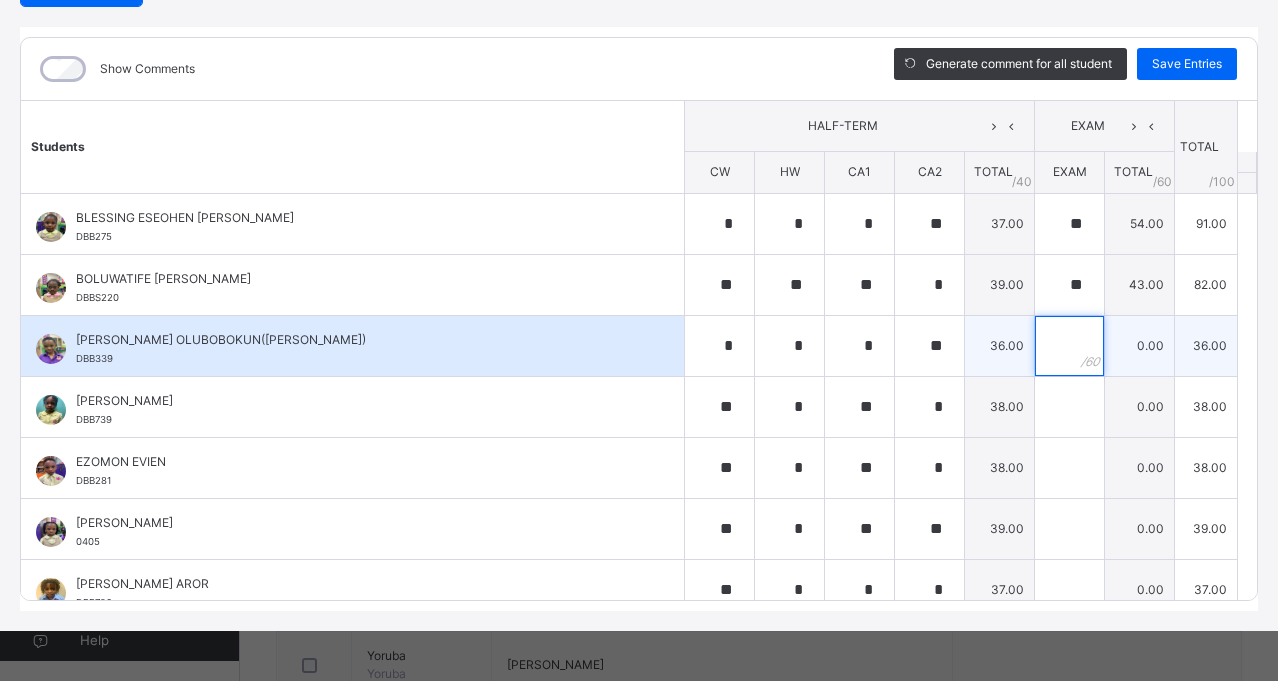 click at bounding box center (1069, 346) 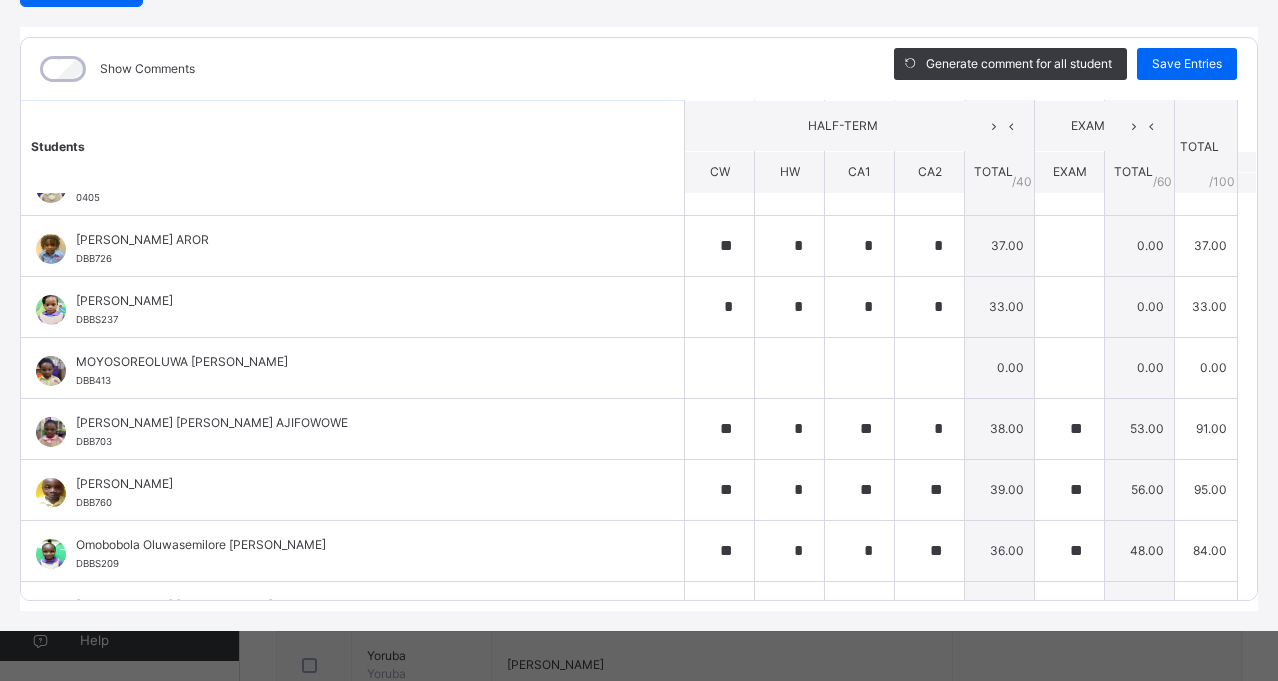 scroll, scrollTop: 200, scrollLeft: 0, axis: vertical 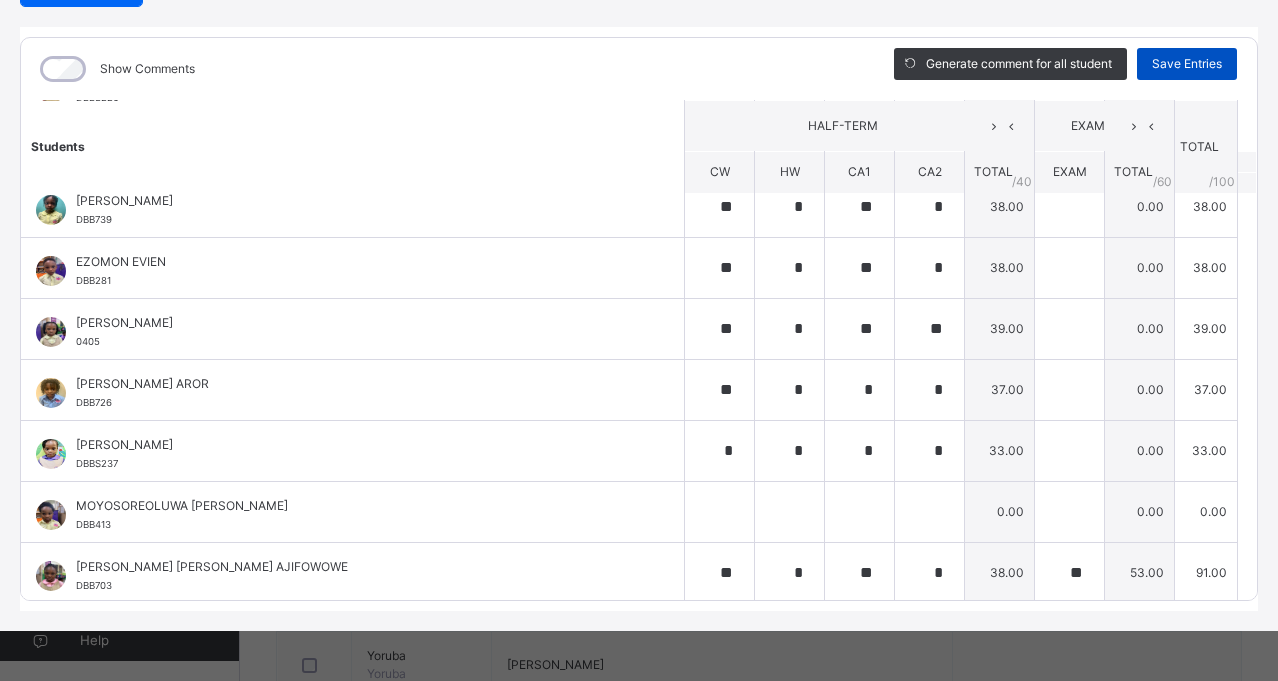 click on "Save Entries" at bounding box center (1187, 64) 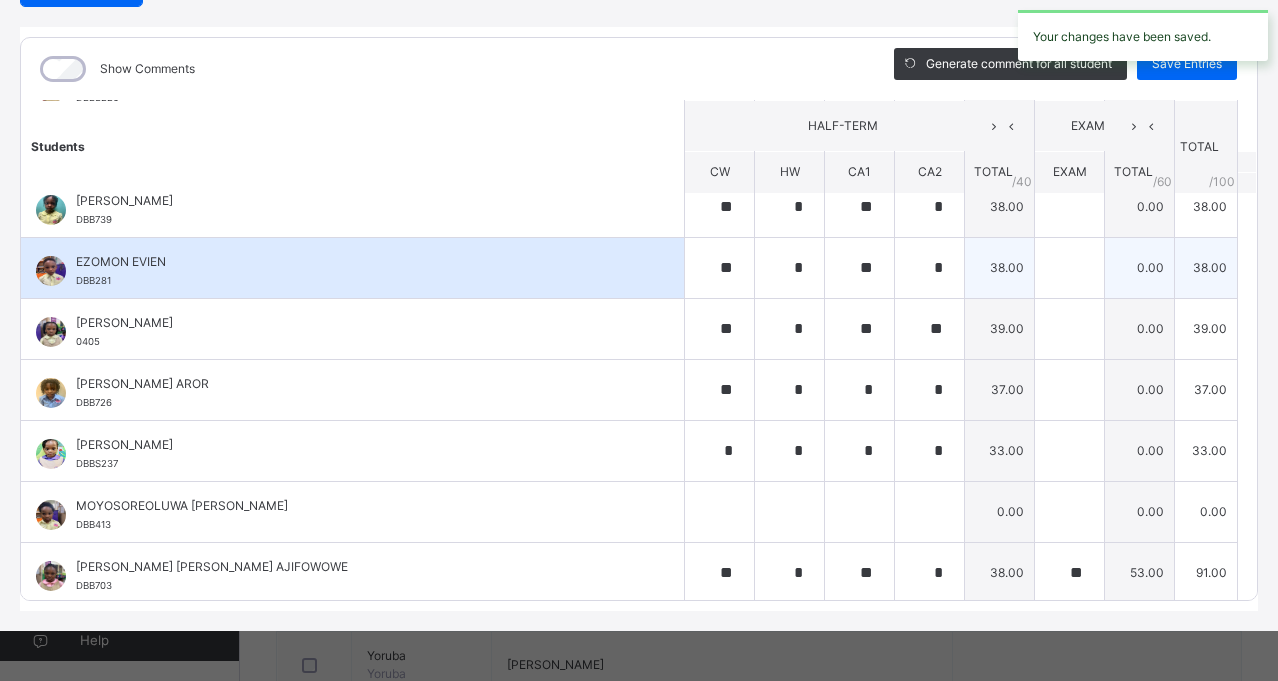 scroll, scrollTop: 100, scrollLeft: 0, axis: vertical 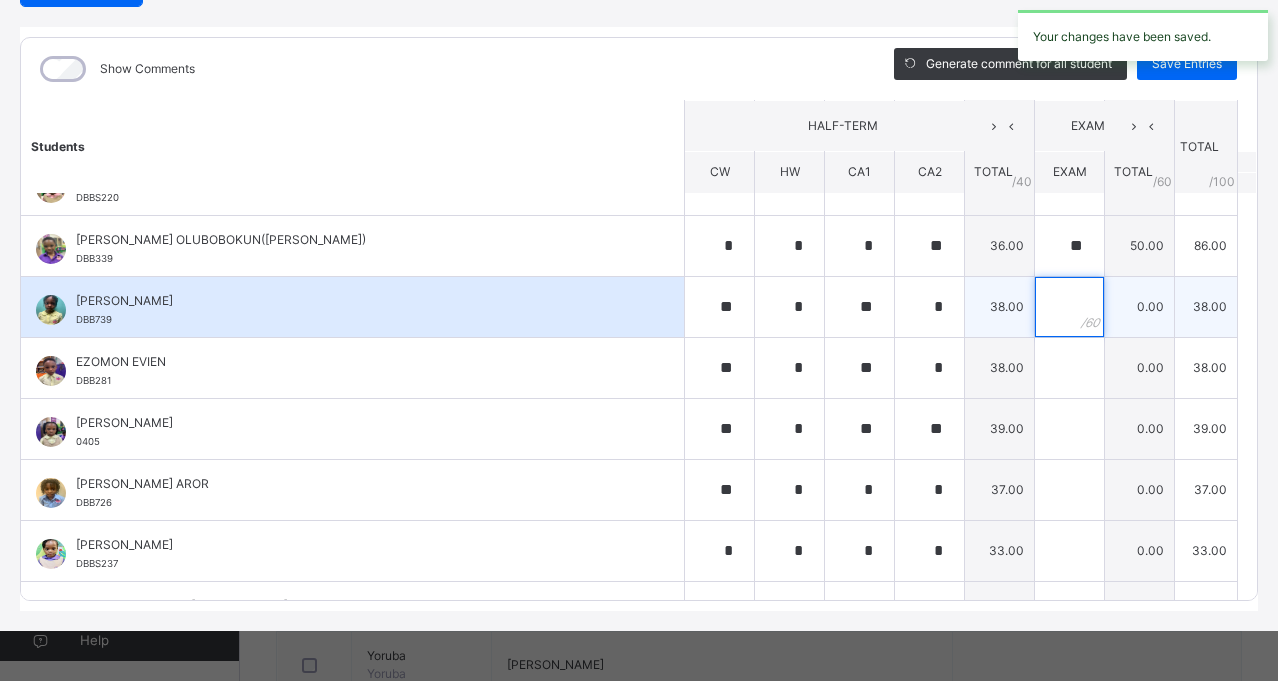click at bounding box center (1069, 307) 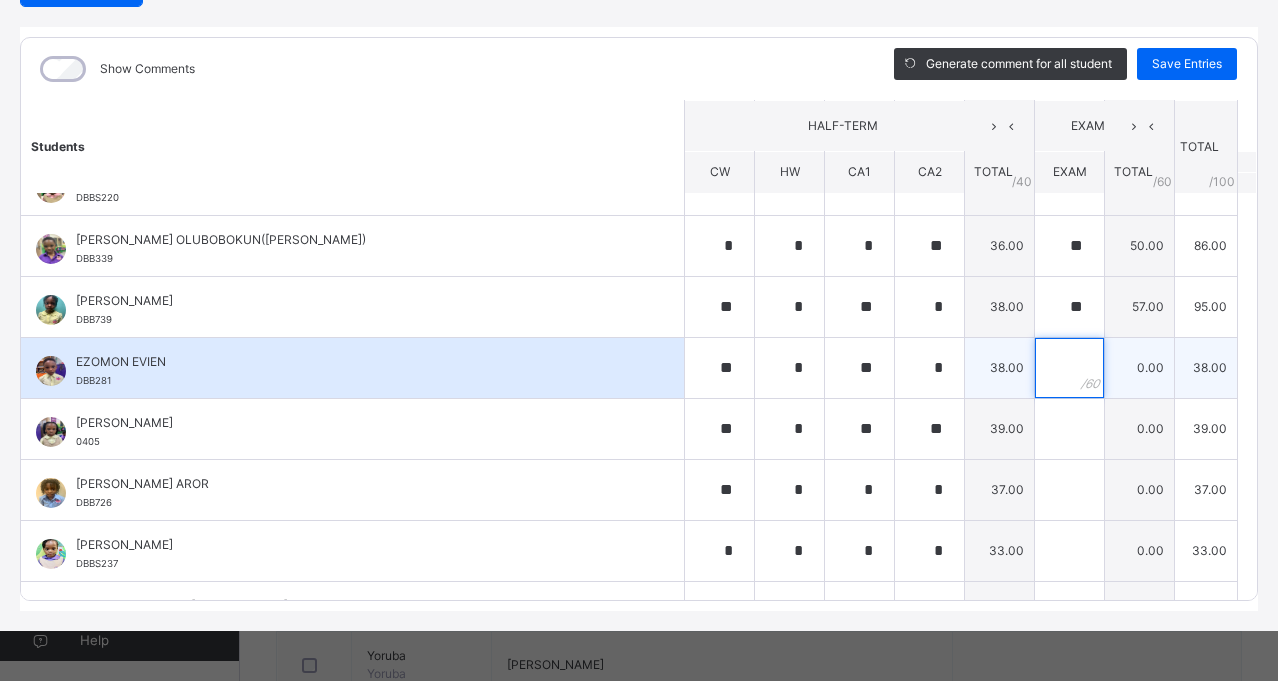 click at bounding box center (1069, 368) 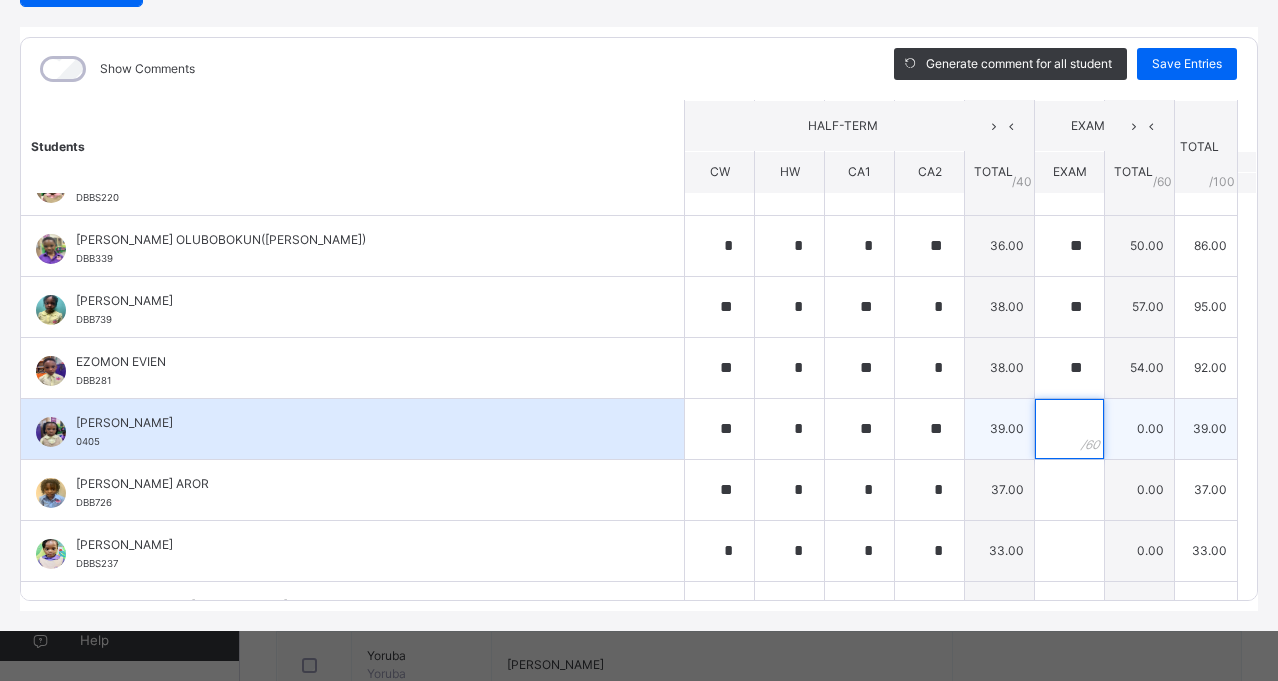 click at bounding box center [1069, 429] 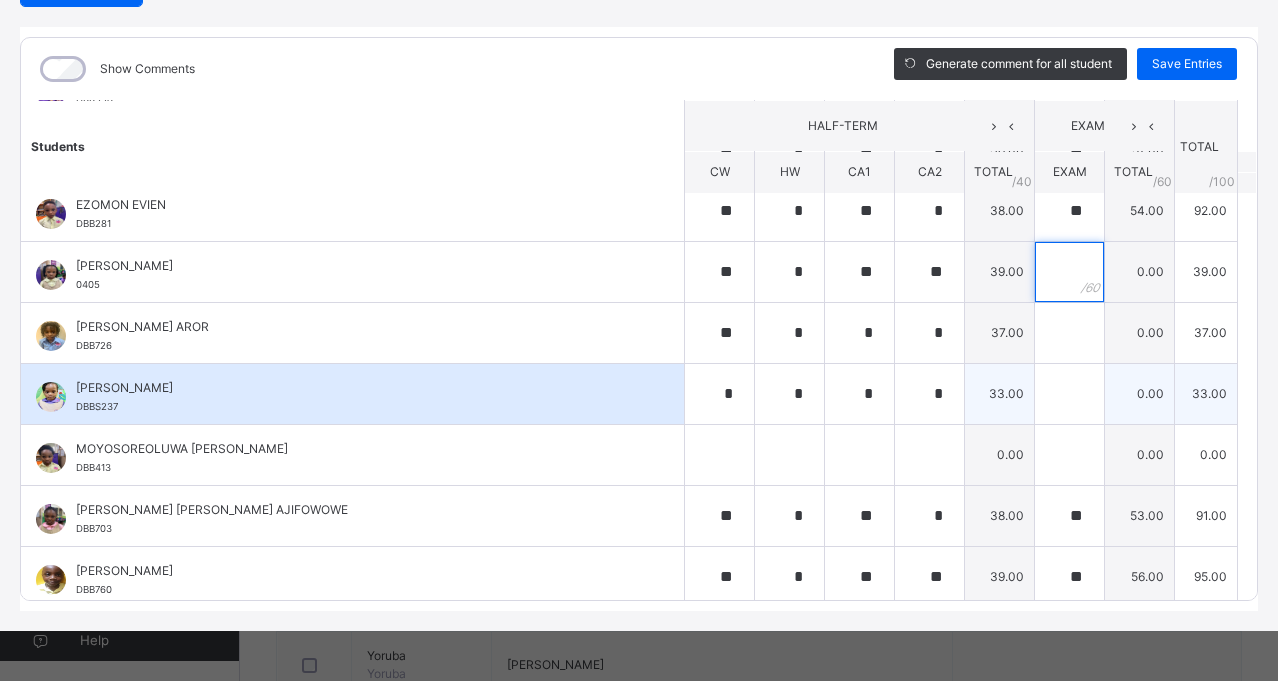 scroll, scrollTop: 300, scrollLeft: 0, axis: vertical 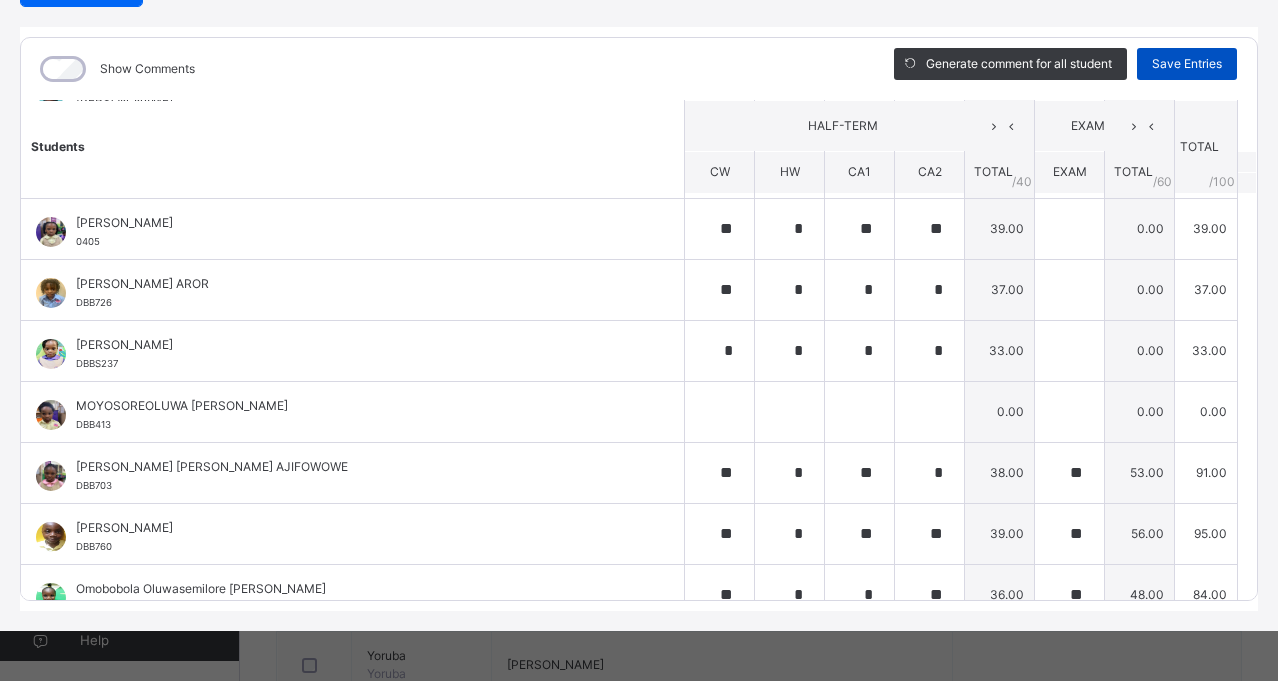 click on "Save Entries" at bounding box center [1187, 64] 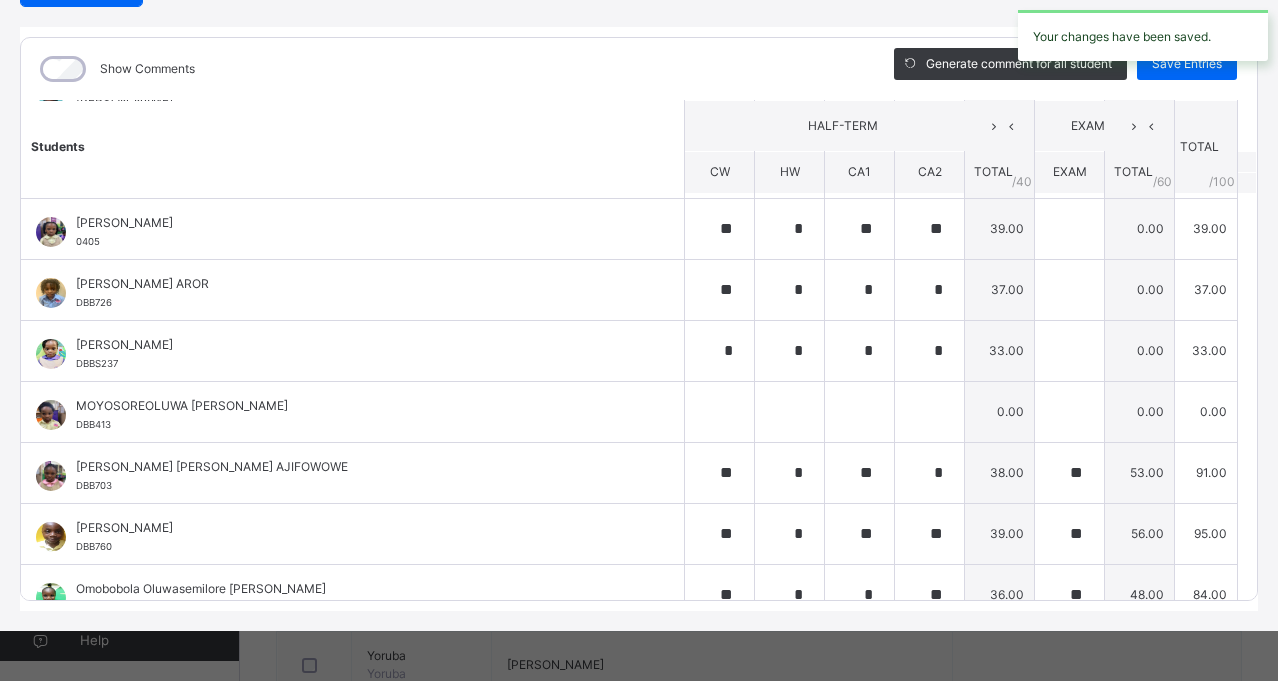 scroll, scrollTop: 200, scrollLeft: 0, axis: vertical 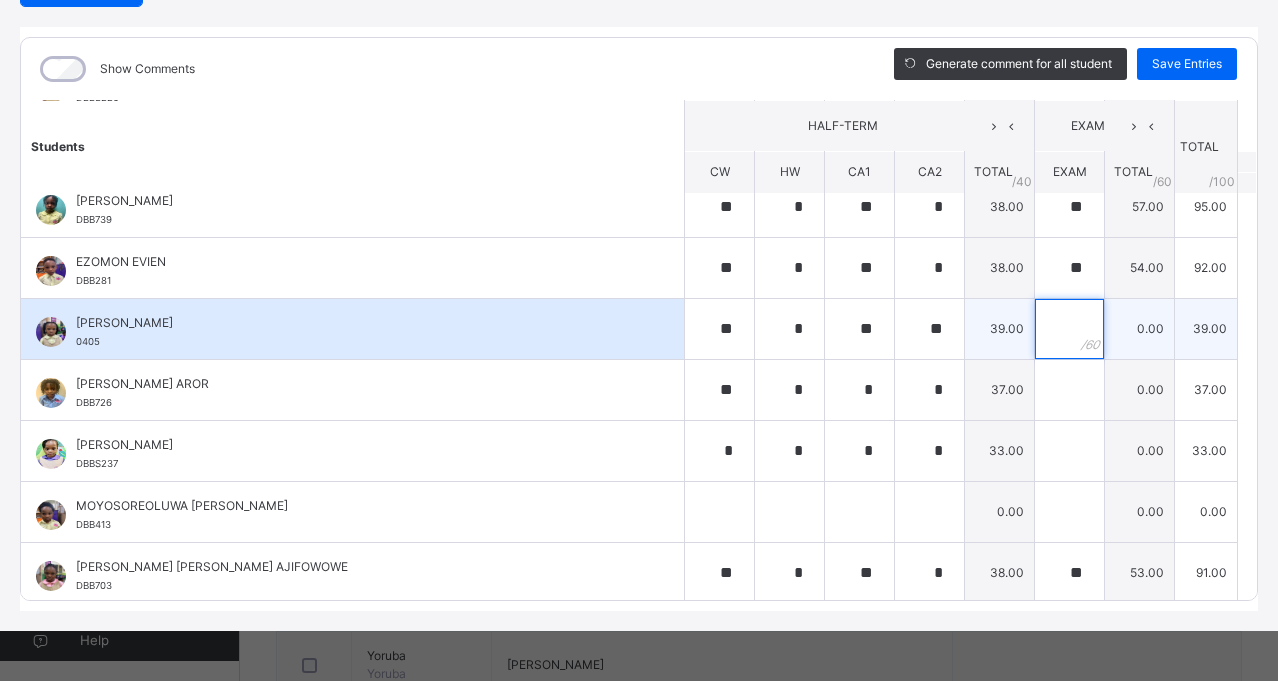 click at bounding box center (1069, 329) 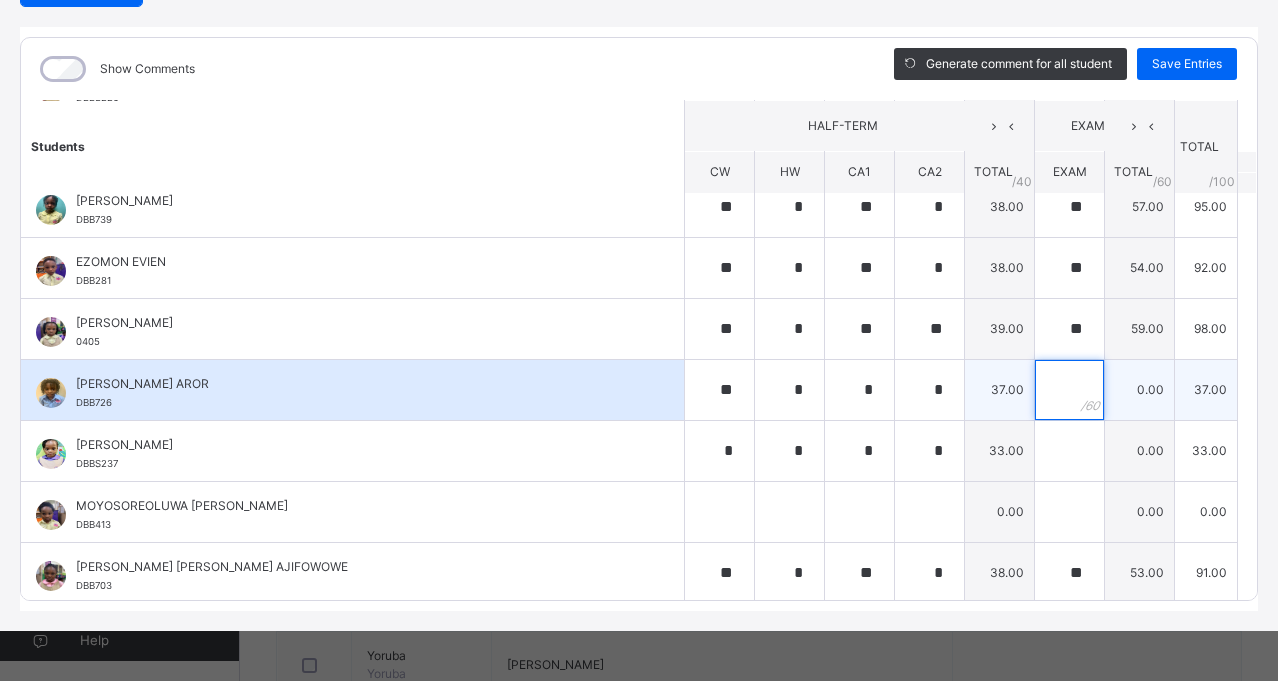 click at bounding box center (1069, 390) 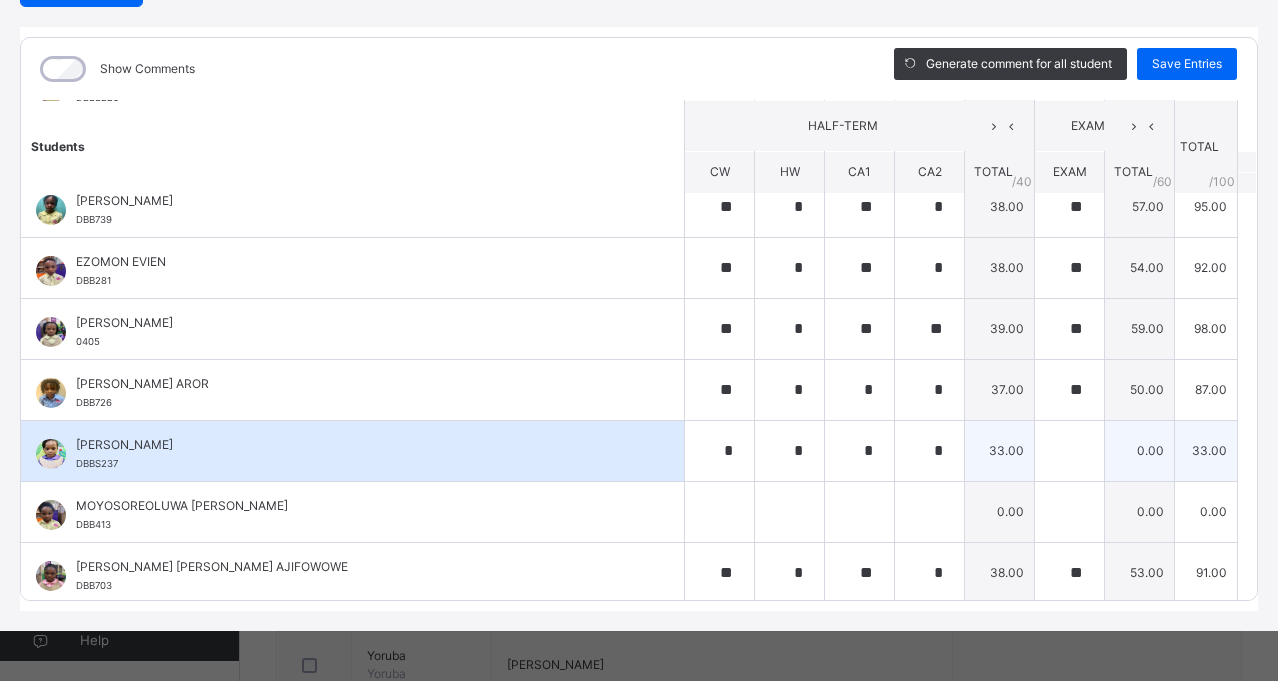 click on "0.00" at bounding box center (1140, 450) 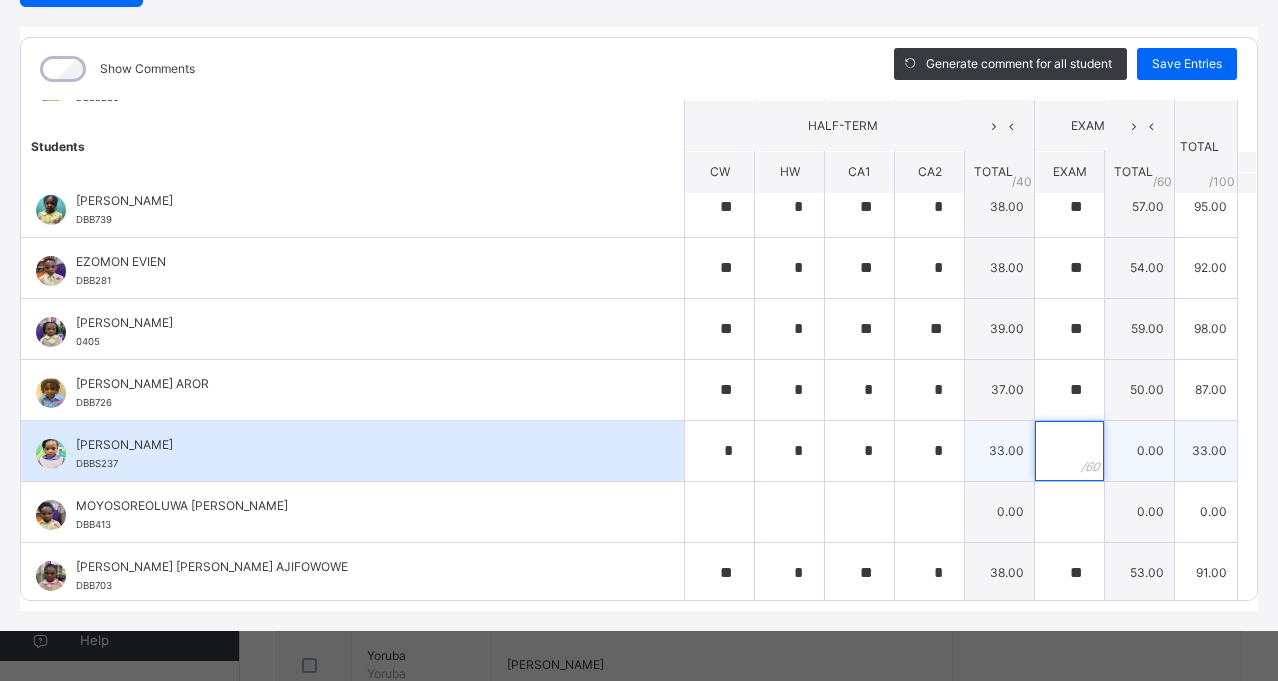 click at bounding box center (1069, 451) 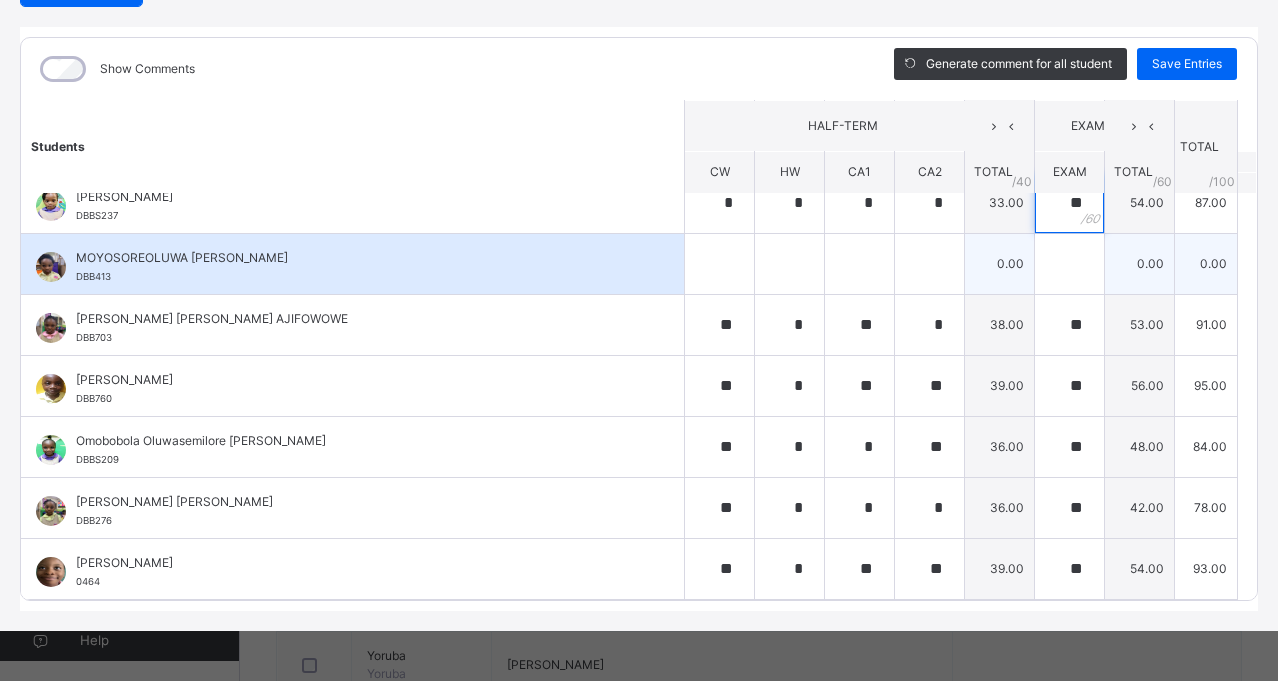 scroll, scrollTop: 0, scrollLeft: 0, axis: both 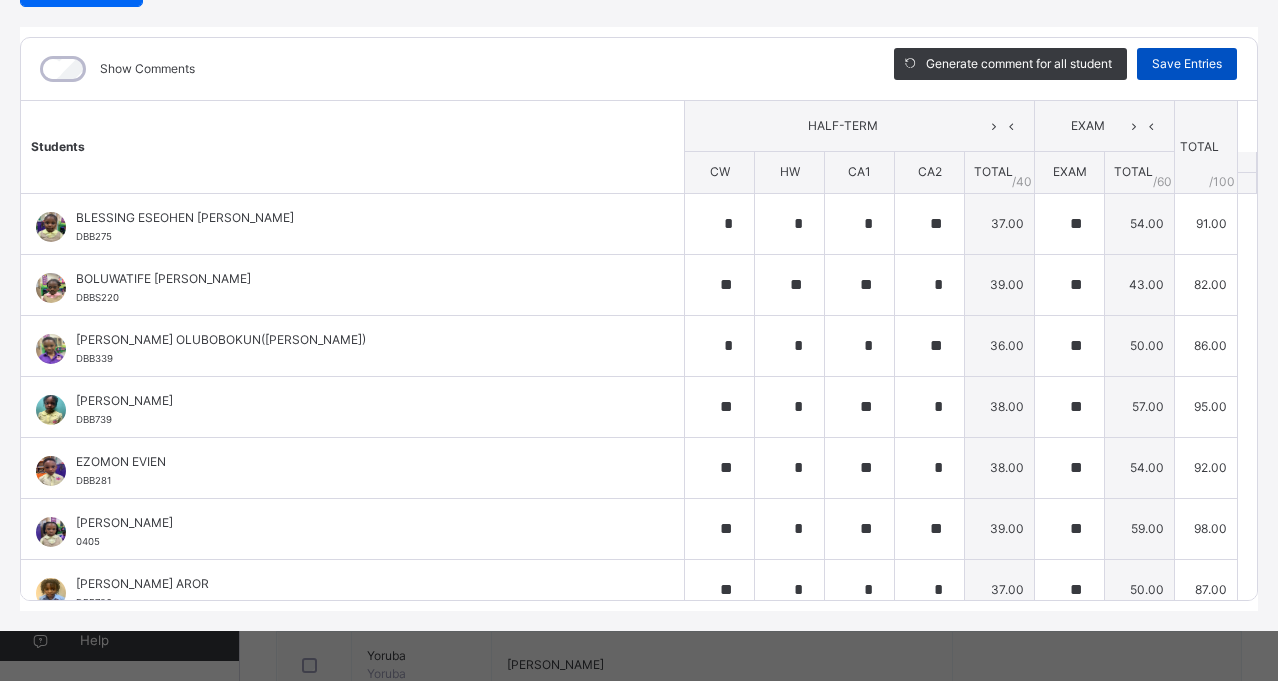 click on "Save Entries" at bounding box center (1187, 64) 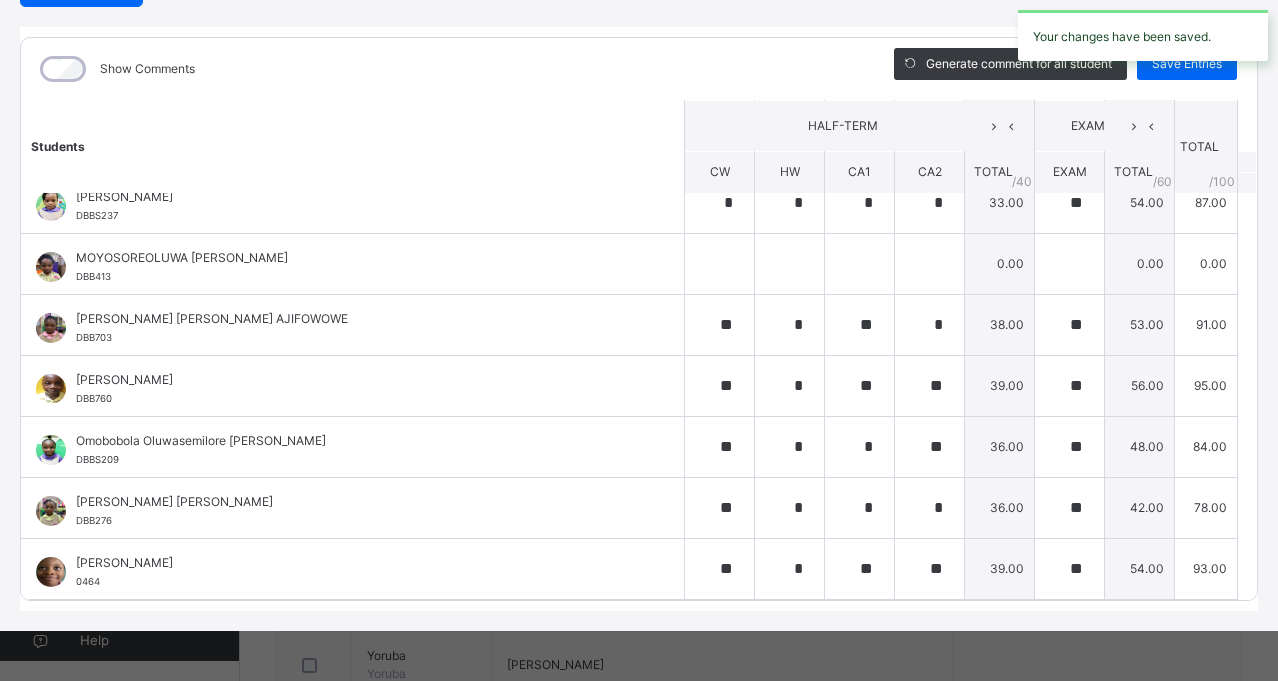 scroll, scrollTop: 0, scrollLeft: 0, axis: both 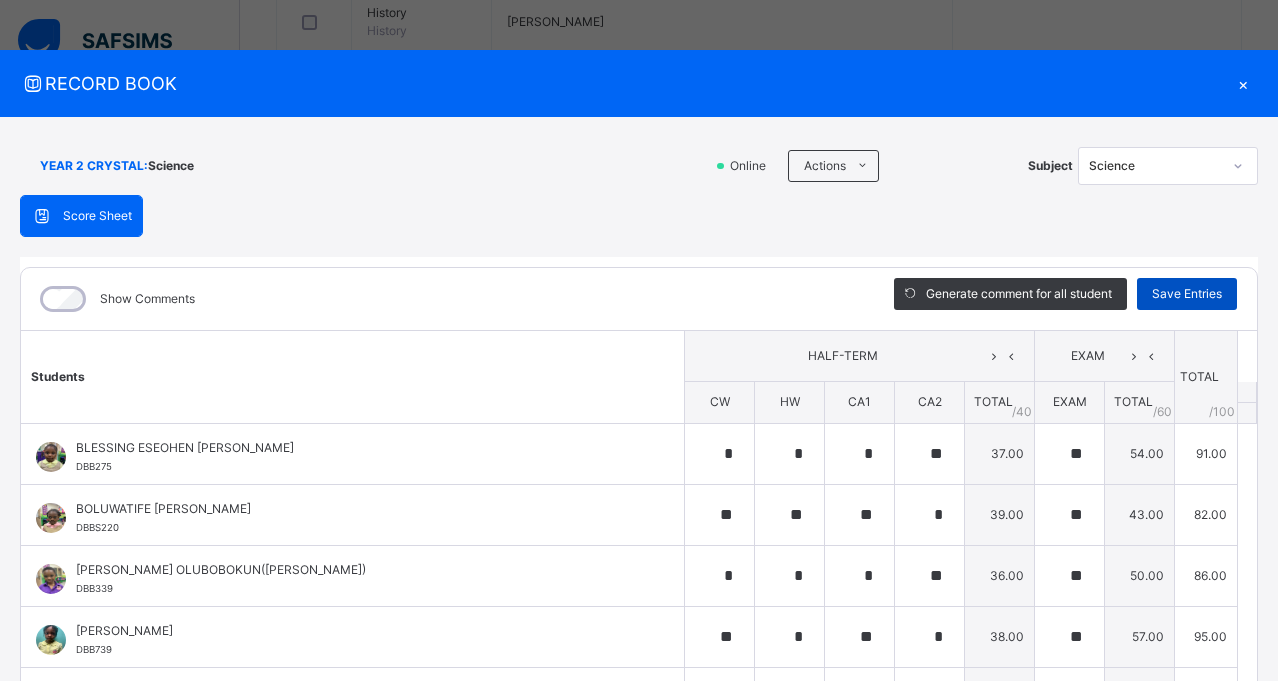 click on "Save Entries" at bounding box center [1187, 294] 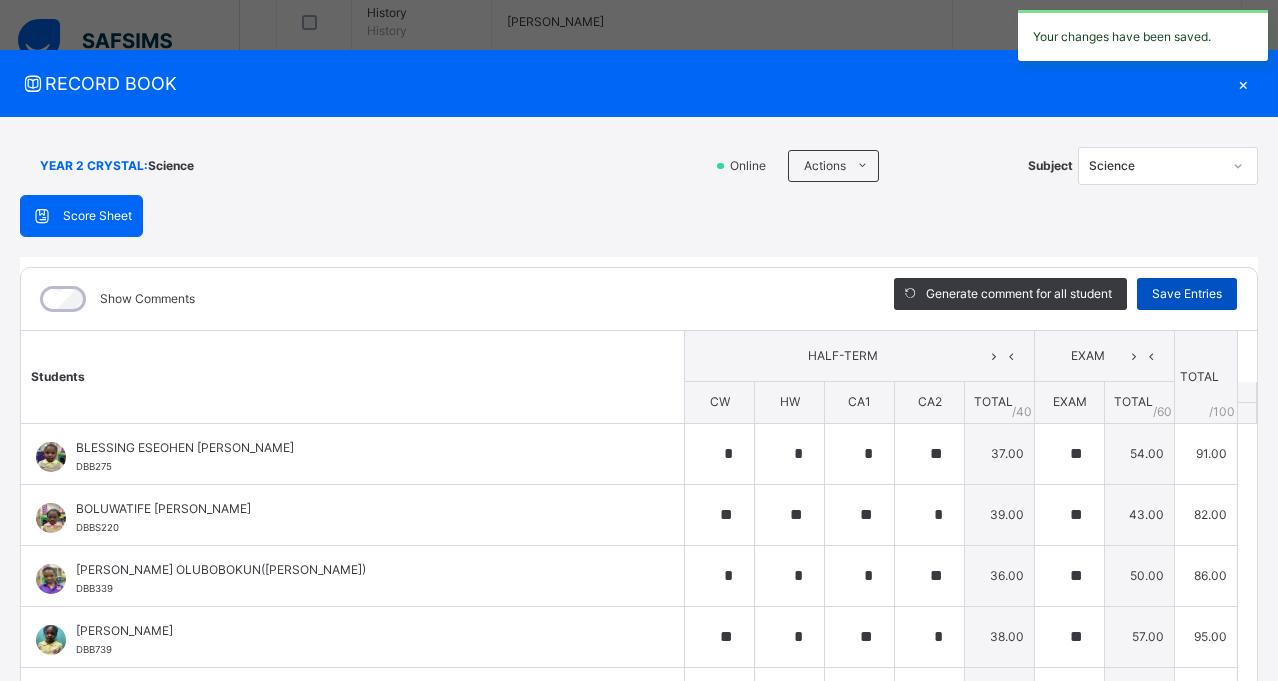 scroll, scrollTop: 230, scrollLeft: 0, axis: vertical 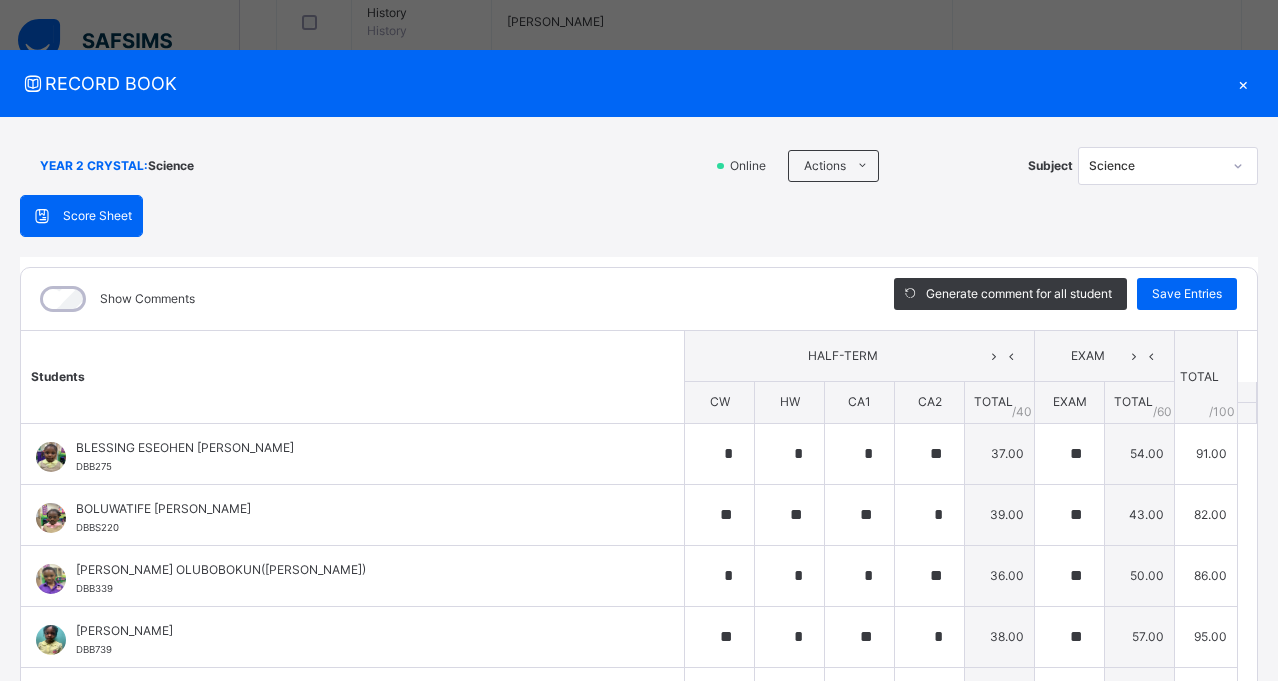 click on "×" at bounding box center [1243, 83] 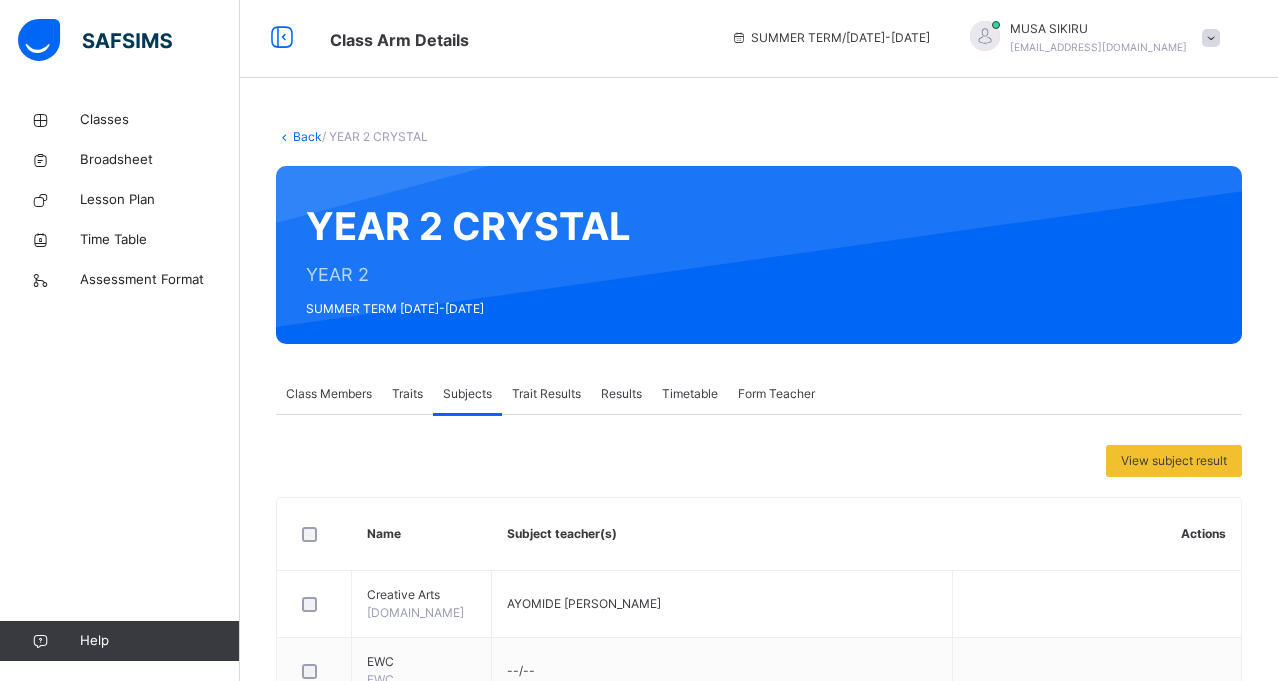 scroll, scrollTop: 0, scrollLeft: 0, axis: both 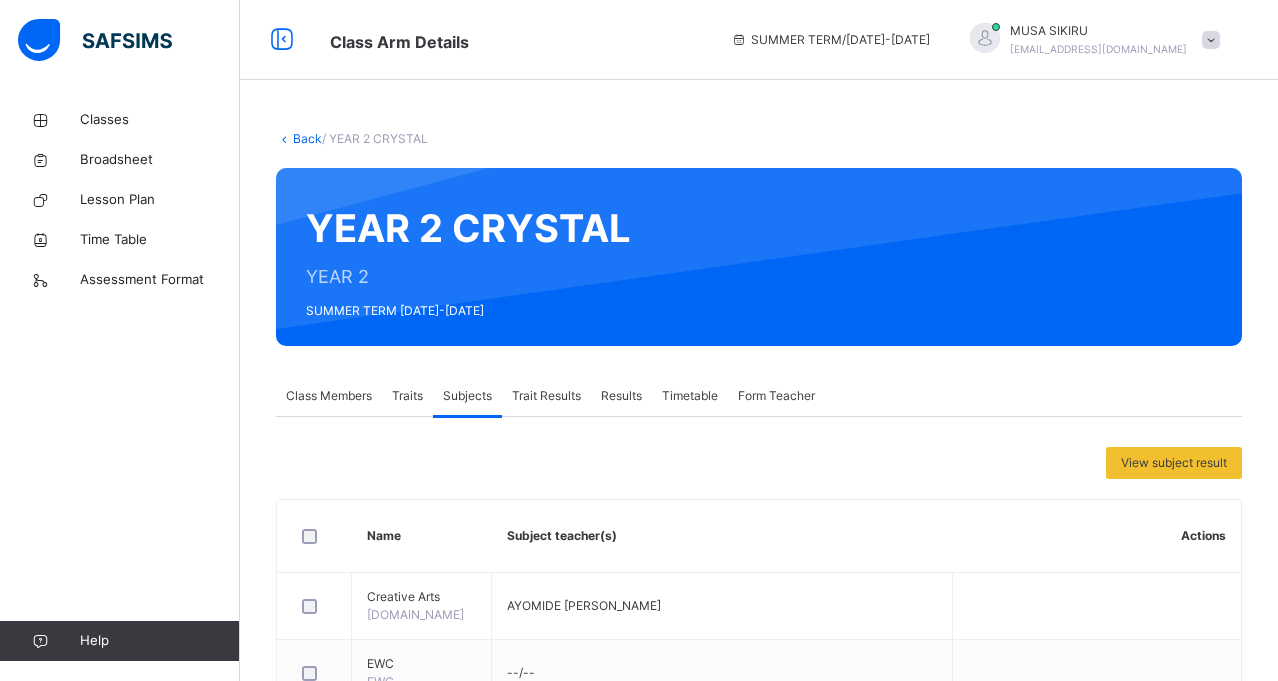 click on "Back" at bounding box center [307, 138] 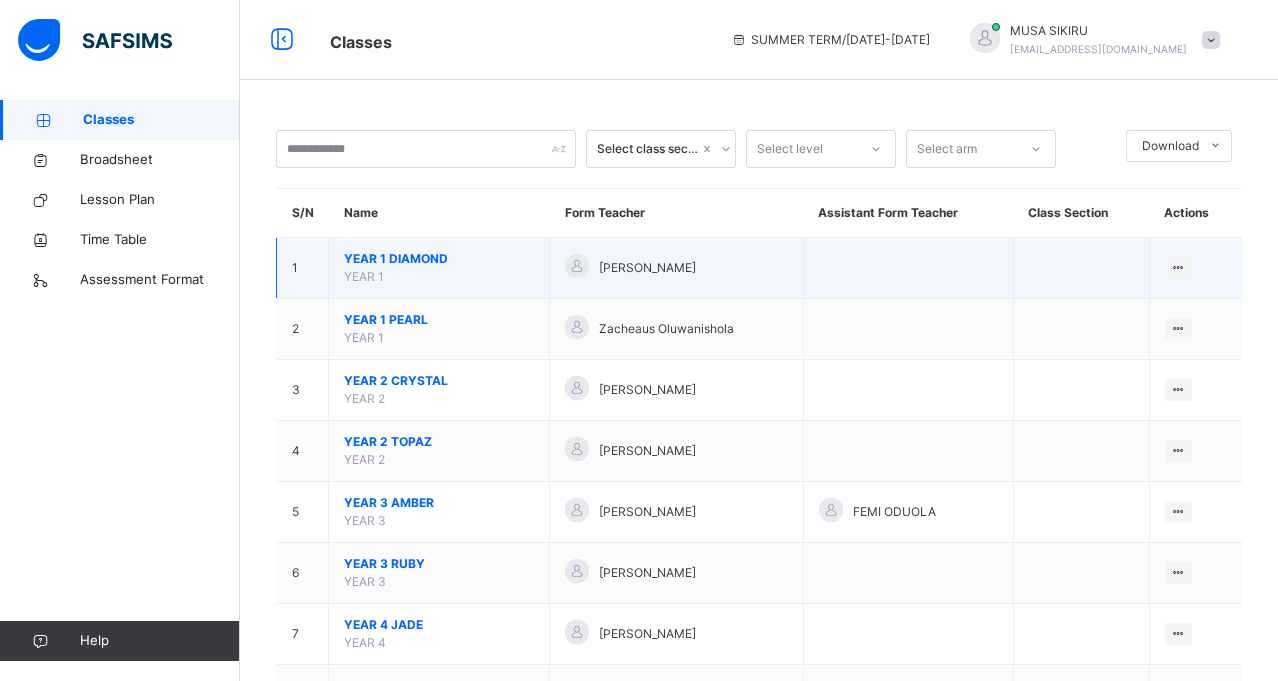 click on "YEAR 1   DIAMOND" at bounding box center [439, 259] 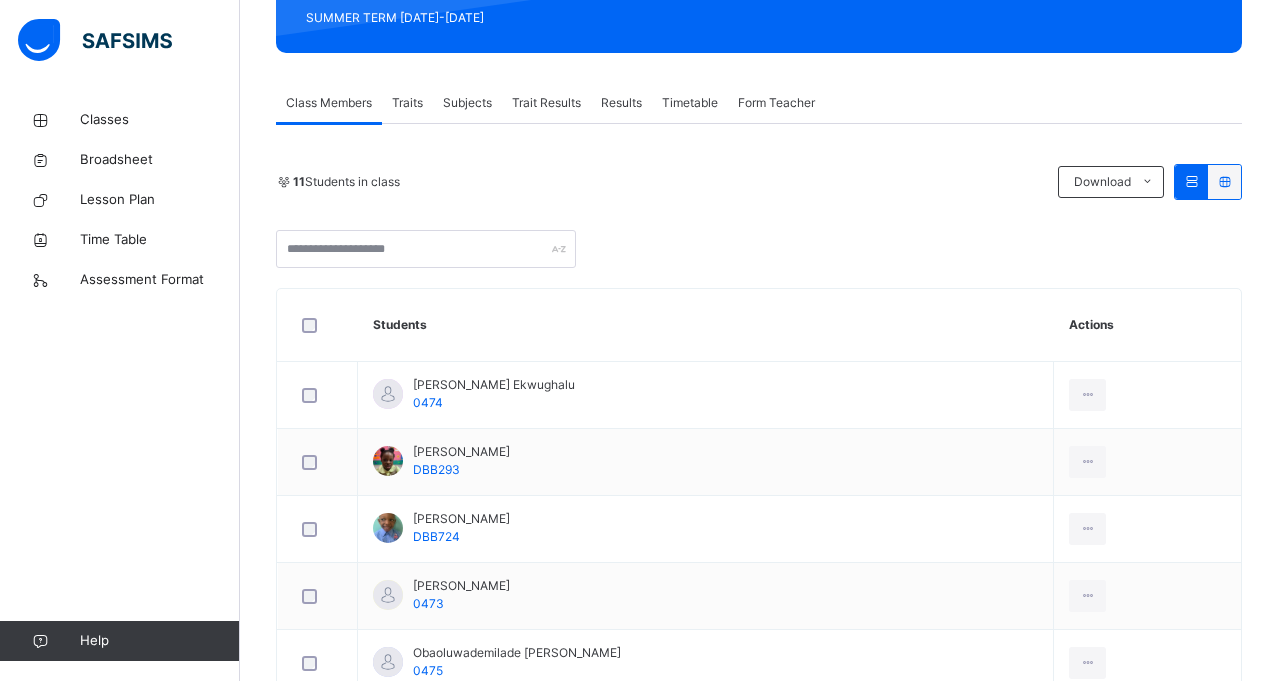 scroll, scrollTop: 0, scrollLeft: 0, axis: both 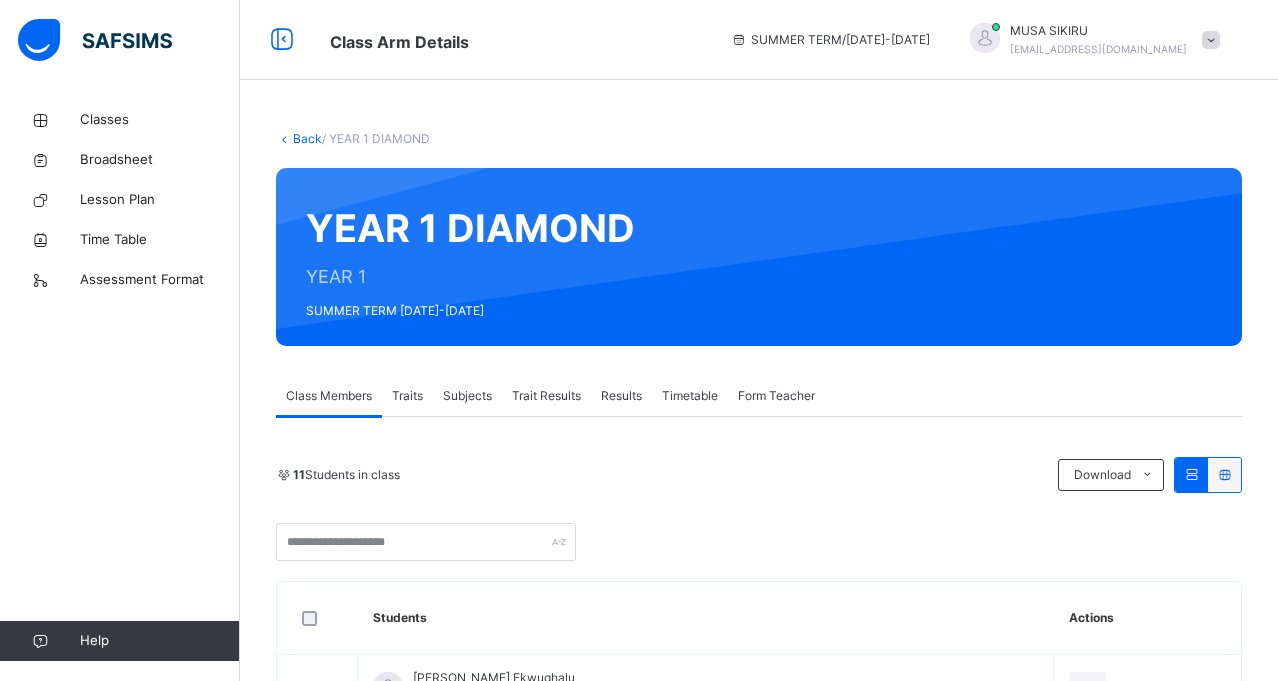 click on "Subjects" at bounding box center (467, 396) 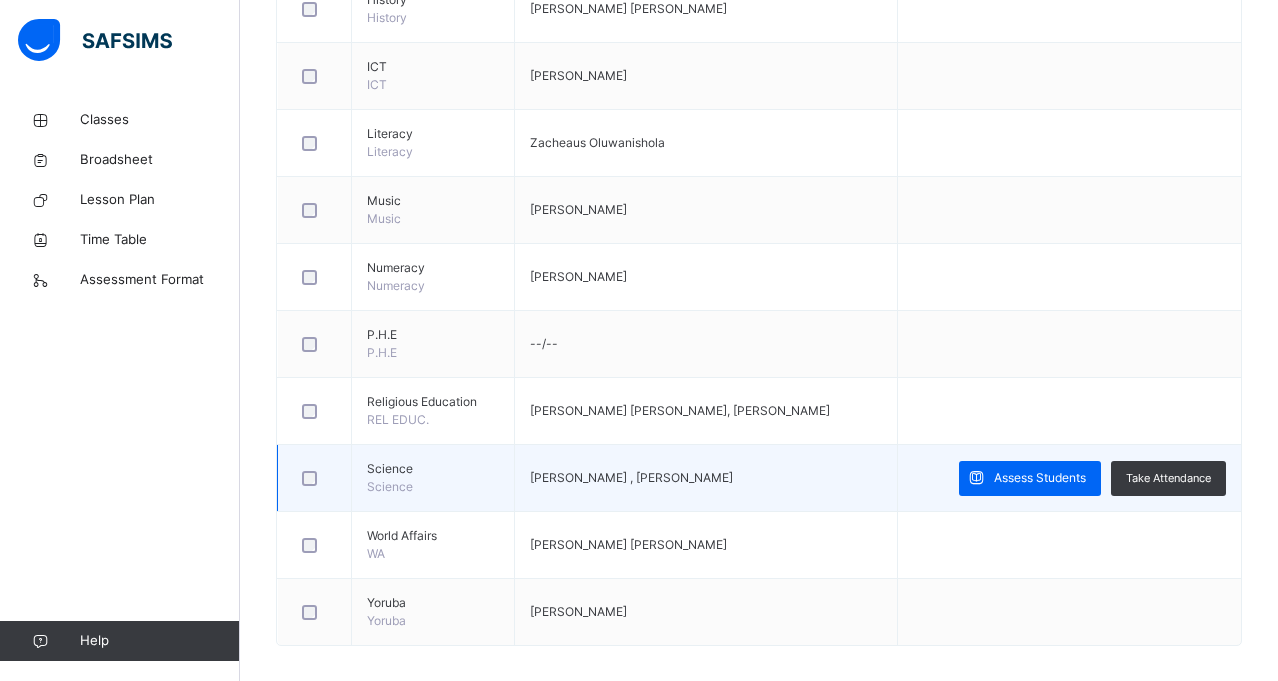 scroll, scrollTop: 880, scrollLeft: 0, axis: vertical 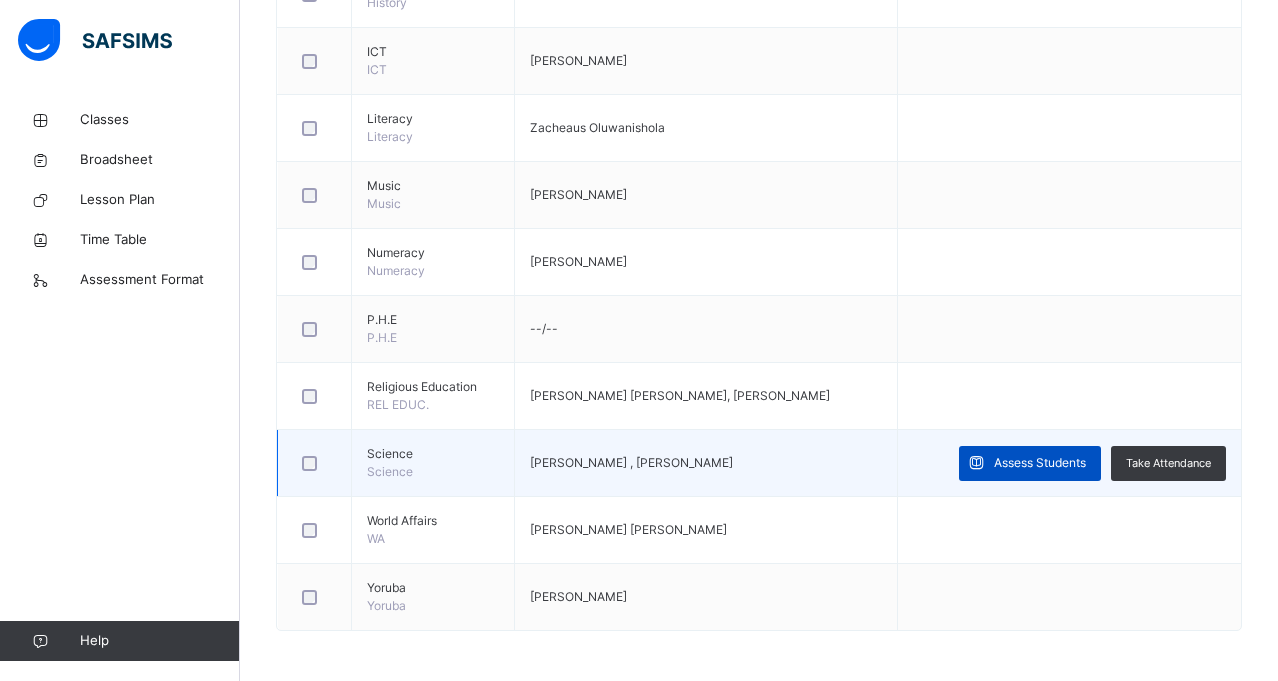 click on "Assess Students" at bounding box center [1040, 463] 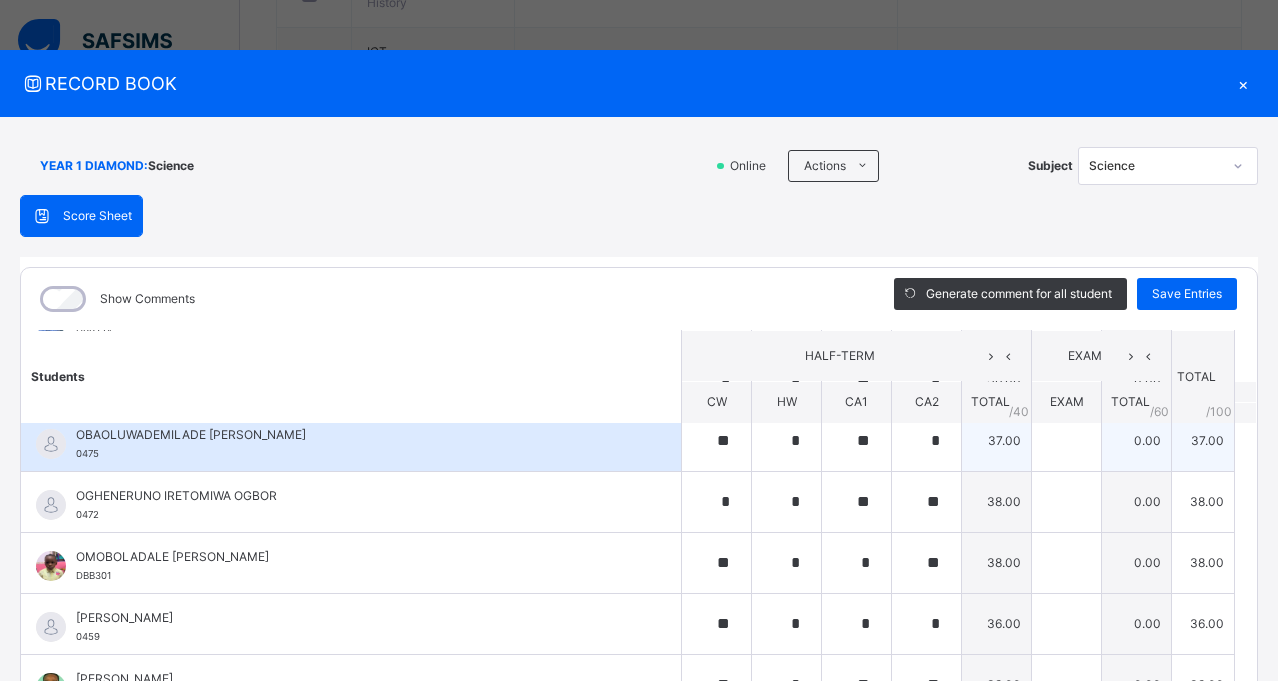 scroll, scrollTop: 265, scrollLeft: 0, axis: vertical 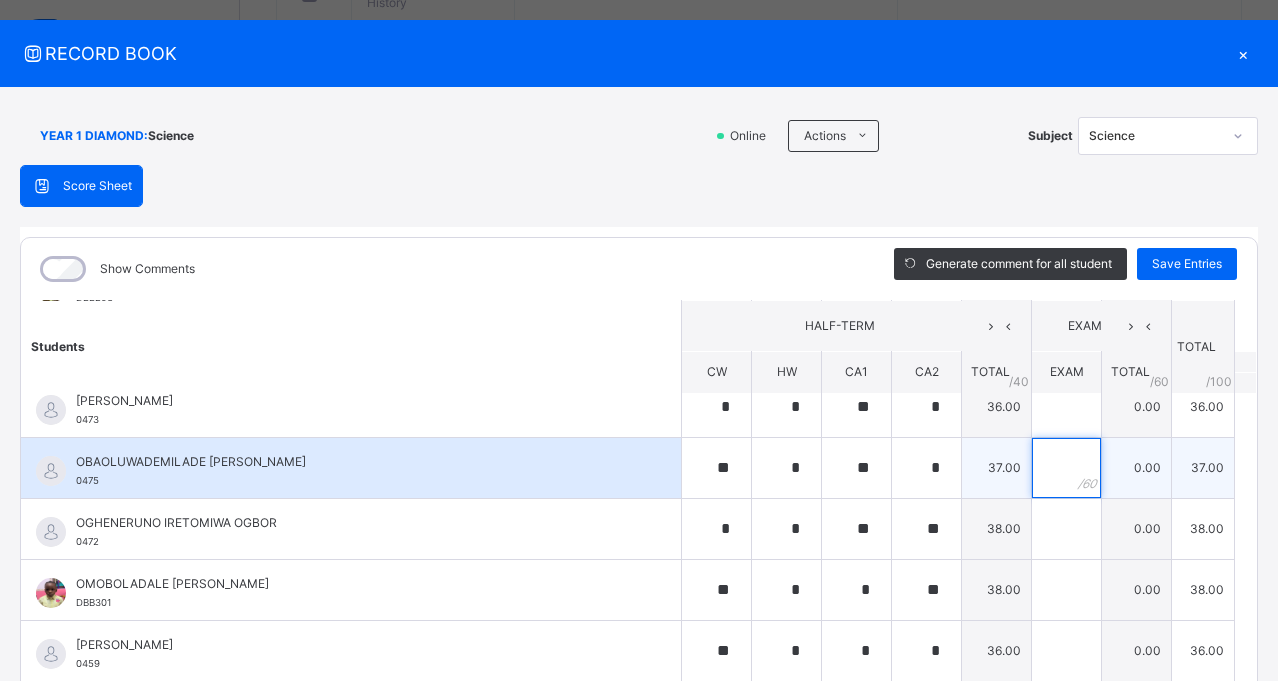 click at bounding box center [1066, 468] 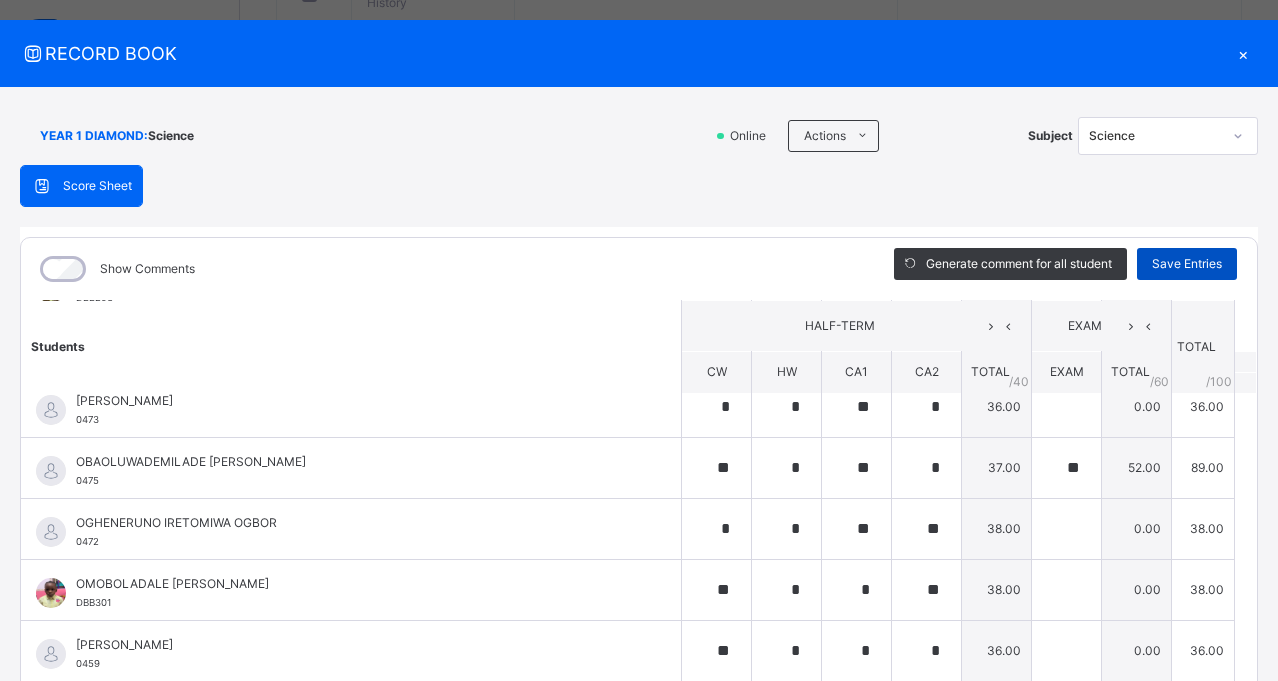 click on "Save Entries" at bounding box center [1187, 264] 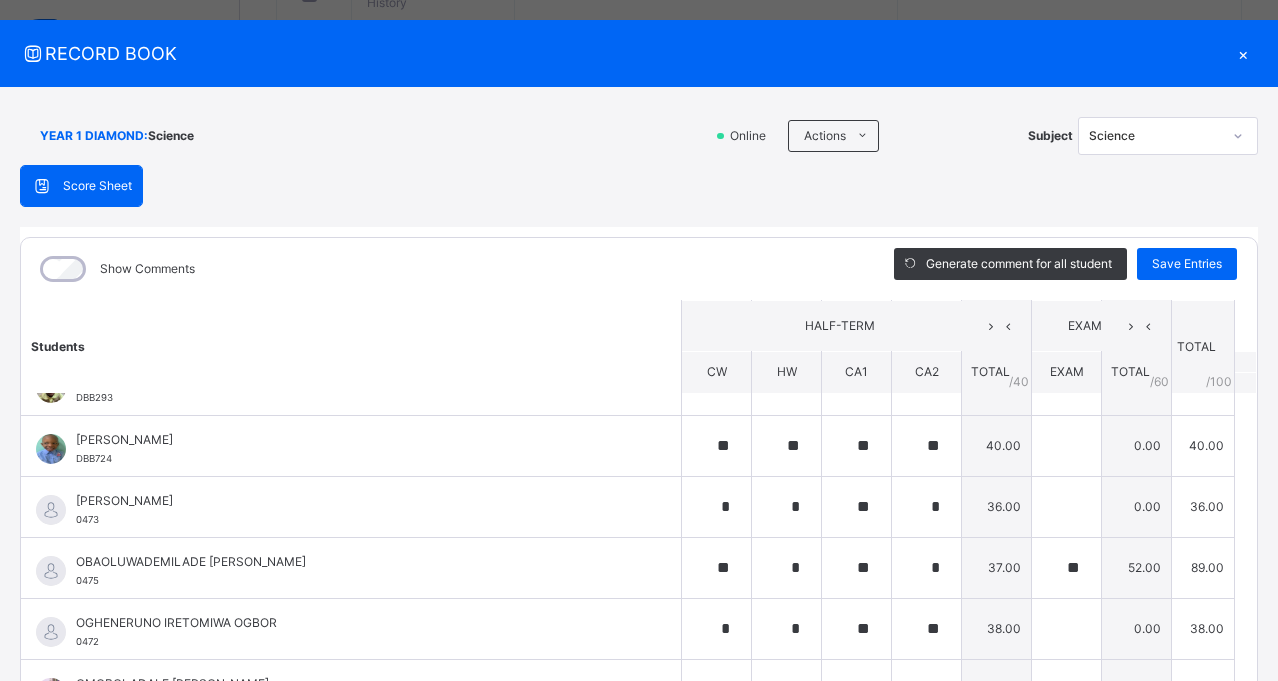 scroll, scrollTop: 265, scrollLeft: 0, axis: vertical 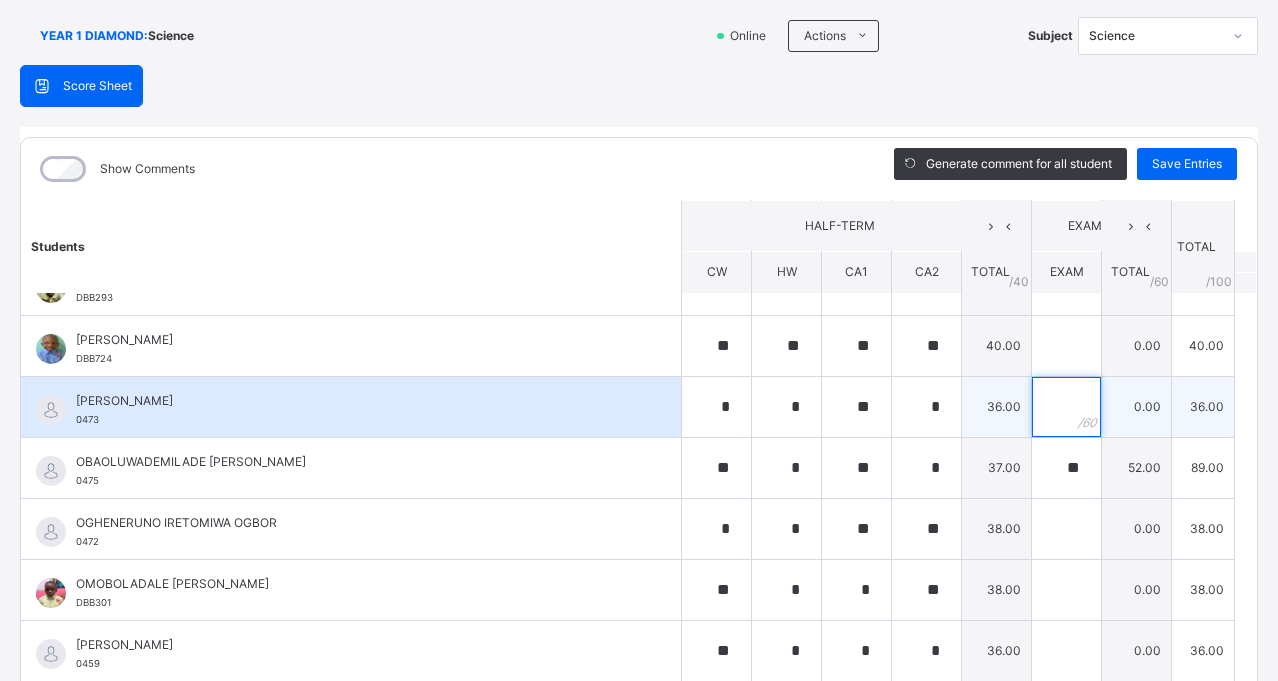 click at bounding box center [1066, 407] 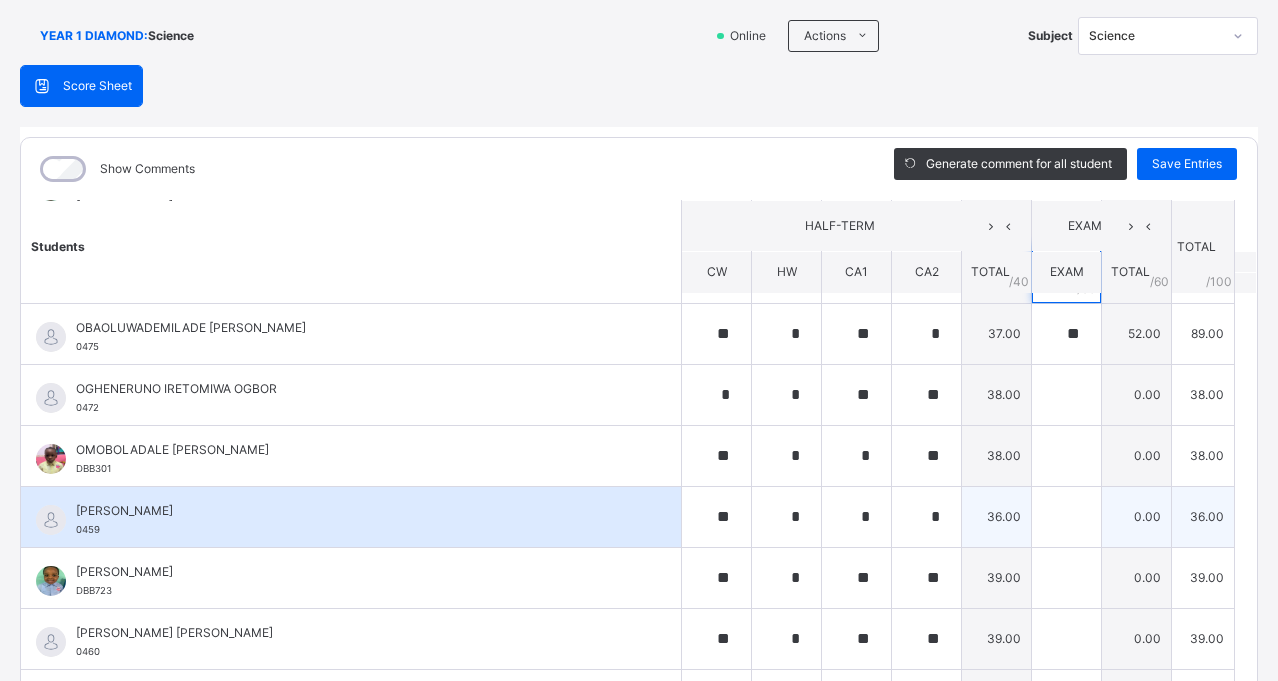 scroll, scrollTop: 265, scrollLeft: 0, axis: vertical 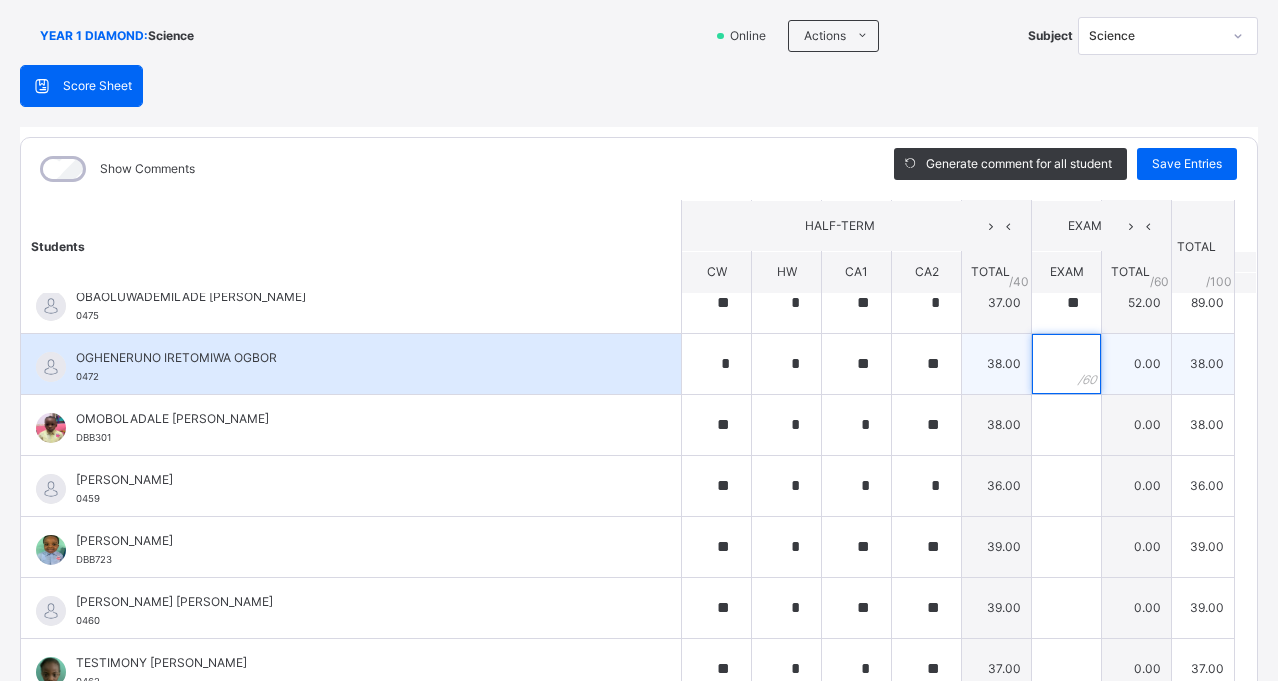 click at bounding box center [1066, 364] 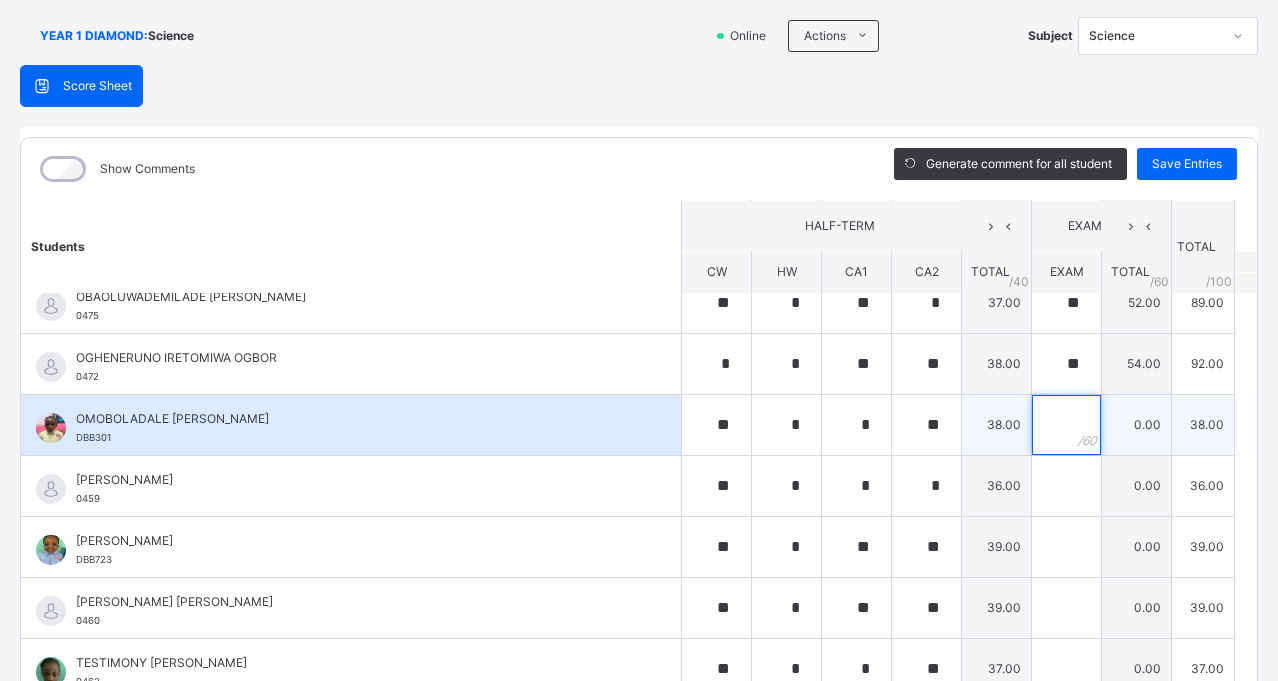 click at bounding box center [1066, 425] 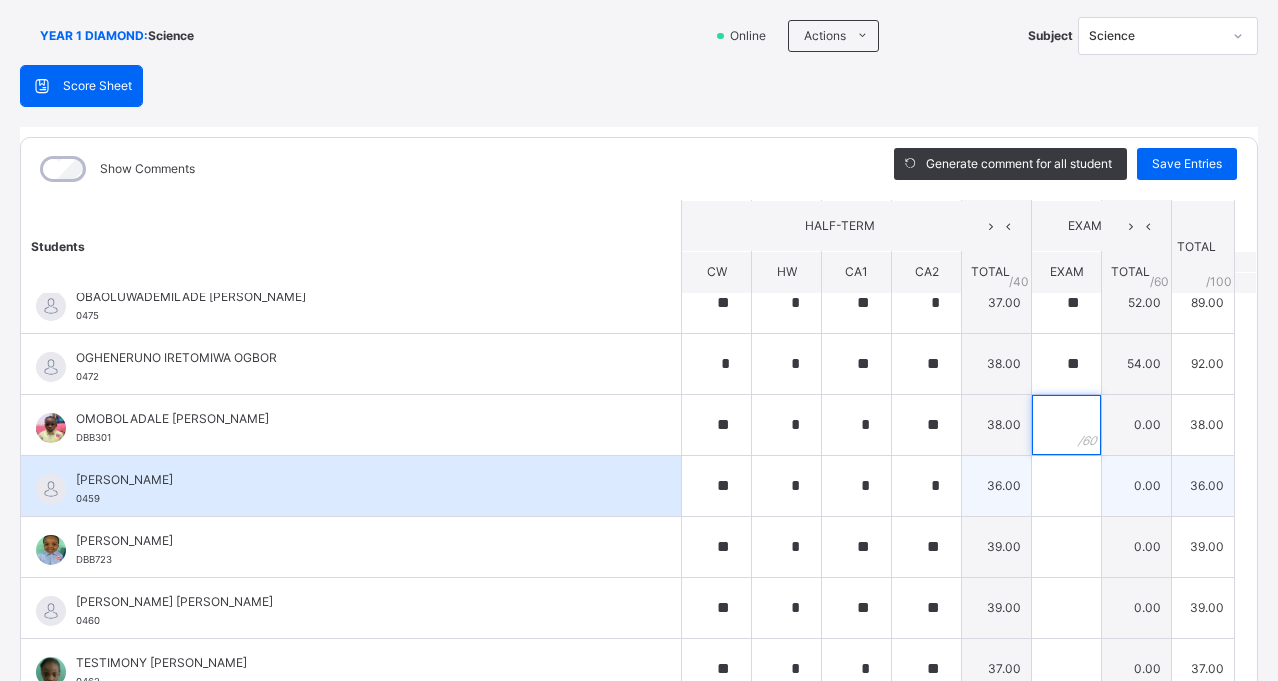 scroll, scrollTop: 230, scrollLeft: 0, axis: vertical 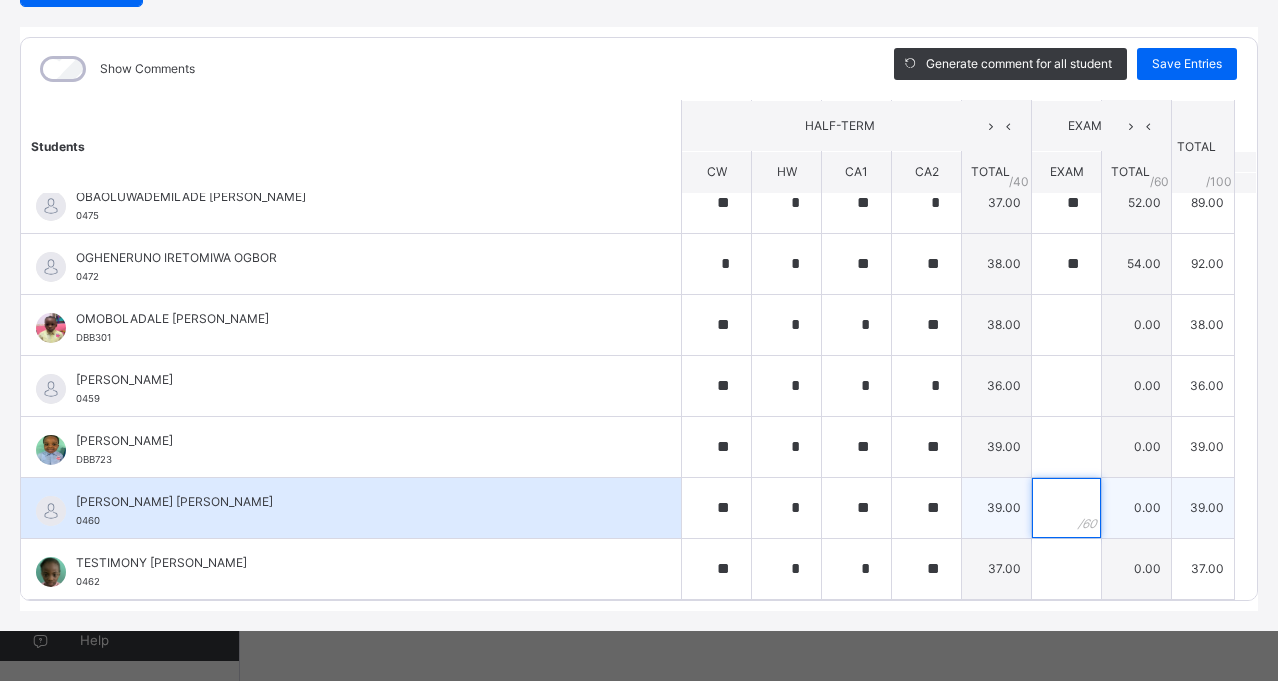 click at bounding box center [1066, 508] 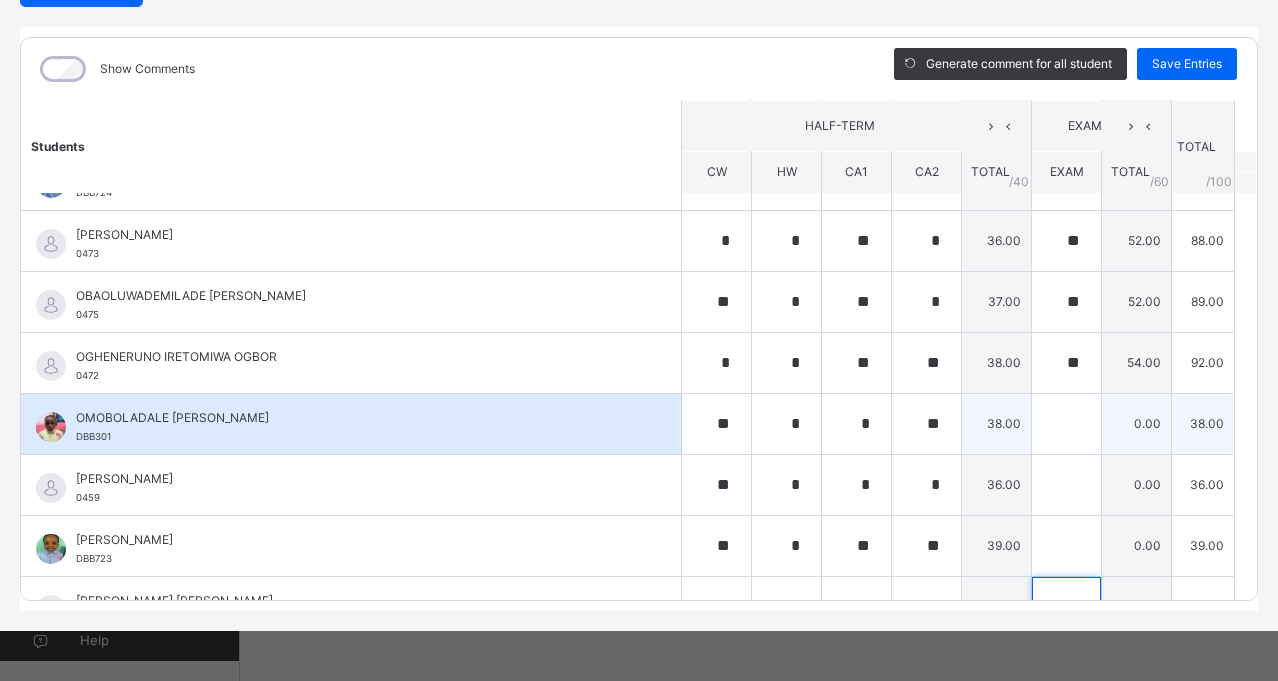scroll, scrollTop: 0, scrollLeft: 0, axis: both 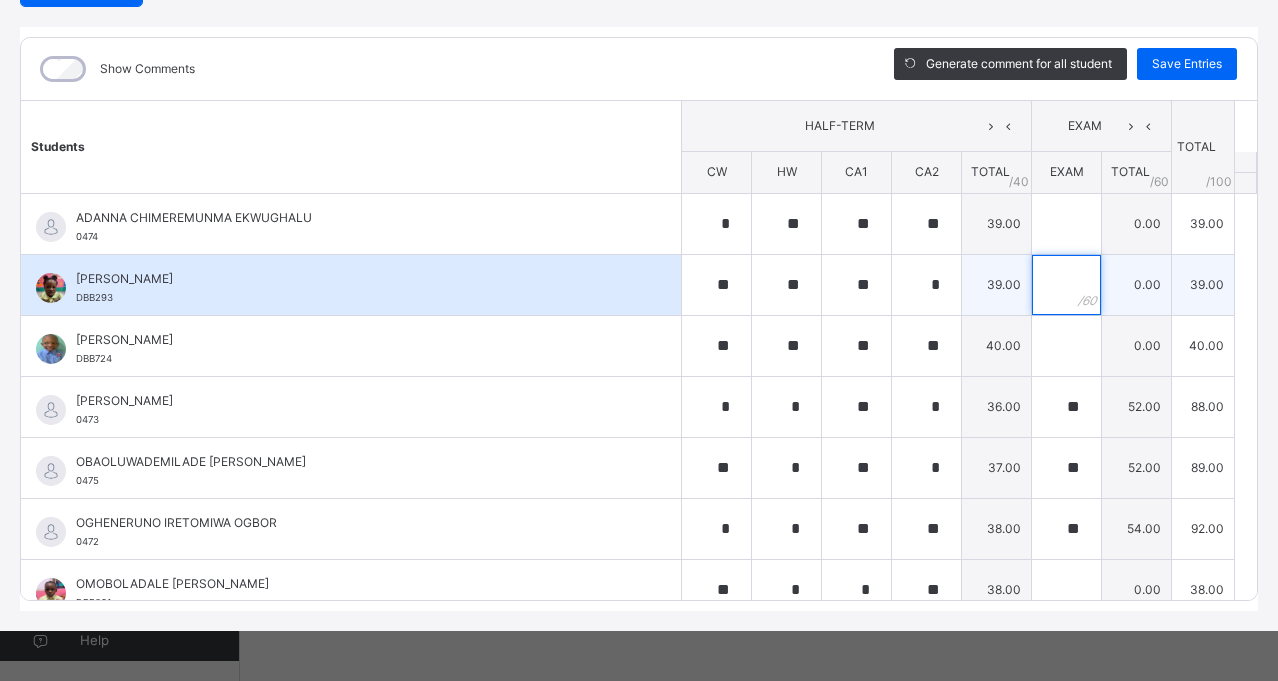 click at bounding box center [1066, 285] 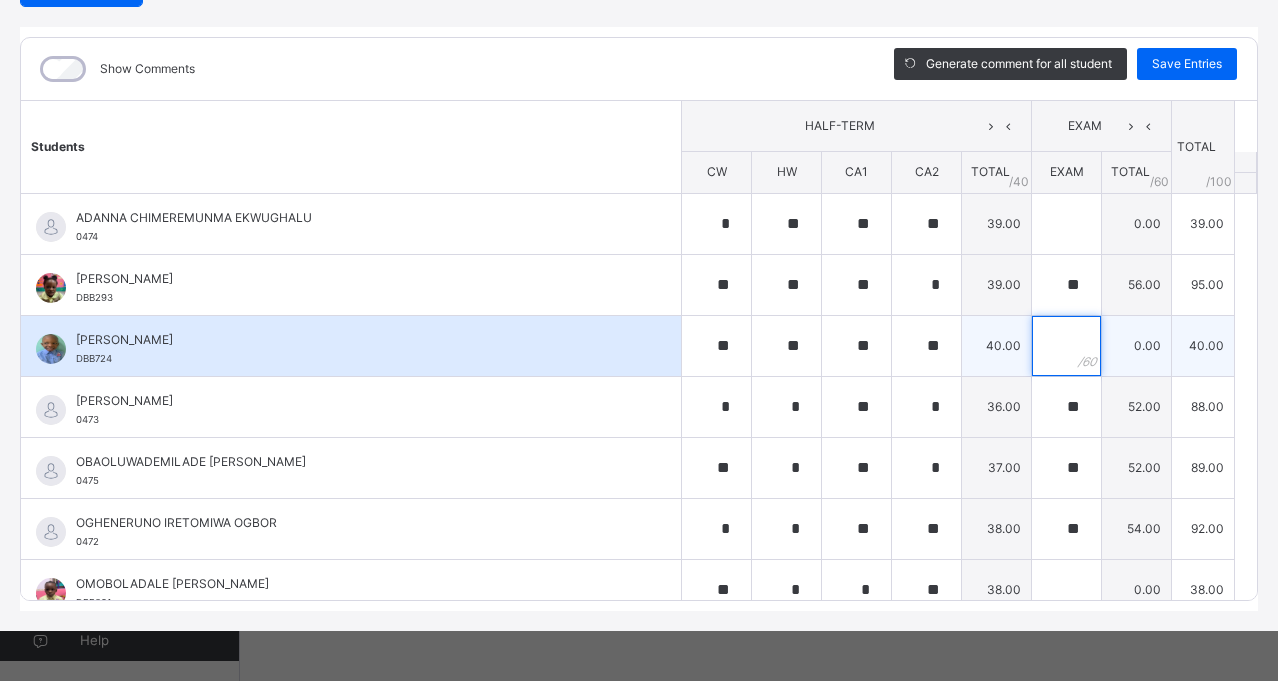 click at bounding box center [1066, 346] 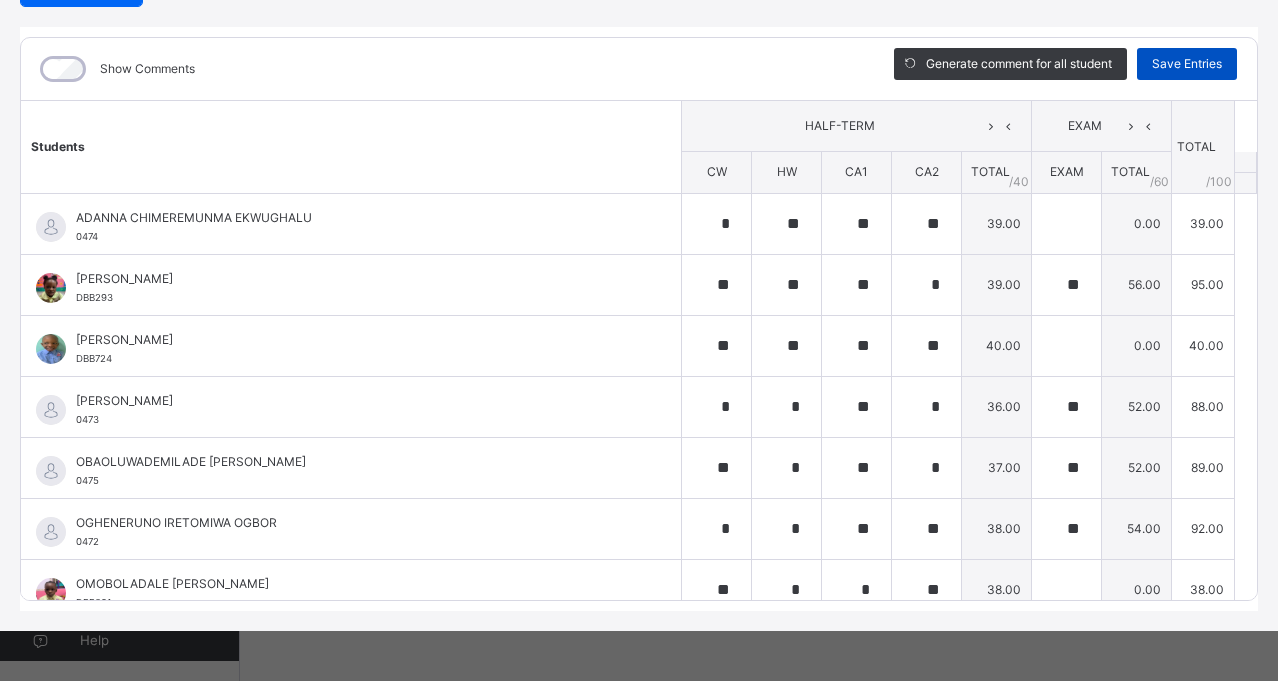 click on "Save Entries" at bounding box center (1187, 64) 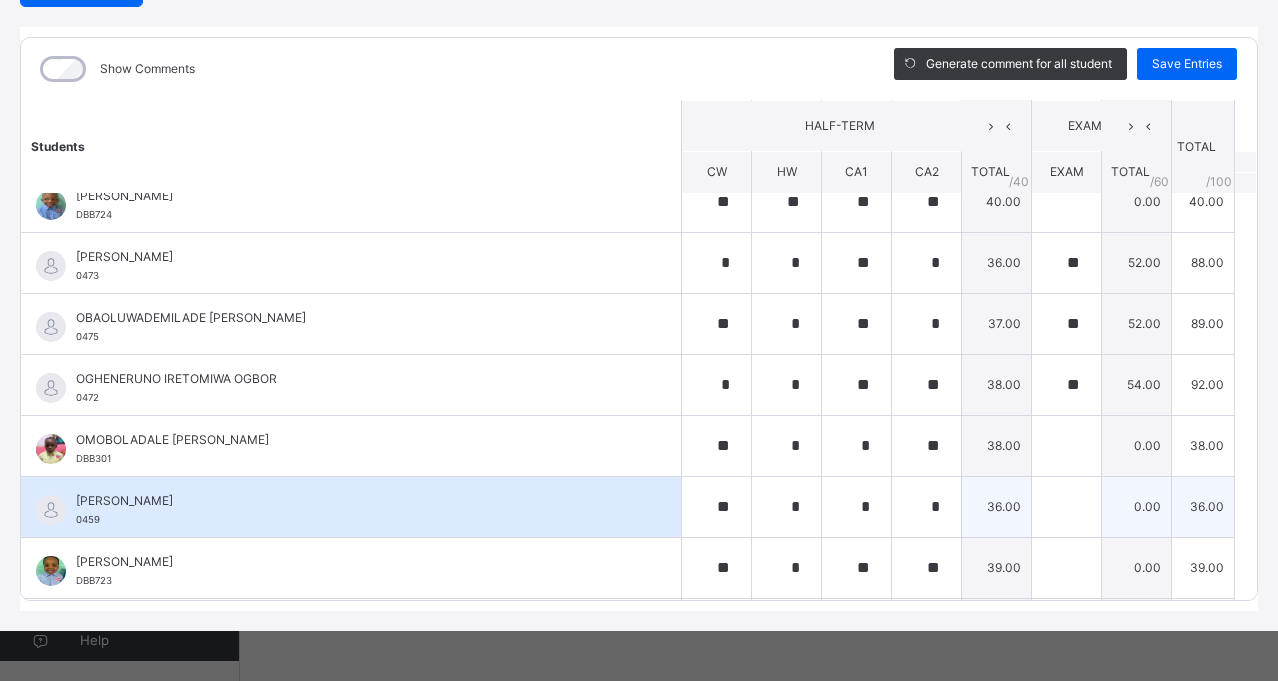 scroll, scrollTop: 265, scrollLeft: 0, axis: vertical 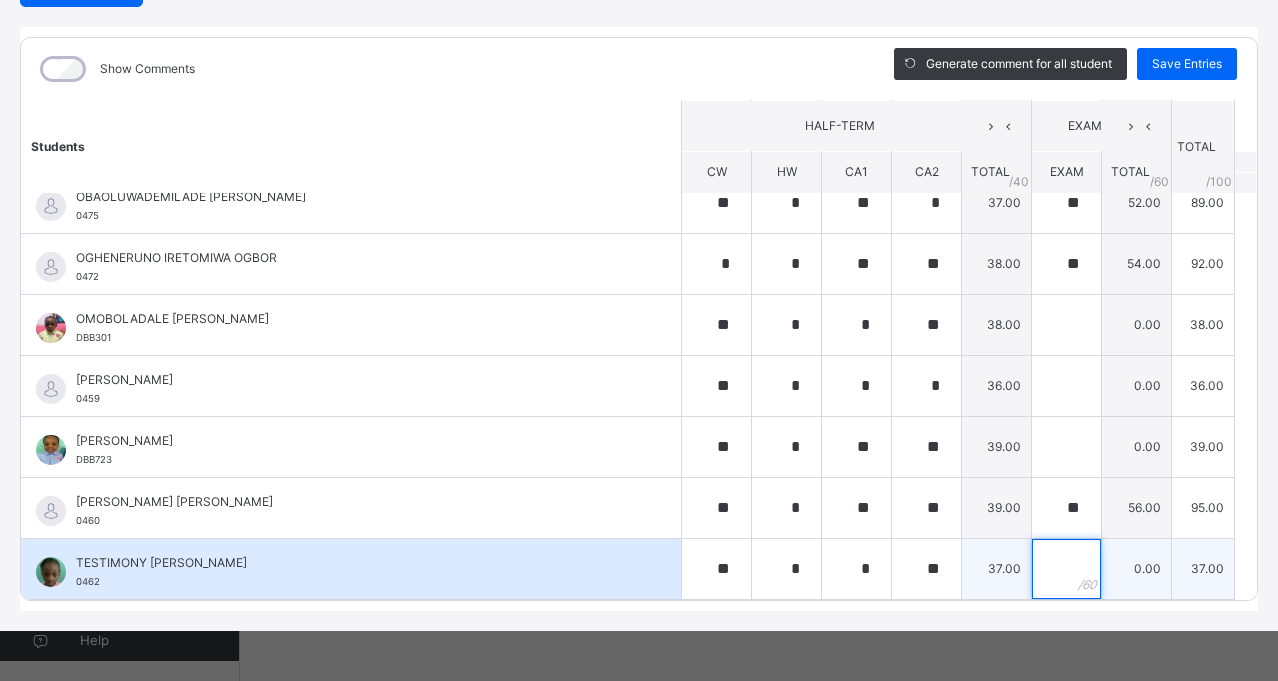 click at bounding box center (1066, 569) 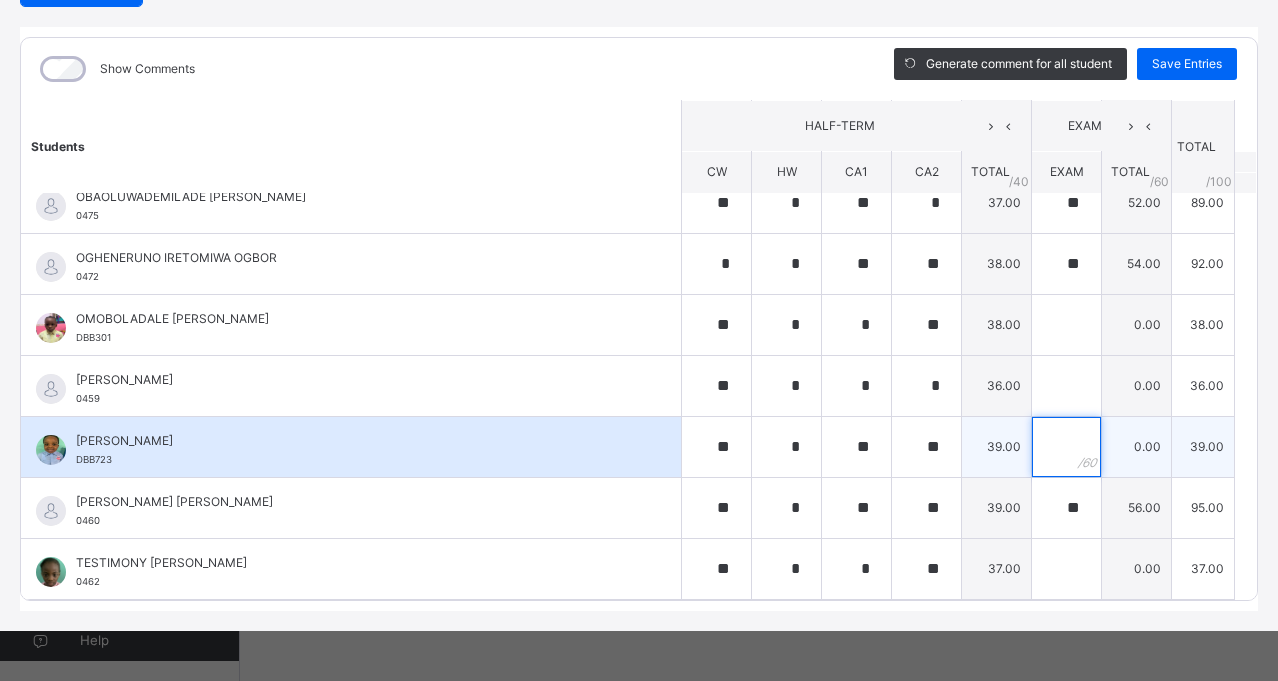 click at bounding box center (1066, 447) 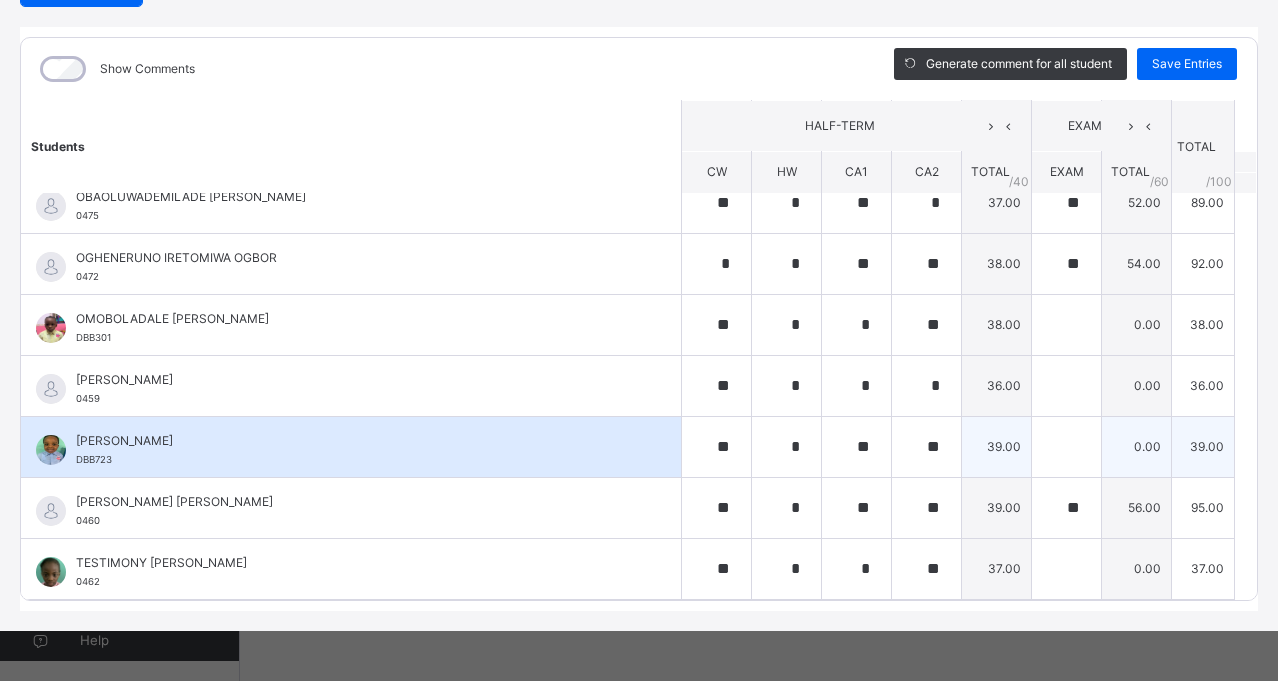 click at bounding box center [1066, 447] 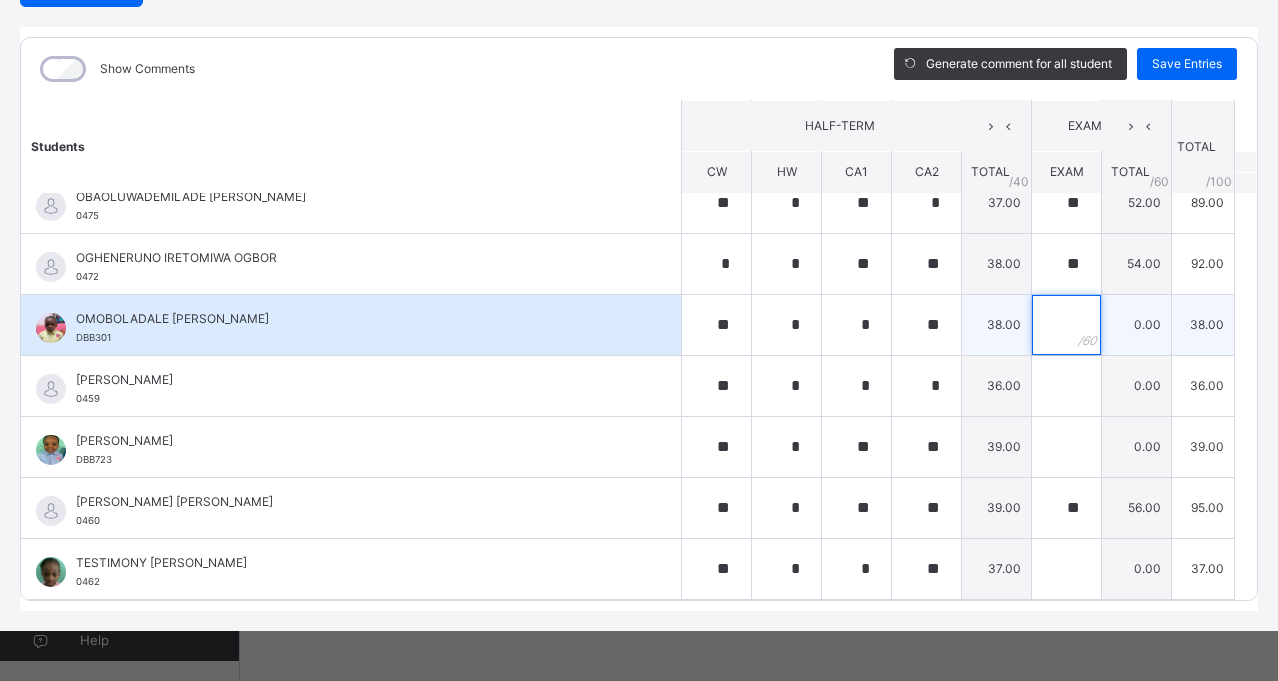 click at bounding box center [1066, 325] 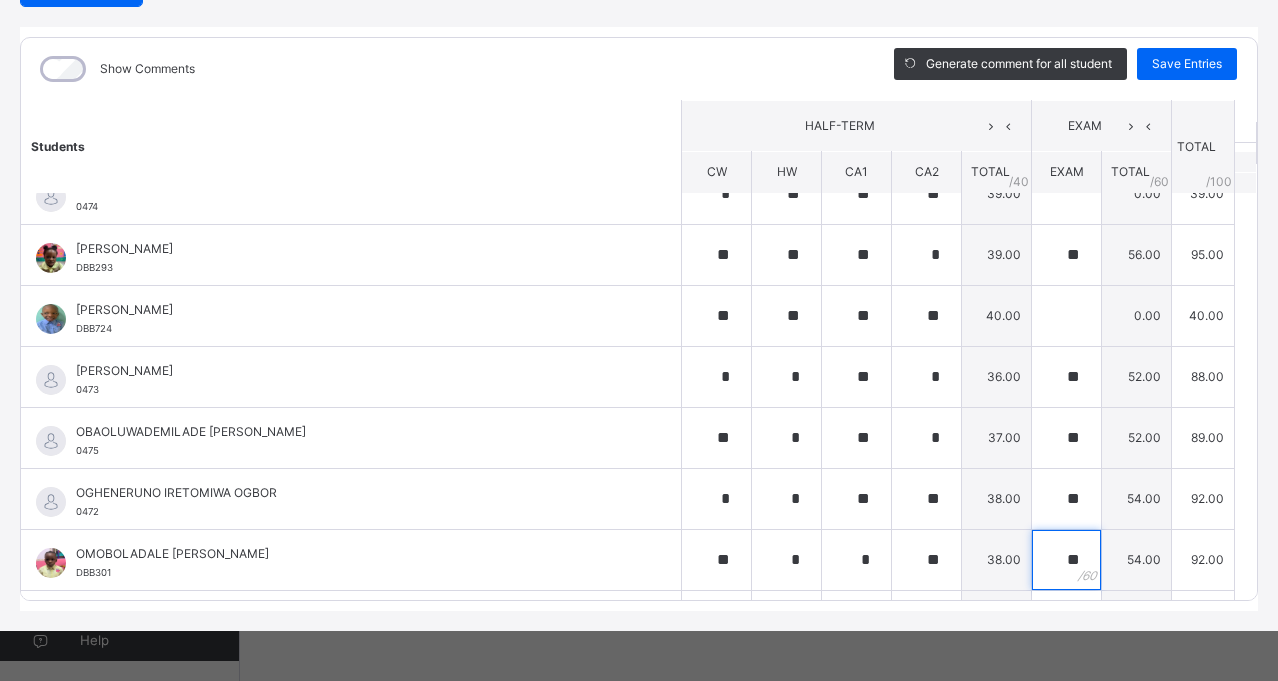 scroll, scrollTop: 0, scrollLeft: 0, axis: both 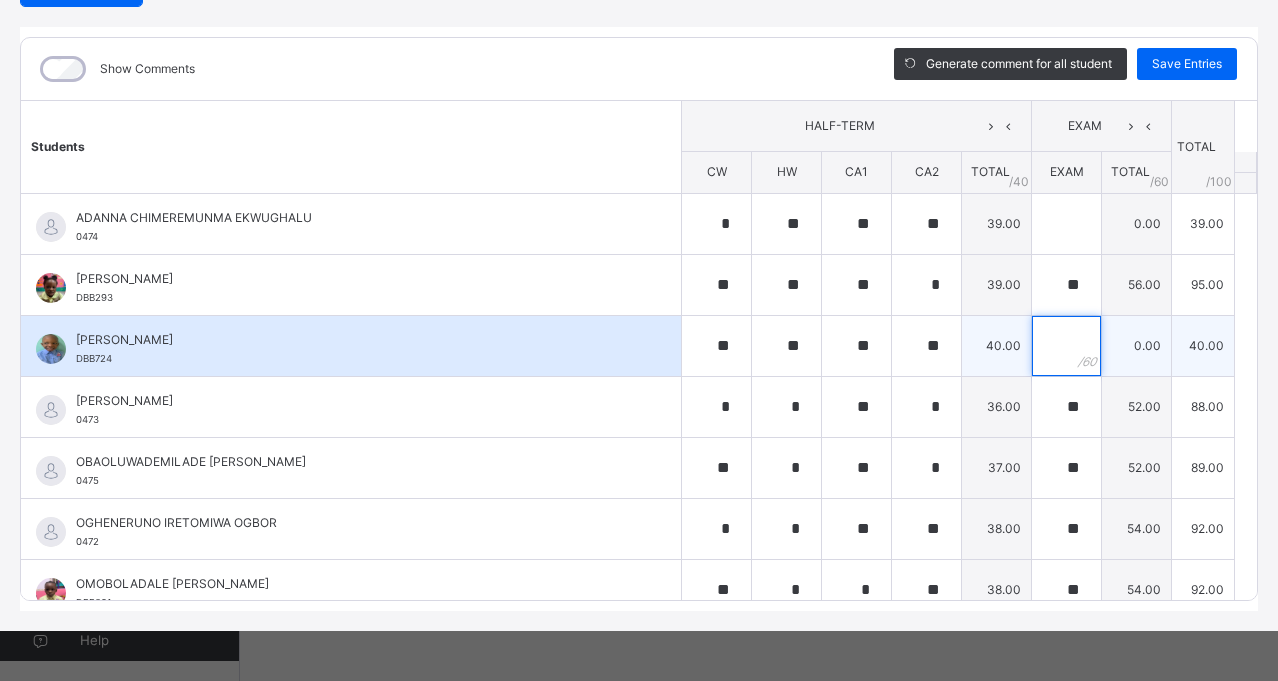click at bounding box center (1066, 346) 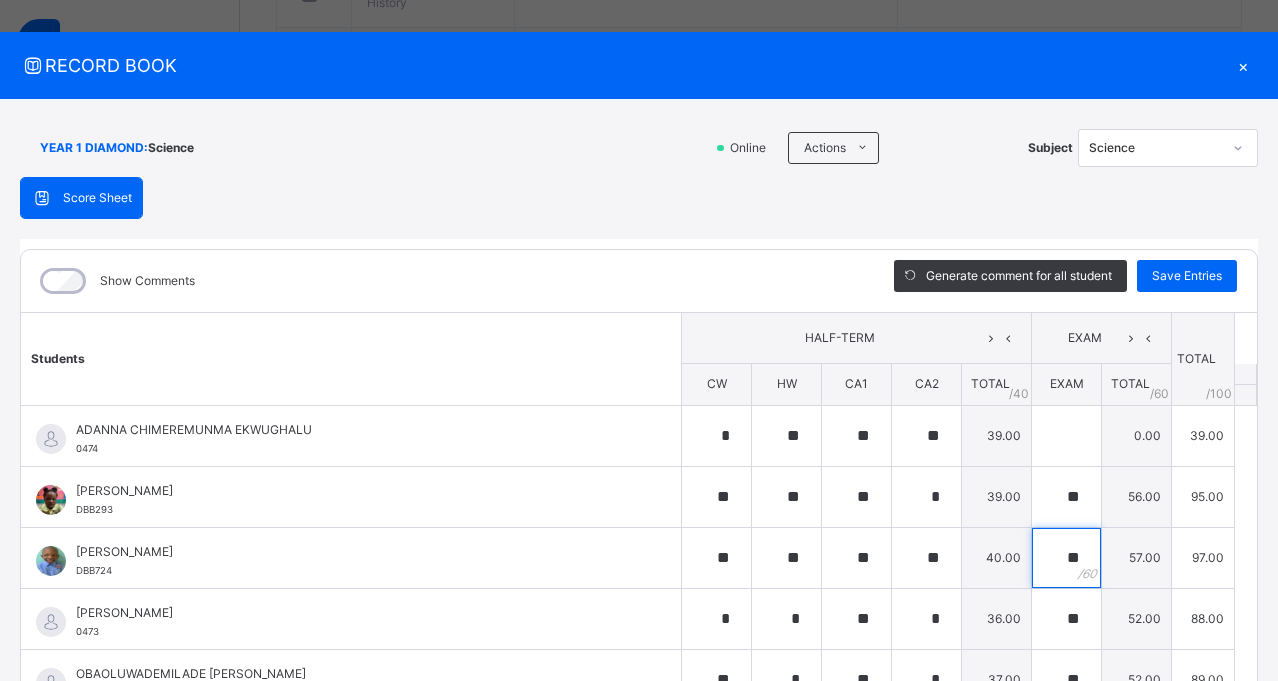 scroll, scrollTop: 0, scrollLeft: 0, axis: both 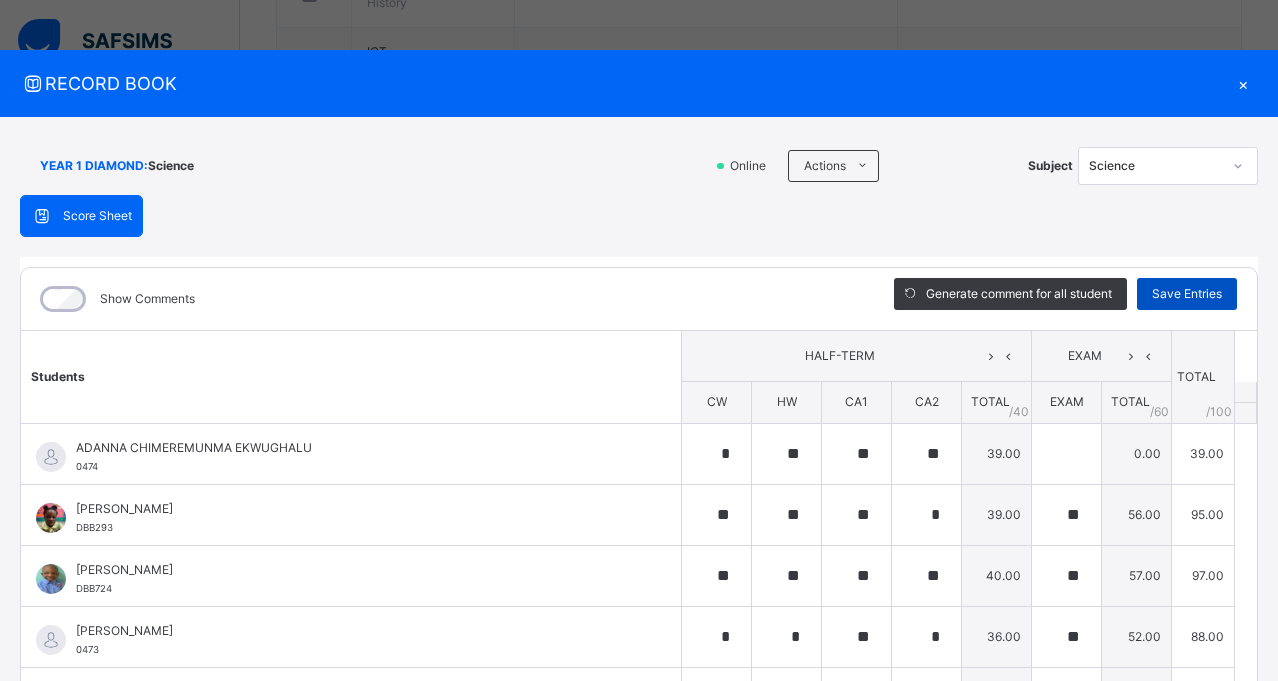 click on "Save Entries" at bounding box center [1187, 294] 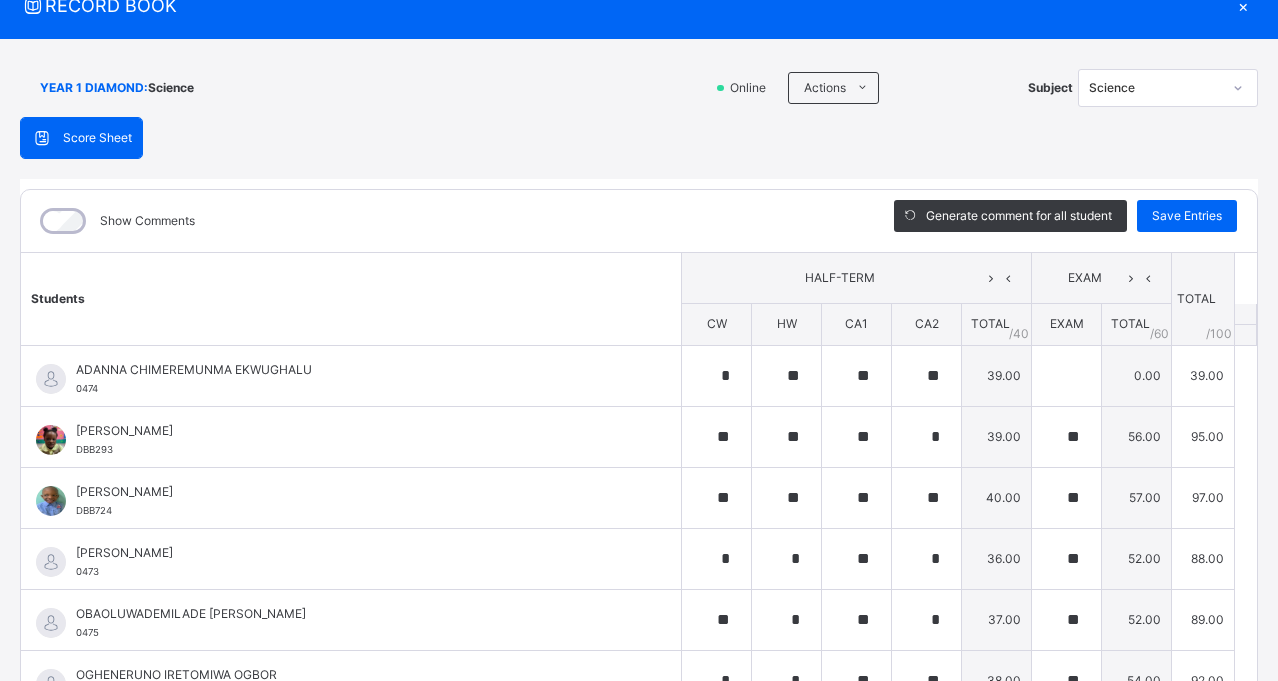 scroll, scrollTop: 100, scrollLeft: 0, axis: vertical 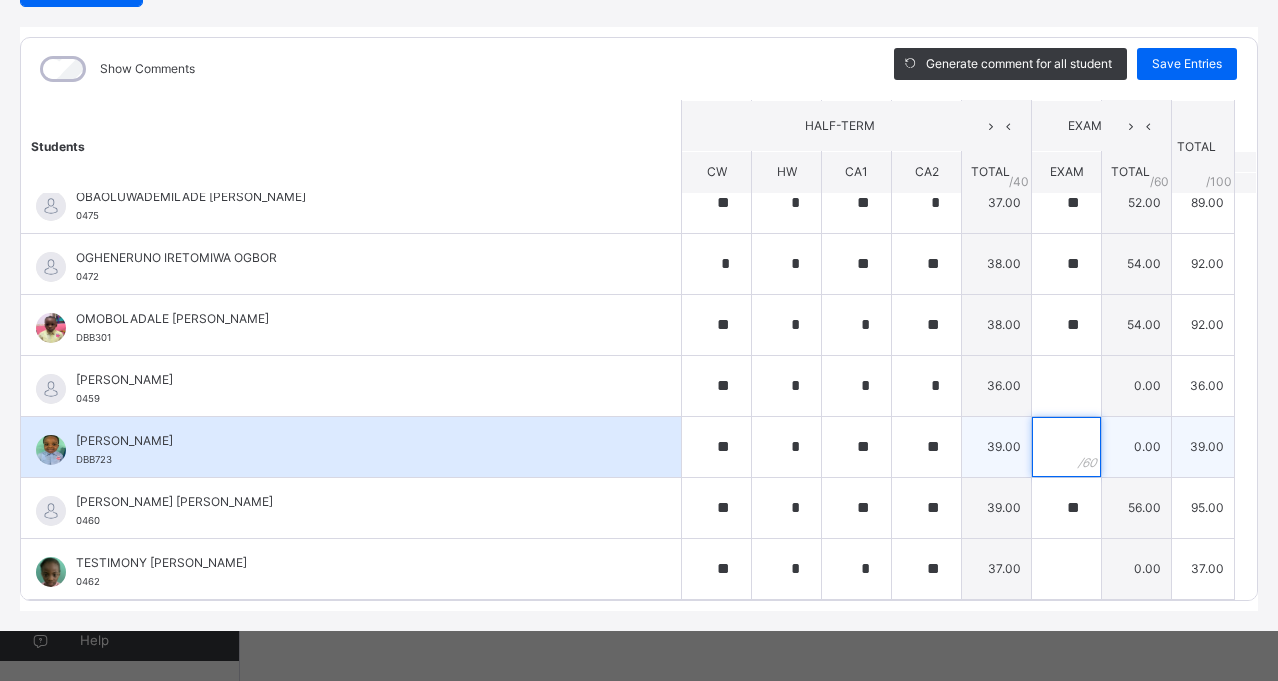click at bounding box center [1066, 447] 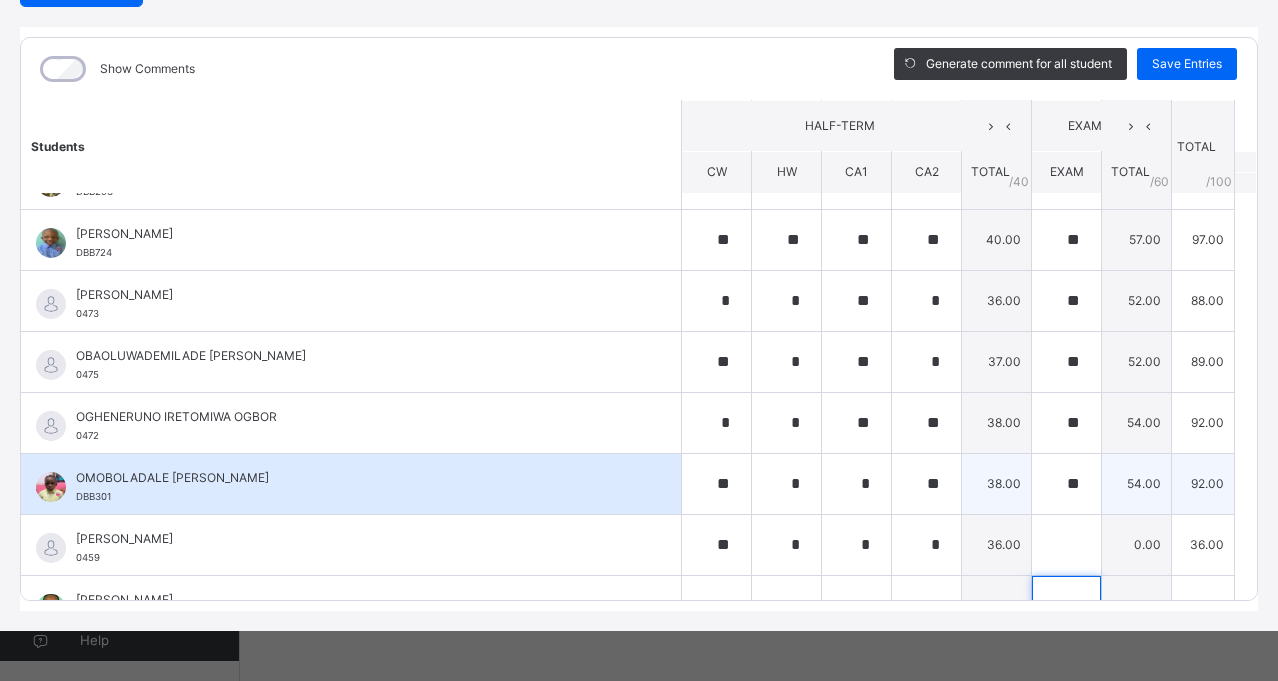 scroll, scrollTop: 0, scrollLeft: 0, axis: both 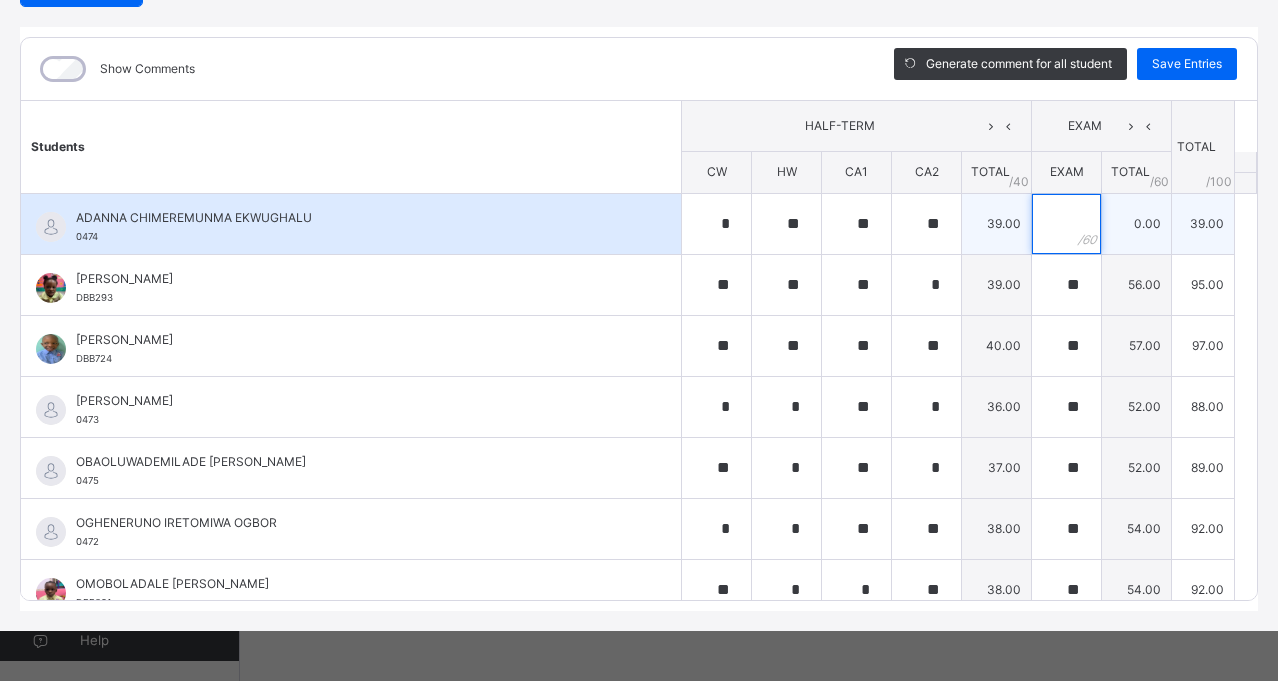 click at bounding box center (1066, 224) 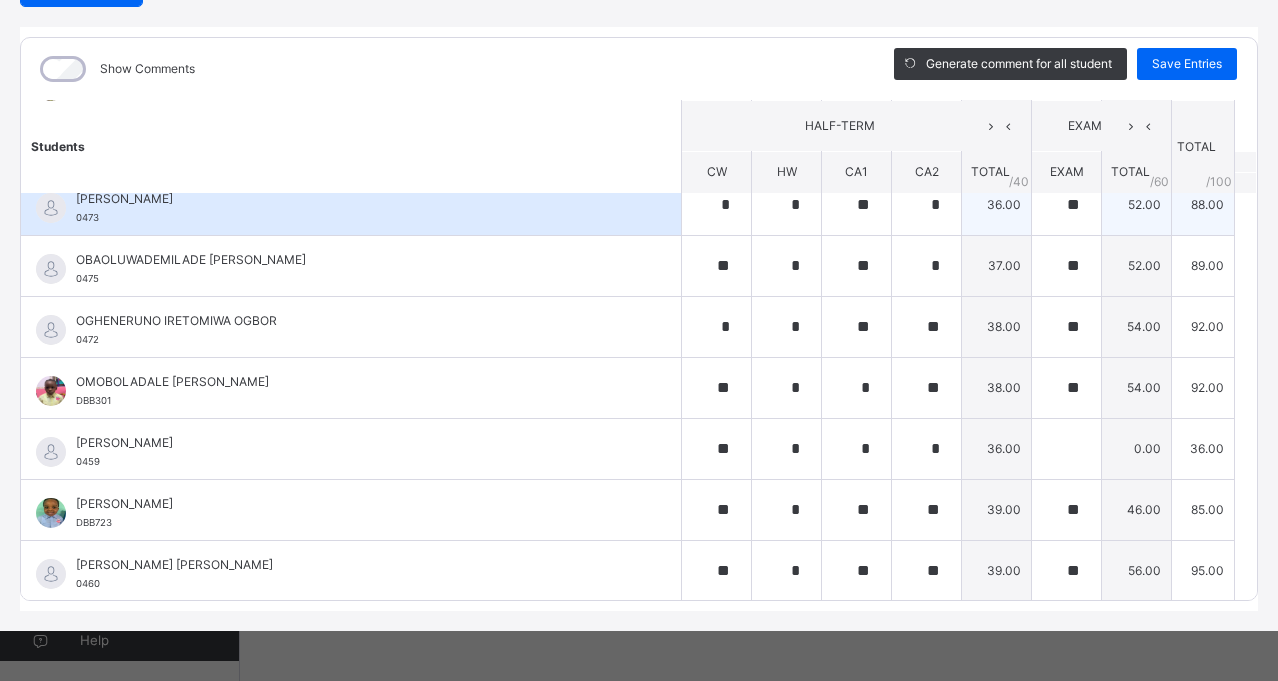 scroll, scrollTop: 265, scrollLeft: 0, axis: vertical 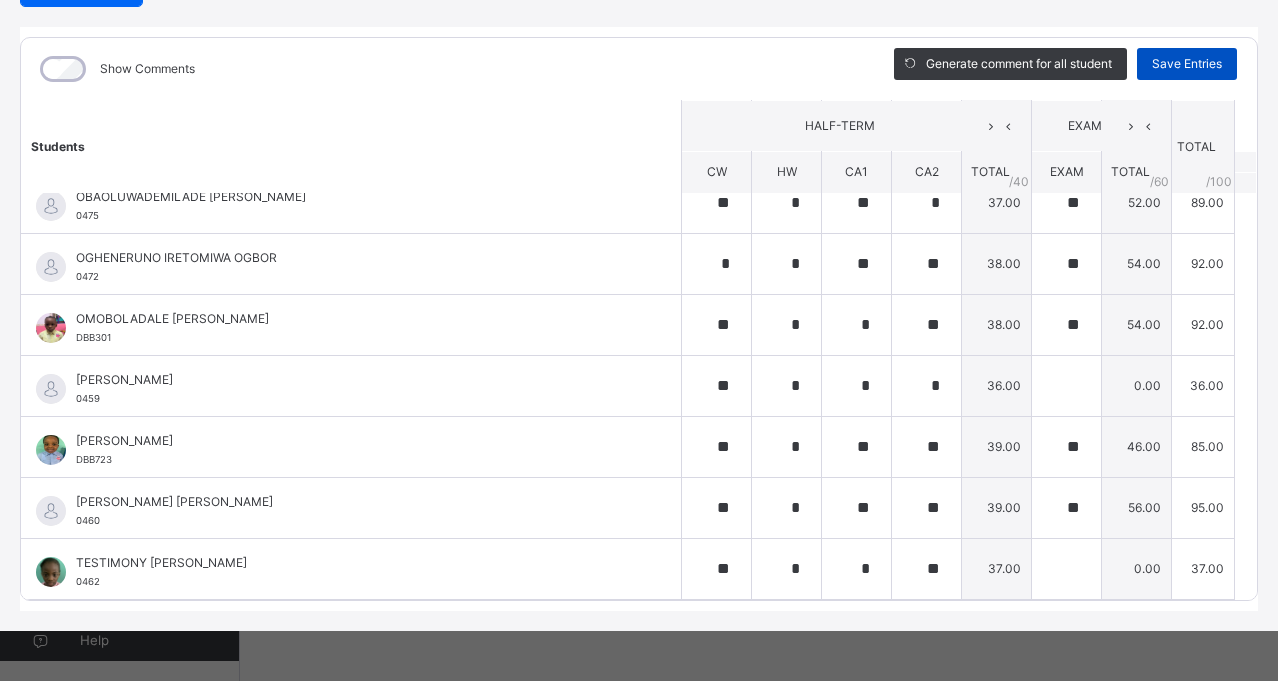click on "Save Entries" at bounding box center (1187, 64) 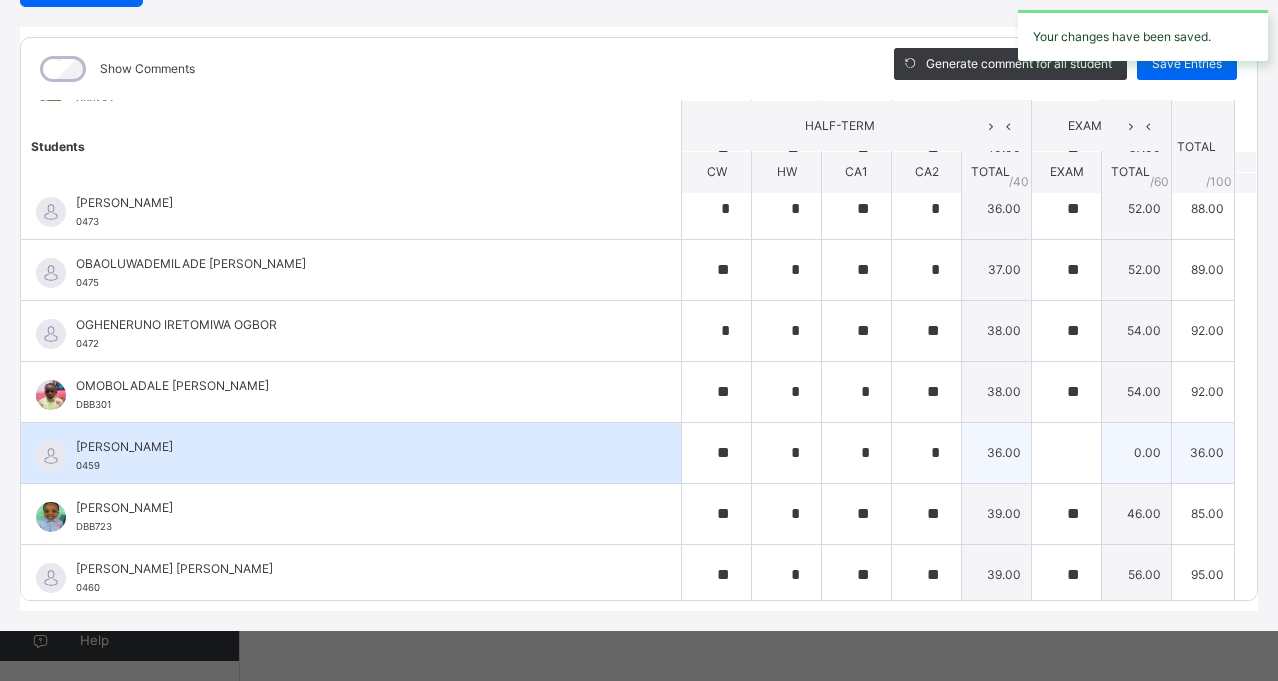 scroll, scrollTop: 265, scrollLeft: 0, axis: vertical 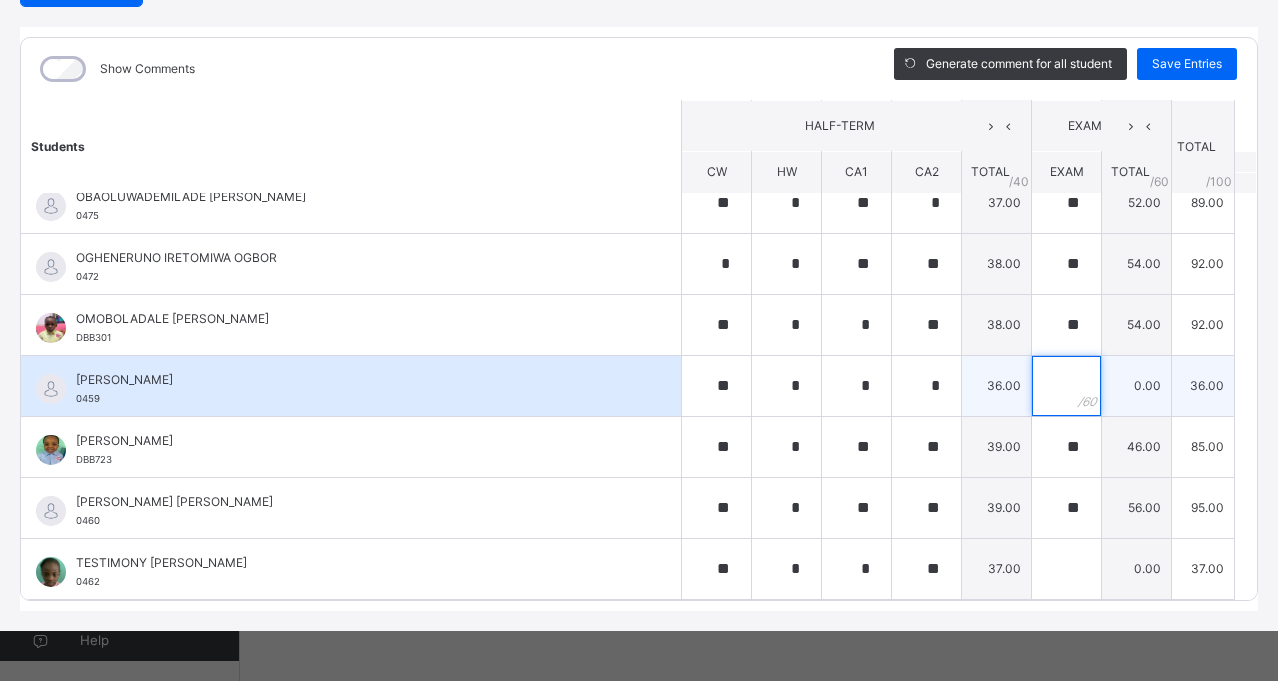 click at bounding box center (1066, 386) 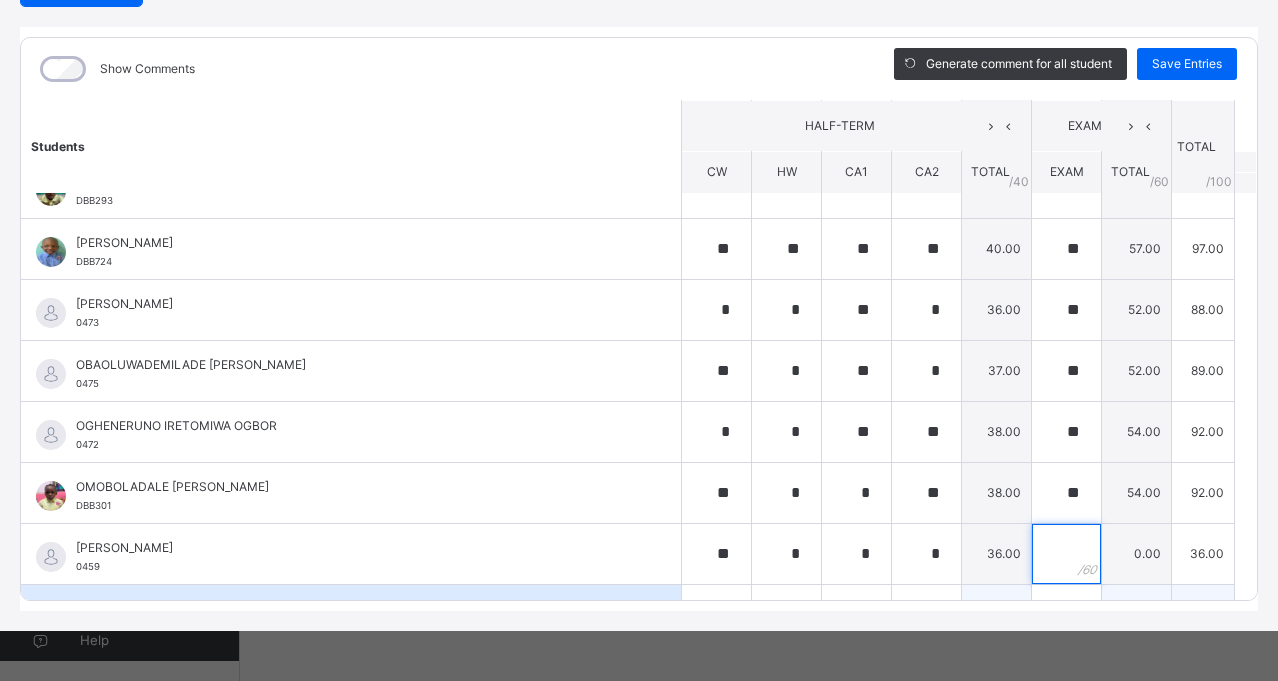 scroll, scrollTop: 265, scrollLeft: 0, axis: vertical 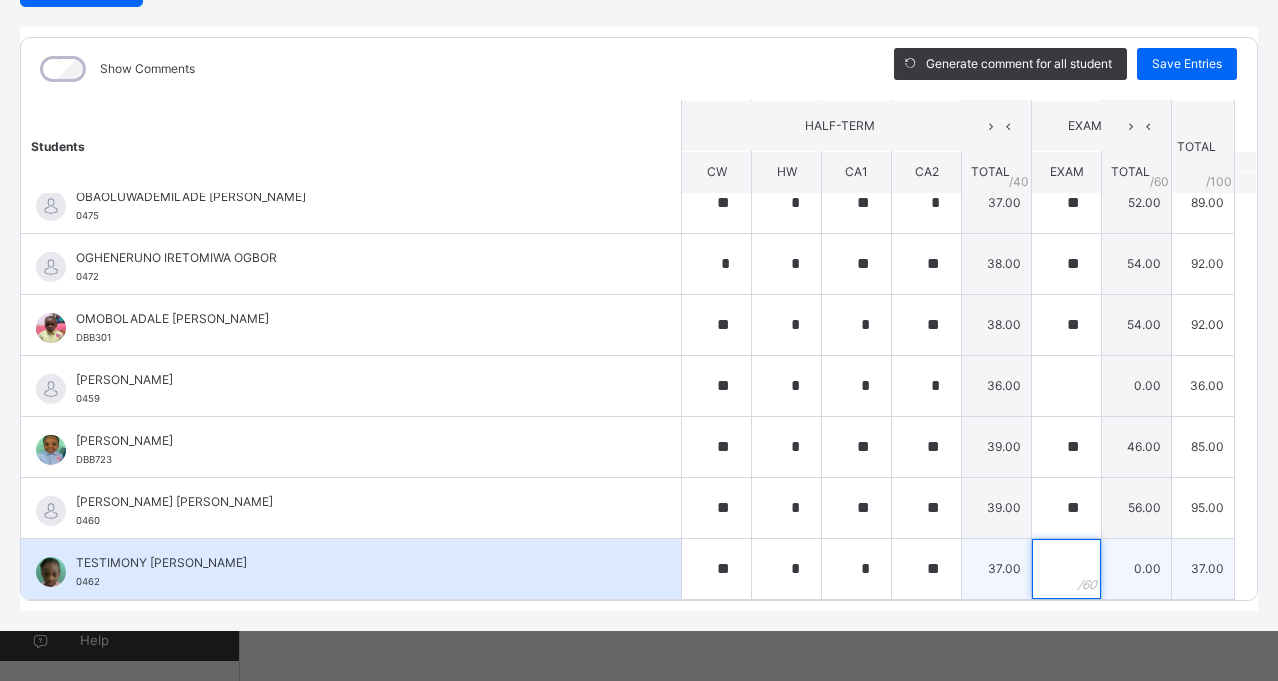 click at bounding box center [1066, 569] 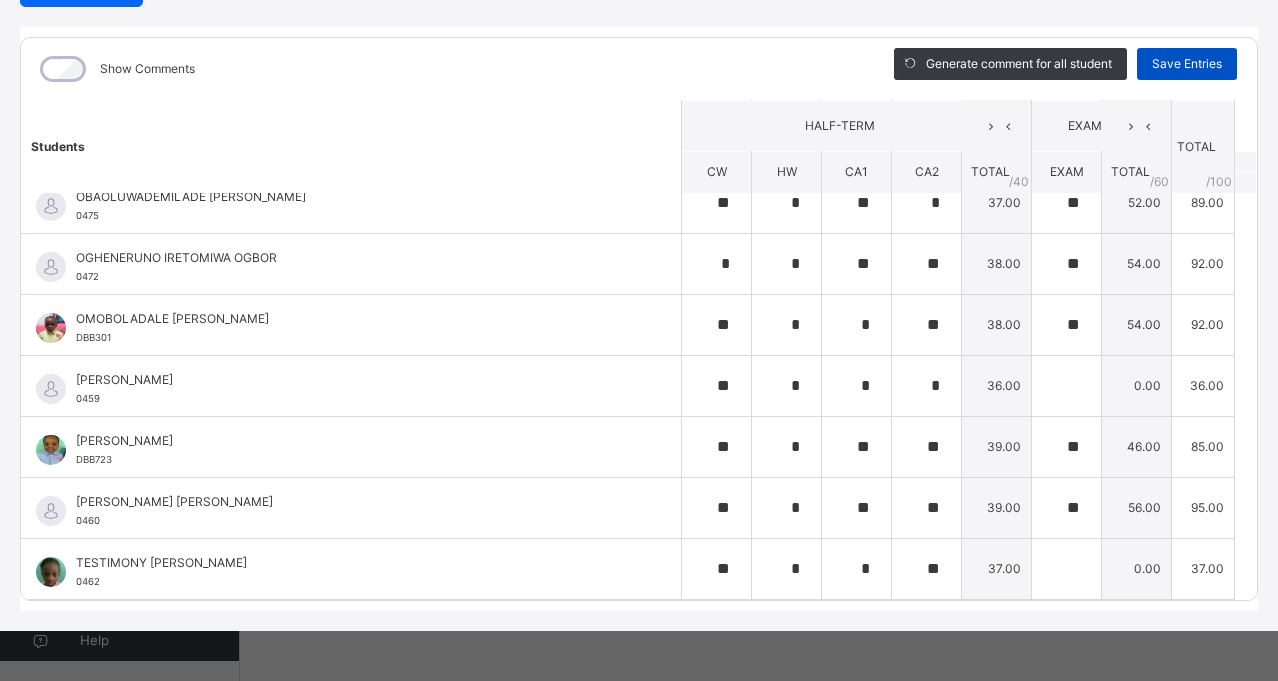 click on "Save Entries" at bounding box center [1187, 64] 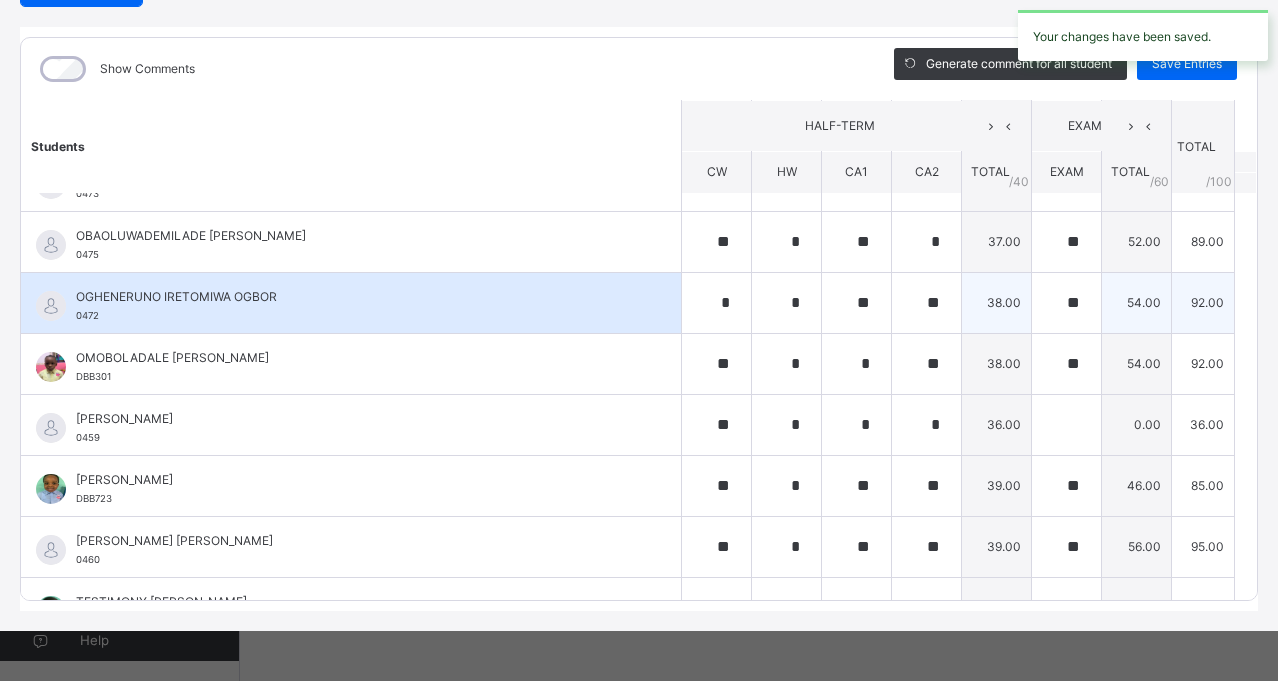 scroll, scrollTop: 265, scrollLeft: 0, axis: vertical 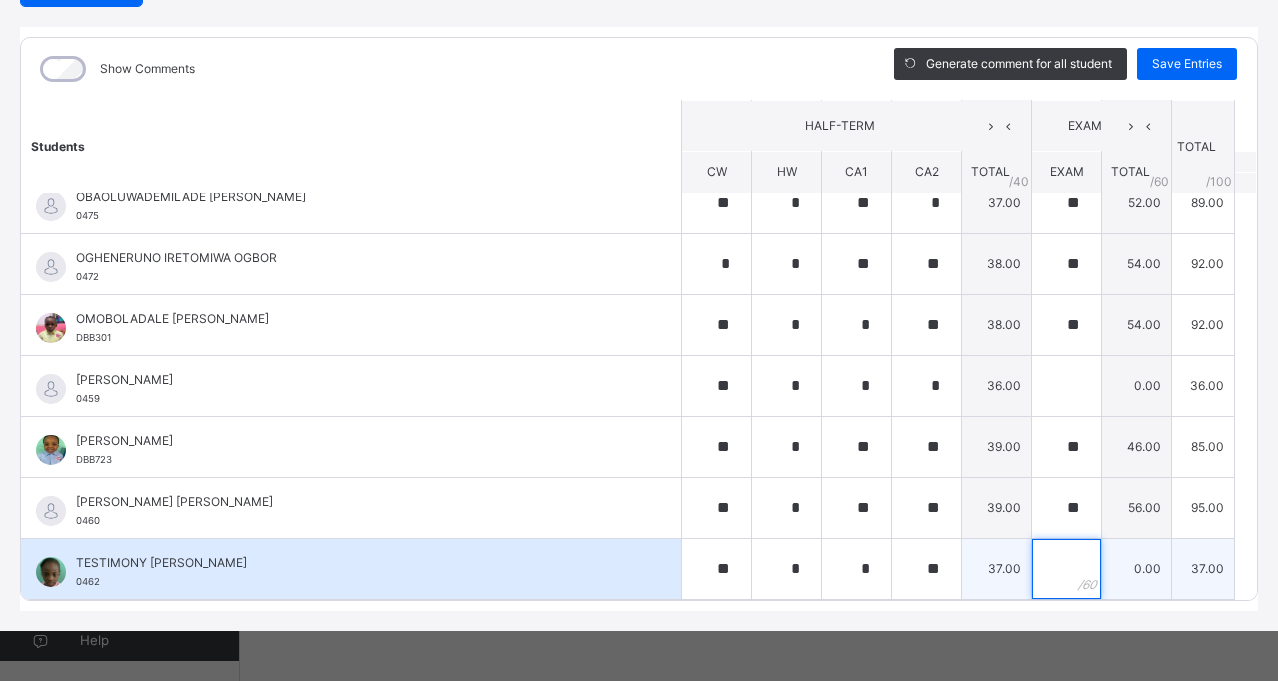 click at bounding box center [1066, 569] 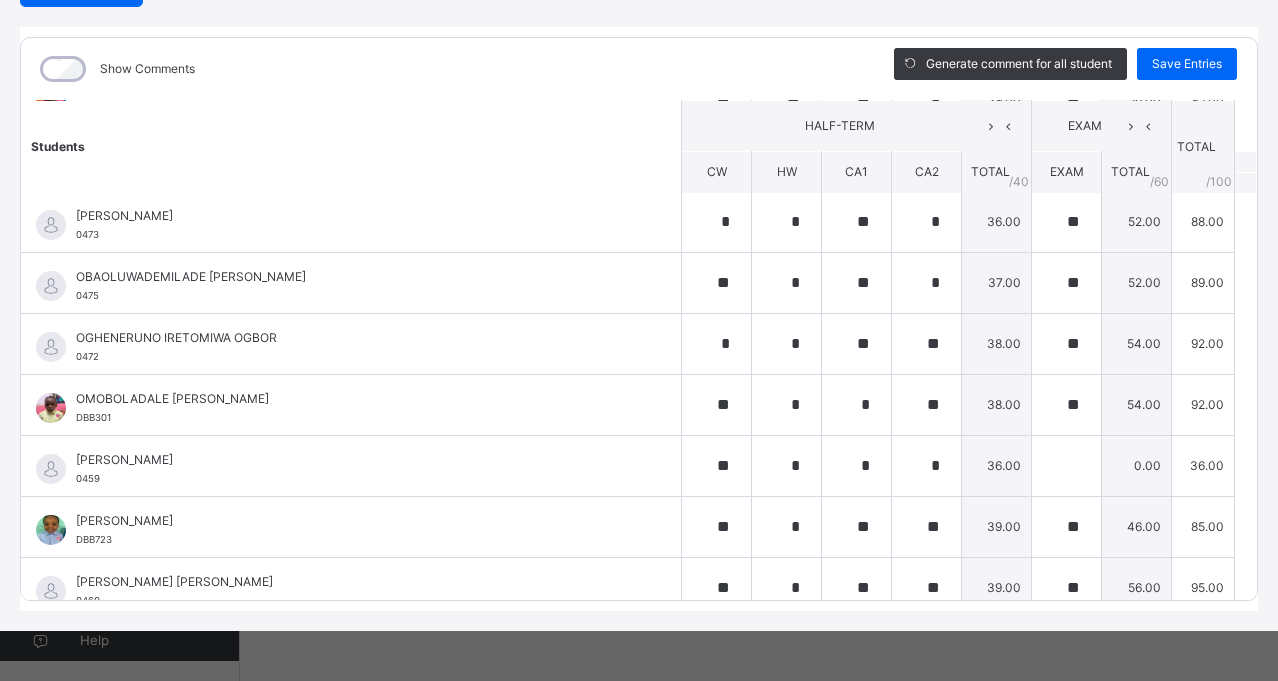 scroll, scrollTop: 0, scrollLeft: 0, axis: both 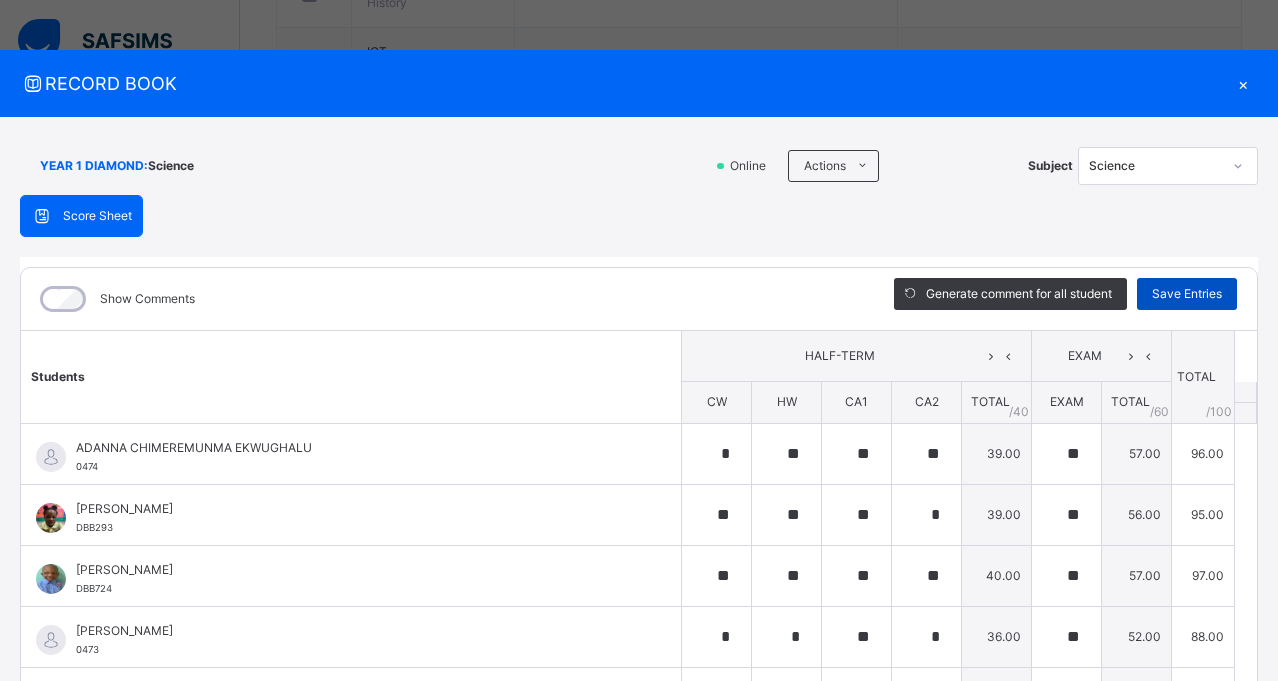 click on "Save Entries" at bounding box center (1187, 294) 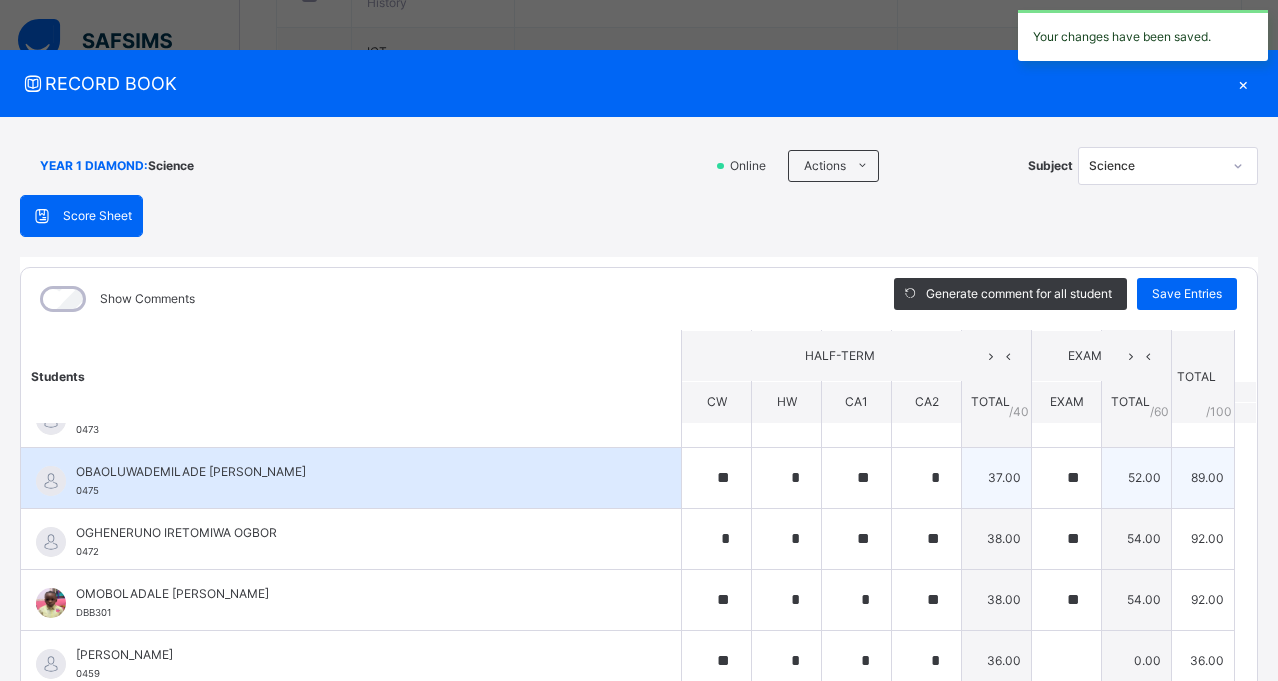 scroll, scrollTop: 265, scrollLeft: 0, axis: vertical 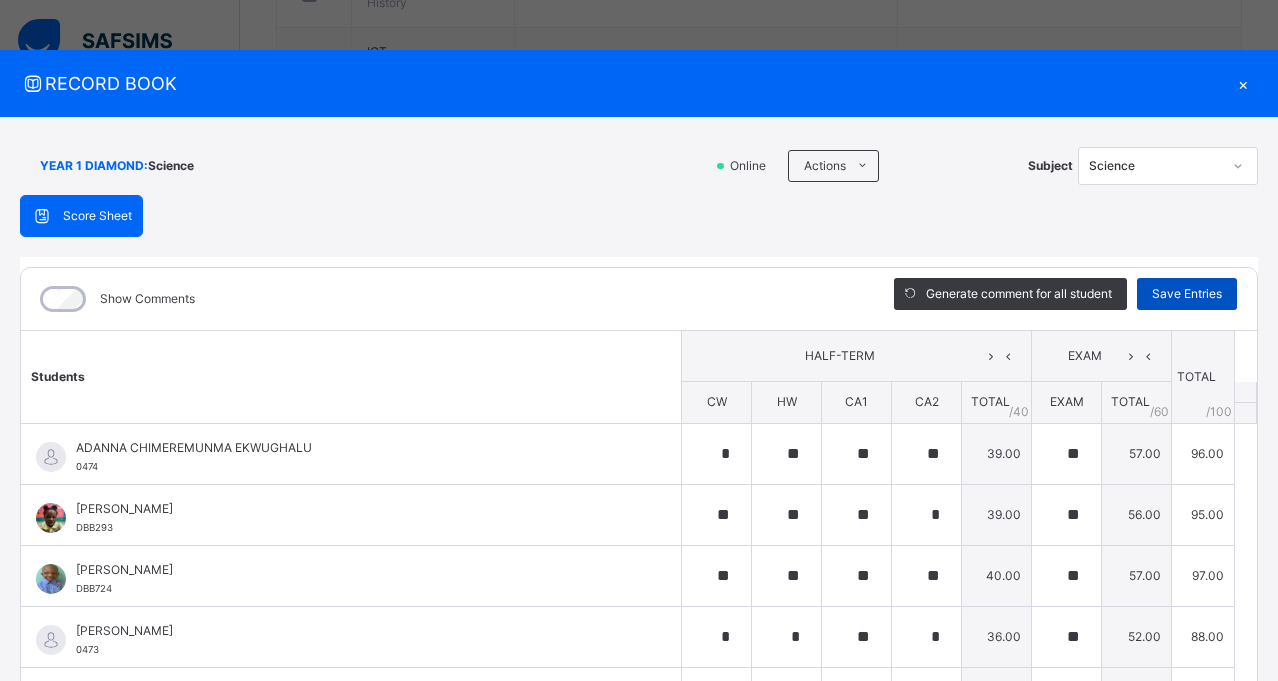 click on "Save Entries" at bounding box center (1187, 294) 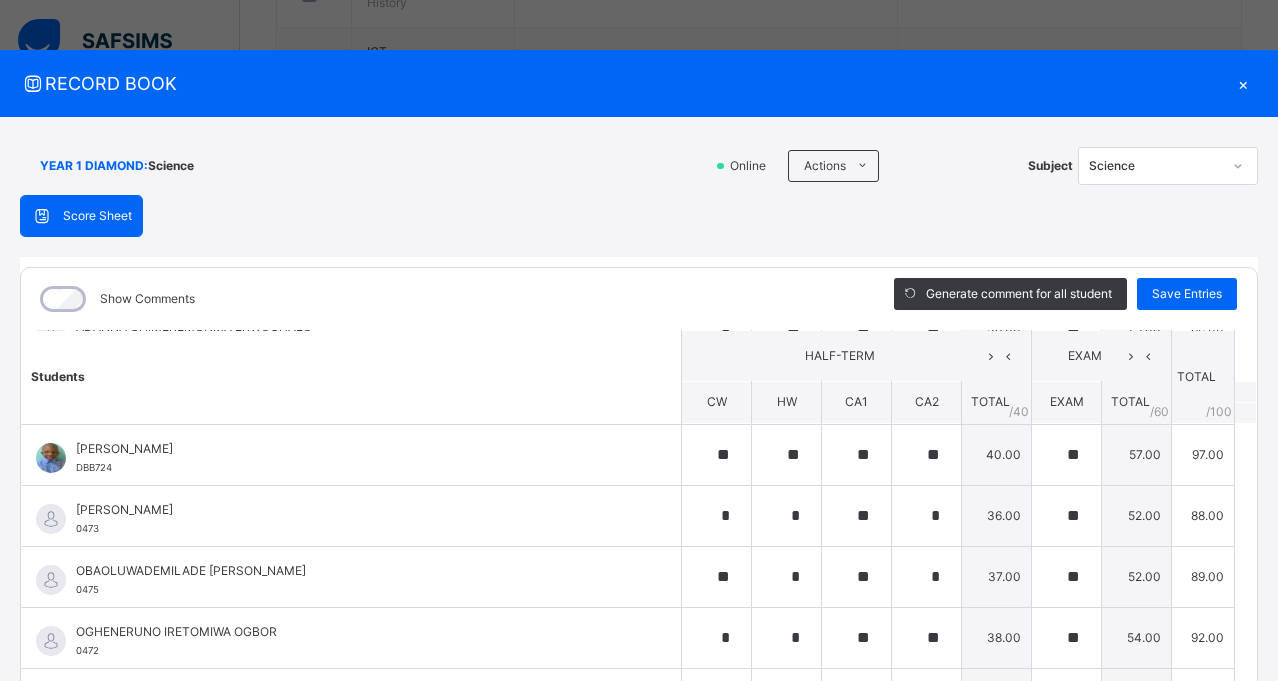 scroll, scrollTop: 265, scrollLeft: 0, axis: vertical 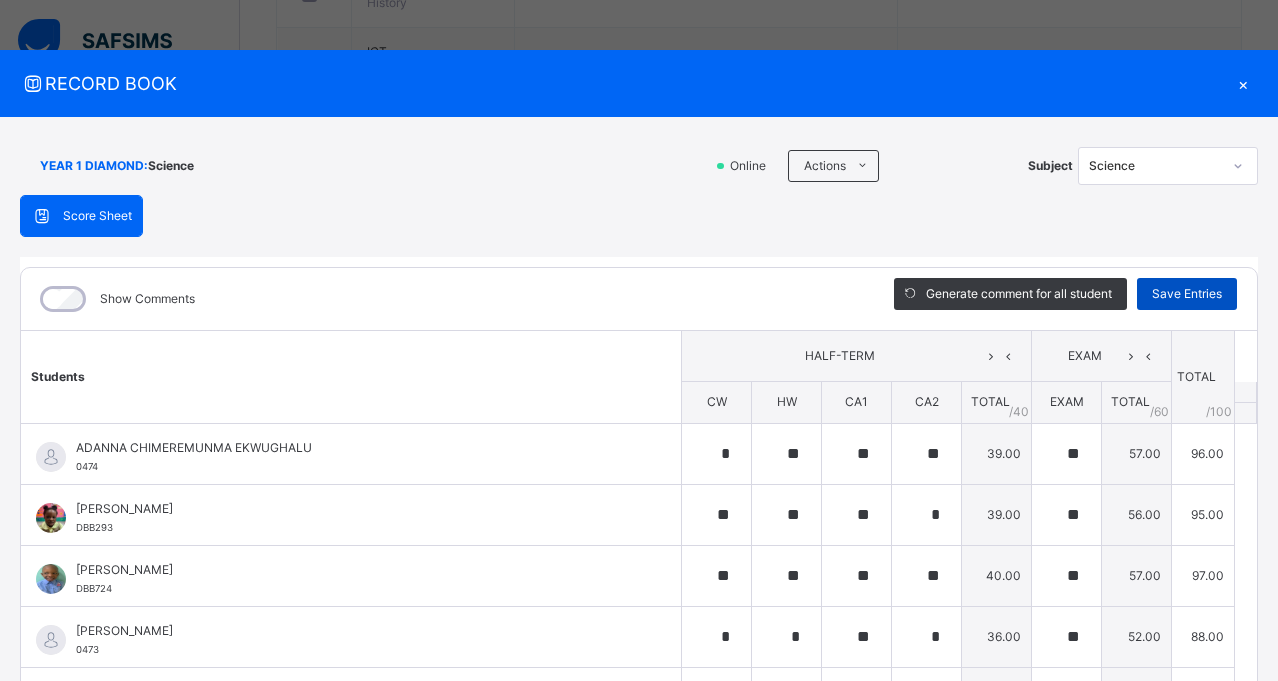 click on "Save Entries" at bounding box center [1187, 294] 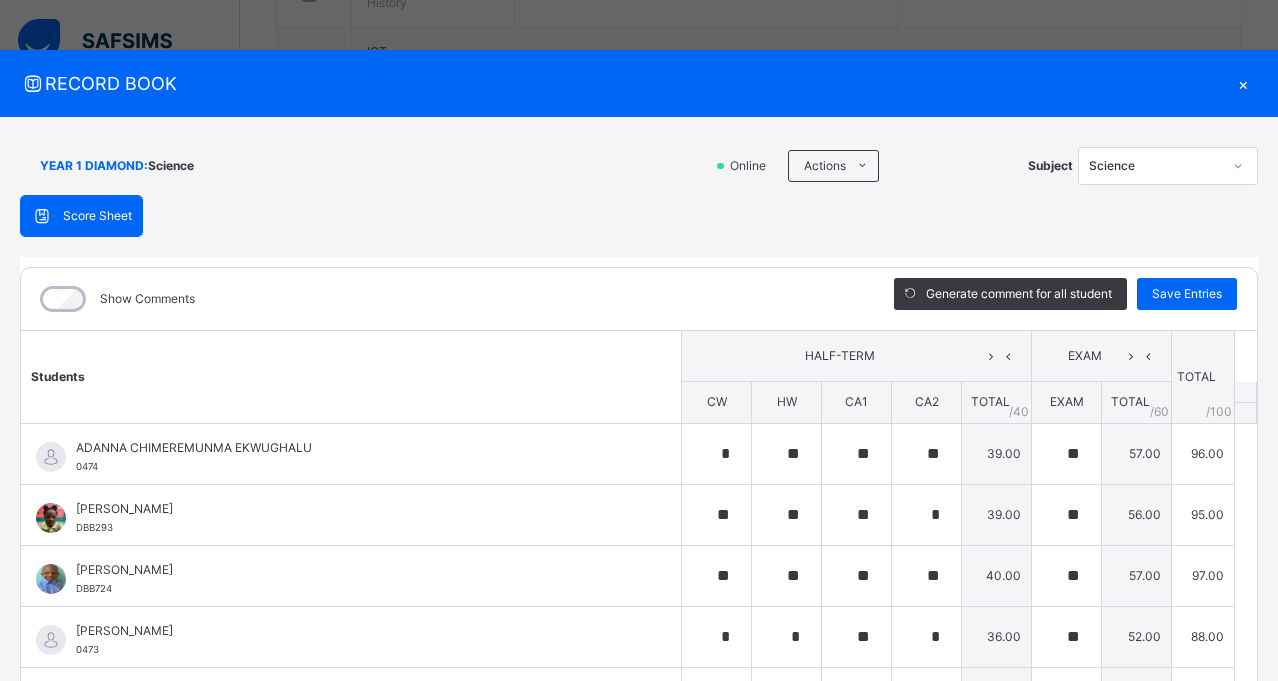 click on "×" at bounding box center [1243, 83] 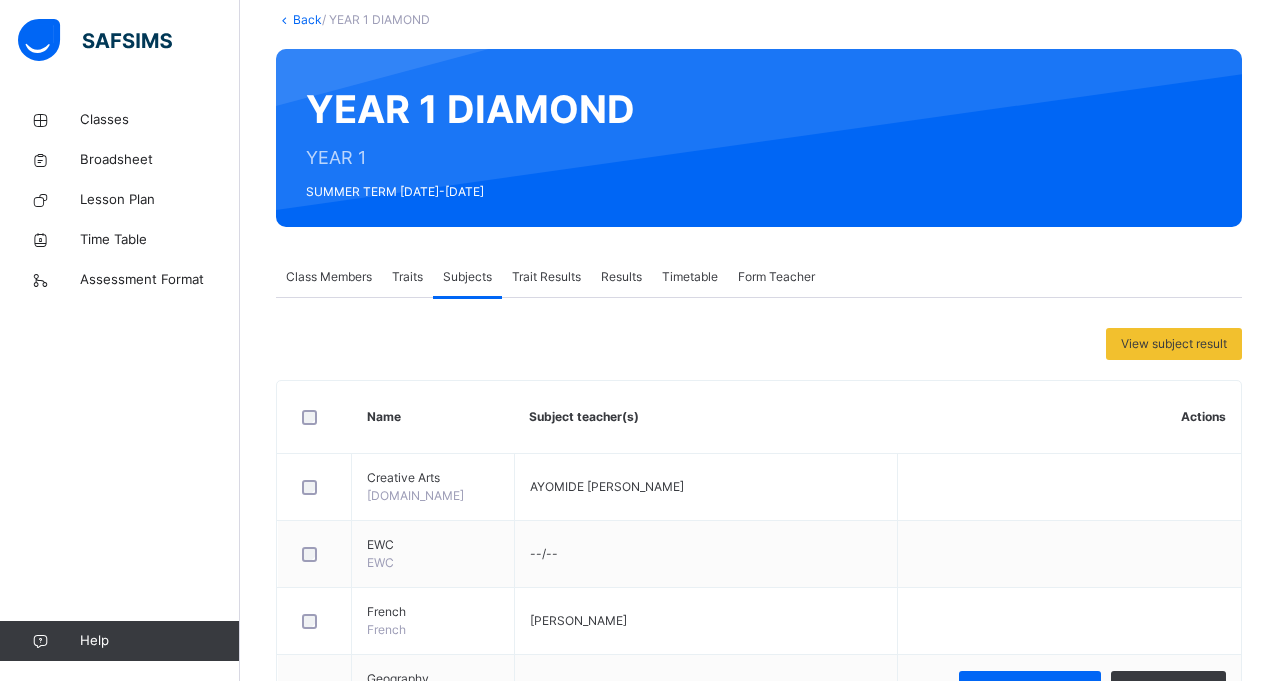 scroll, scrollTop: 0, scrollLeft: 0, axis: both 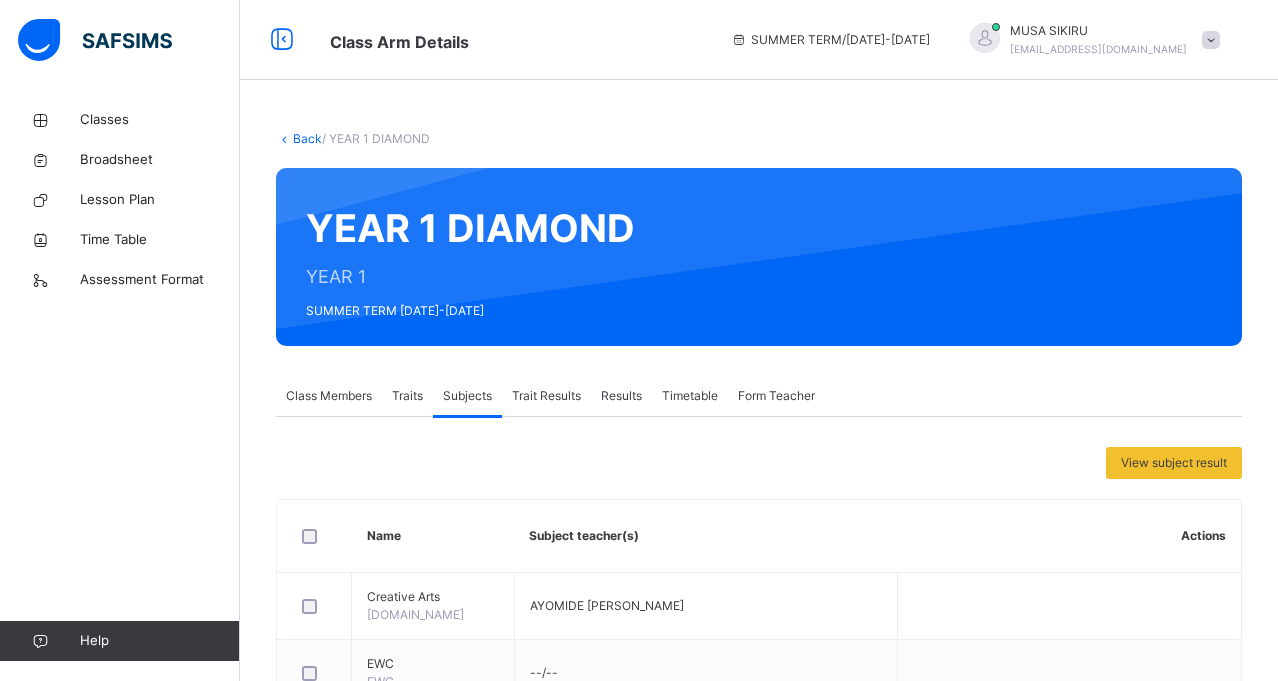click on "Back" at bounding box center [307, 138] 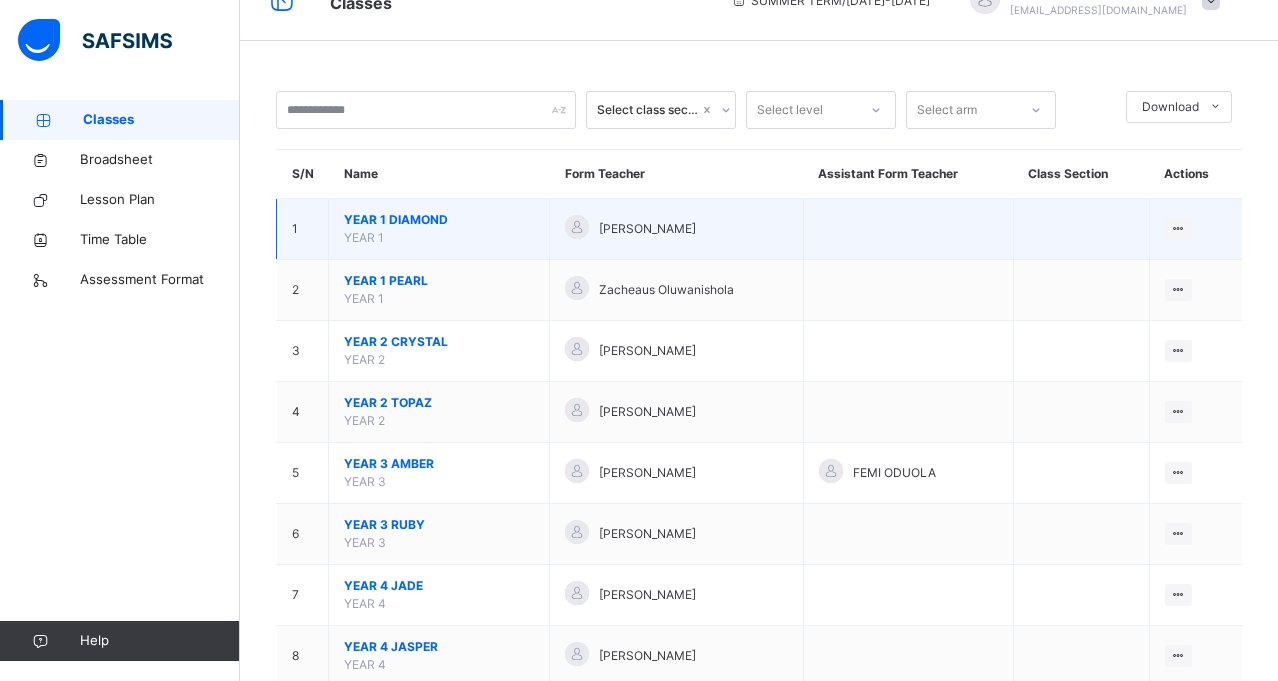 scroll, scrollTop: 0, scrollLeft: 0, axis: both 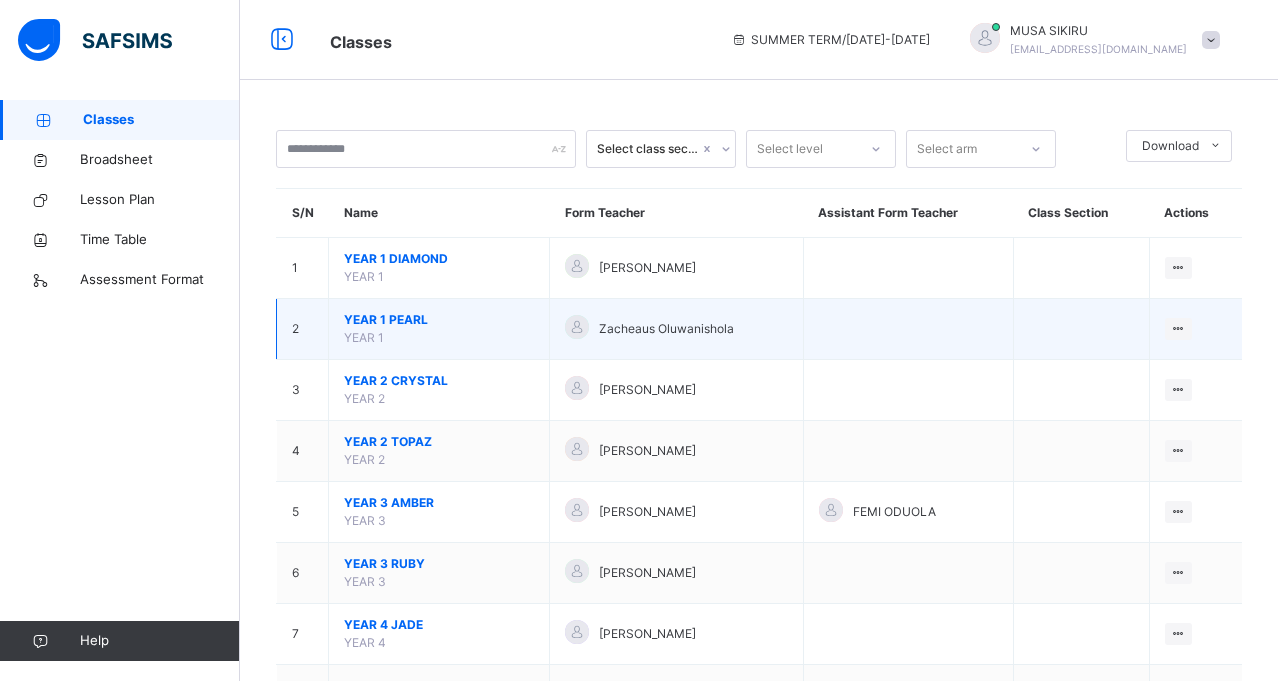 click on "YEAR 1   PEARL" at bounding box center (439, 320) 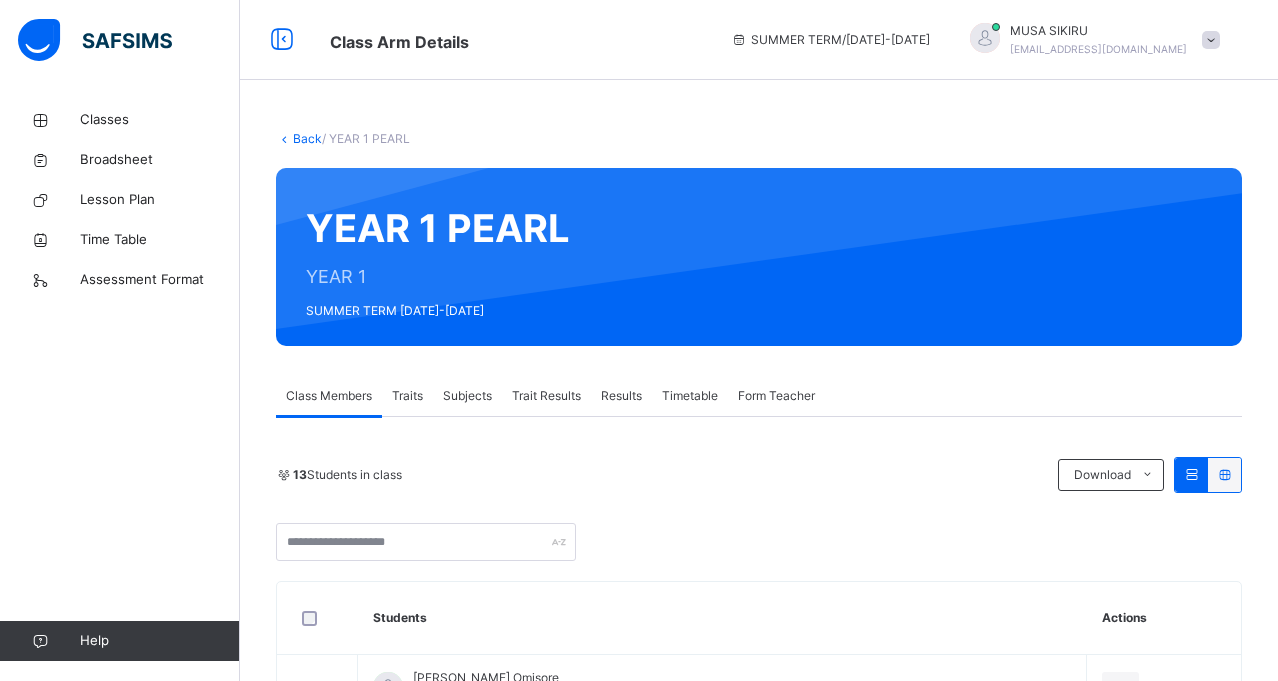 click on "Subjects" at bounding box center [467, 396] 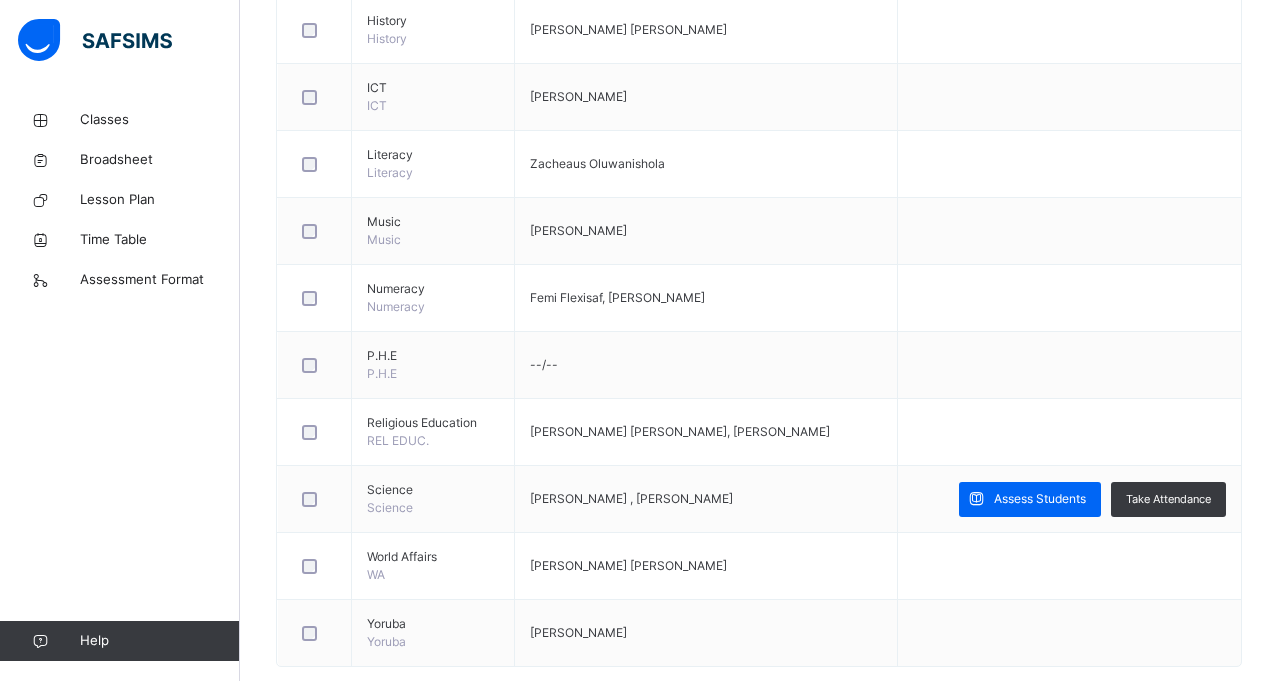 scroll, scrollTop: 880, scrollLeft: 0, axis: vertical 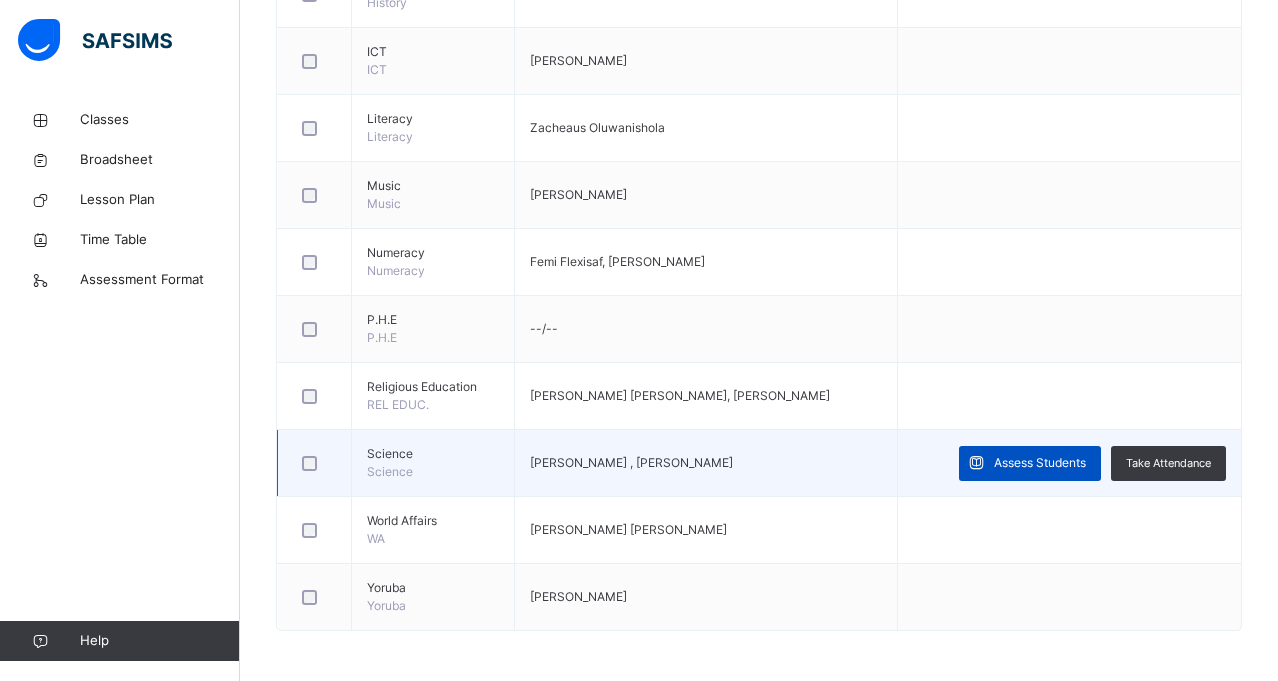 click at bounding box center (976, 463) 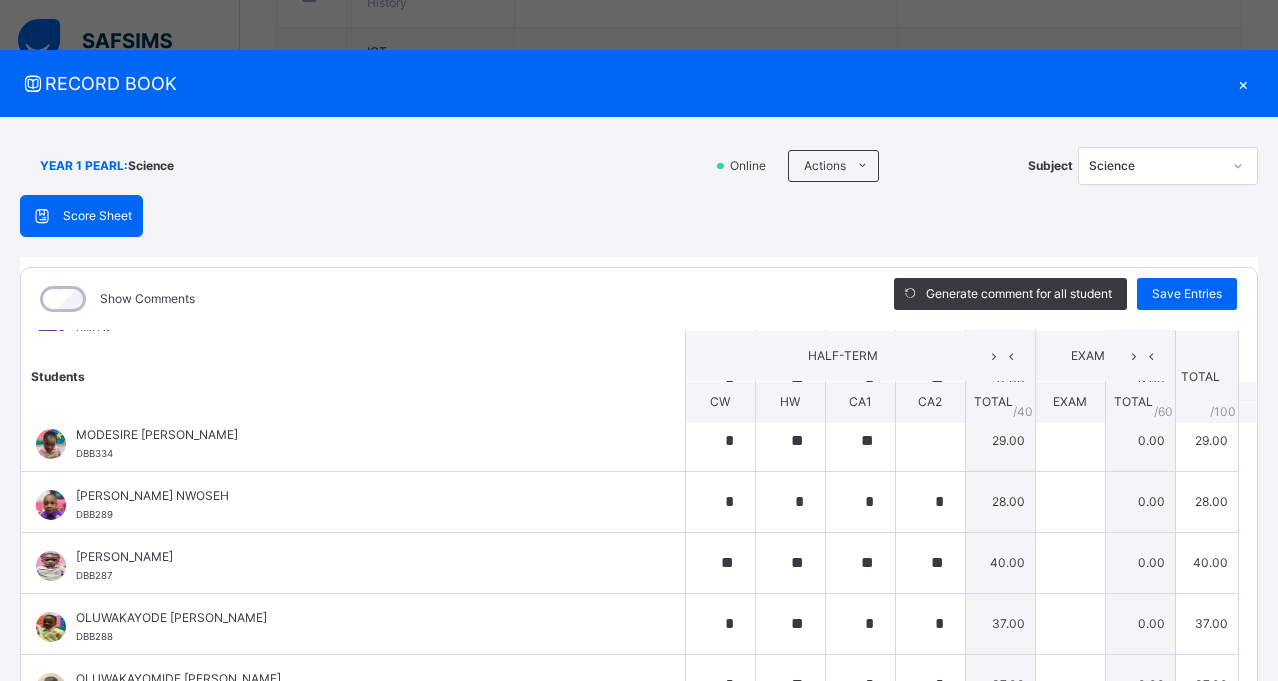 scroll, scrollTop: 387, scrollLeft: 0, axis: vertical 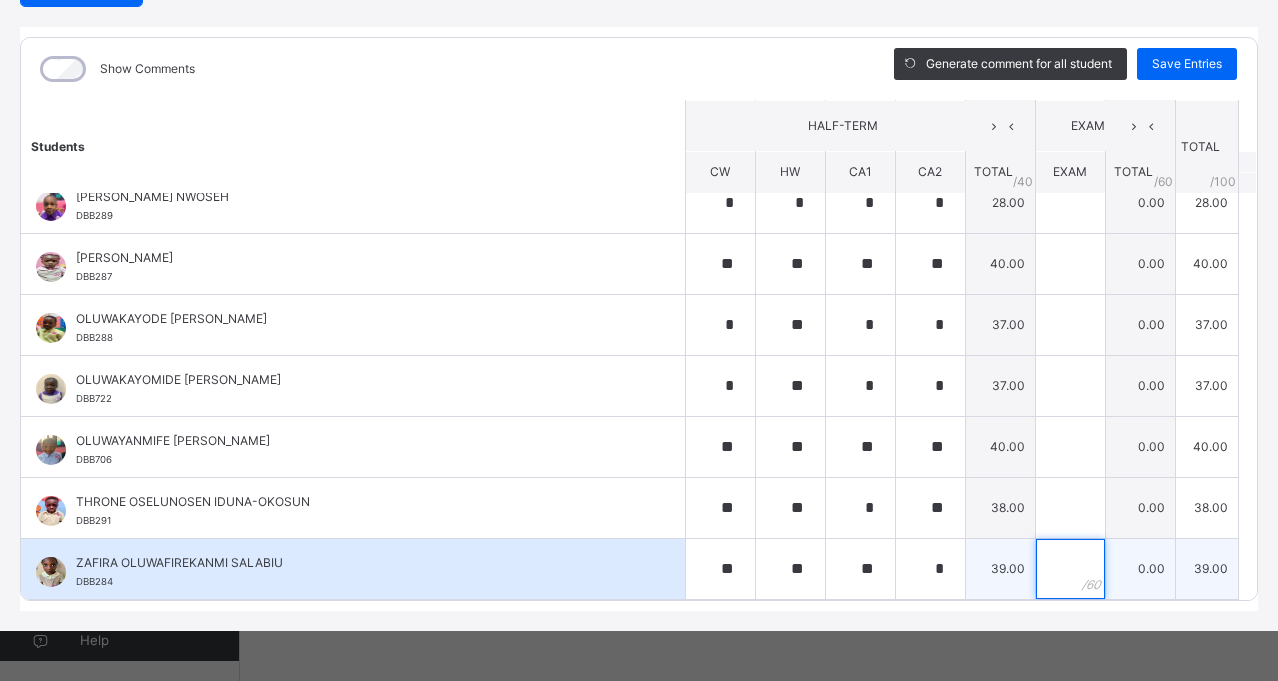 click at bounding box center [1070, 569] 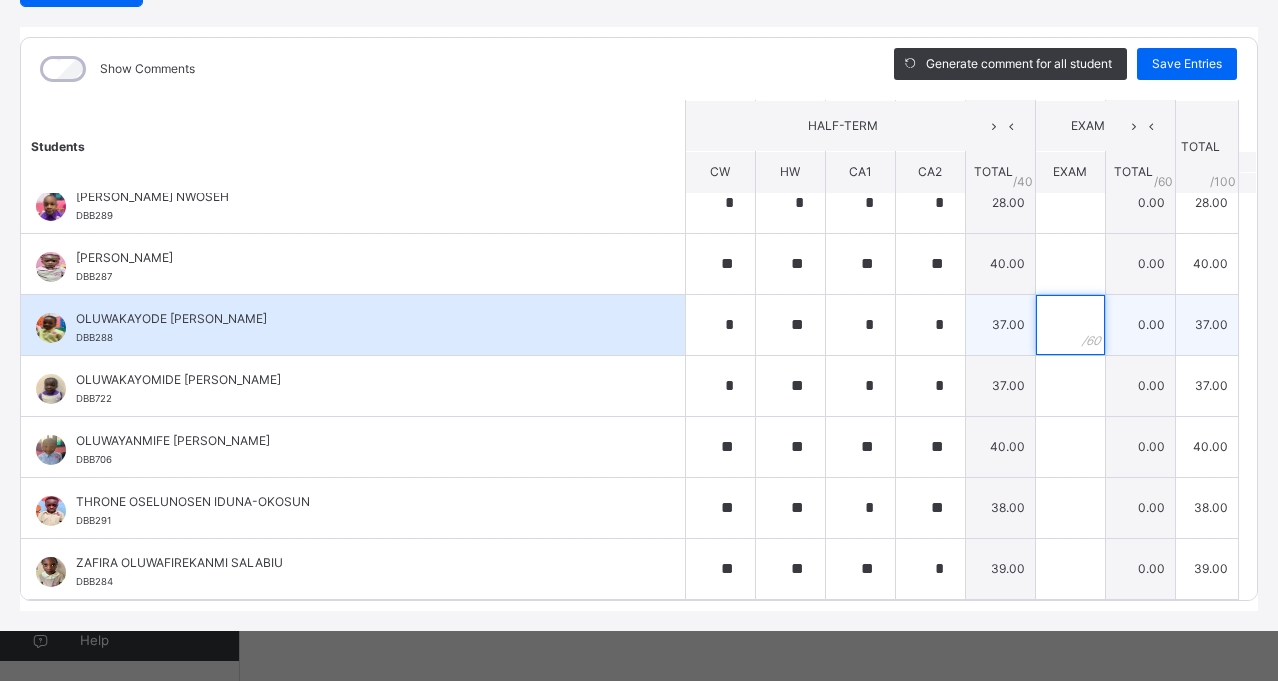 click at bounding box center (1070, 325) 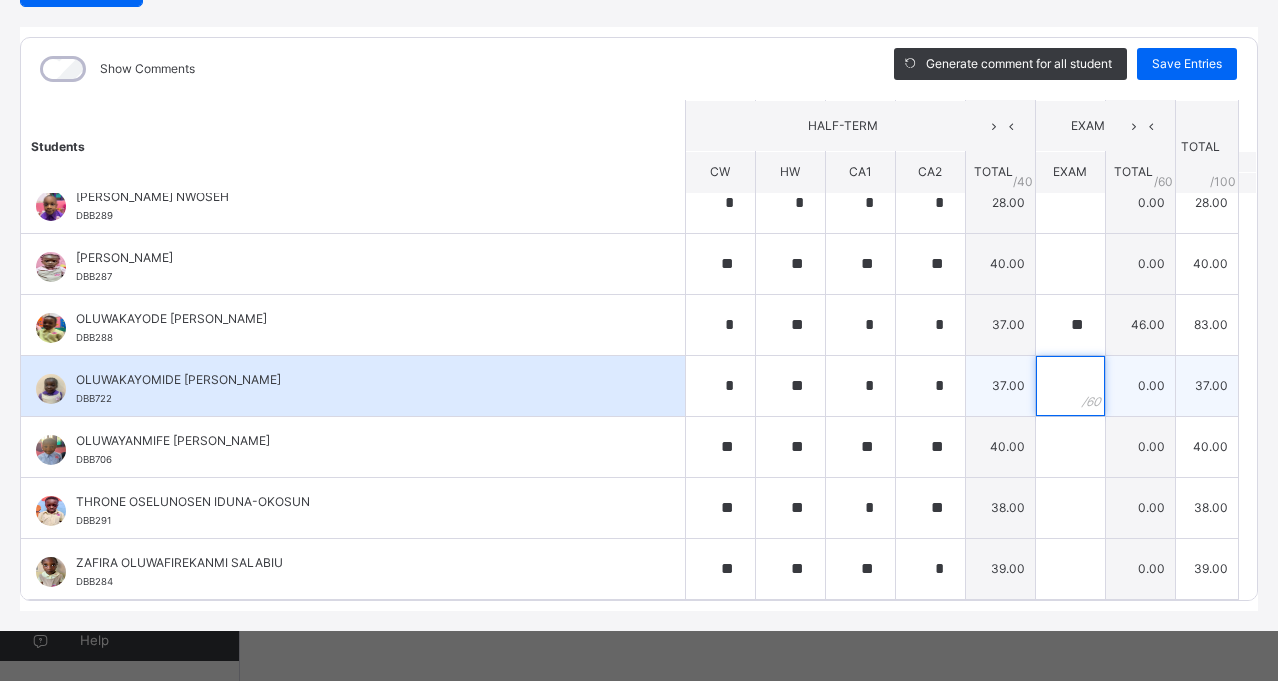 click at bounding box center [1070, 386] 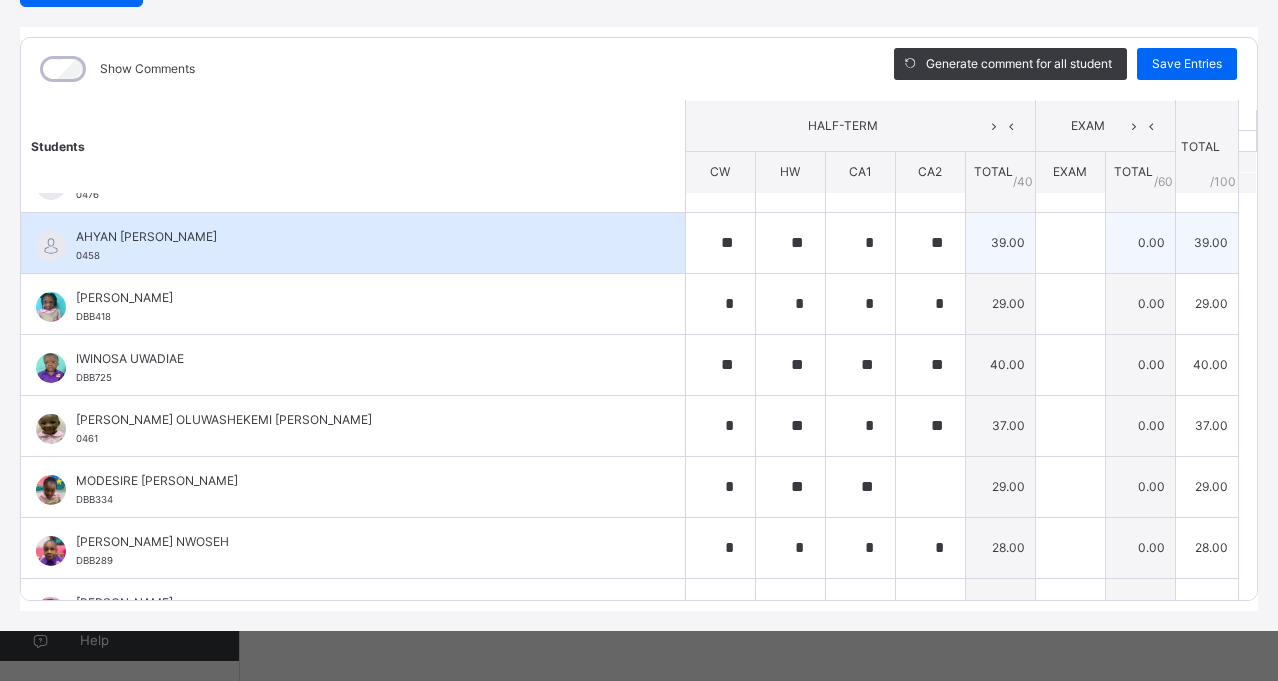 scroll, scrollTop: 0, scrollLeft: 0, axis: both 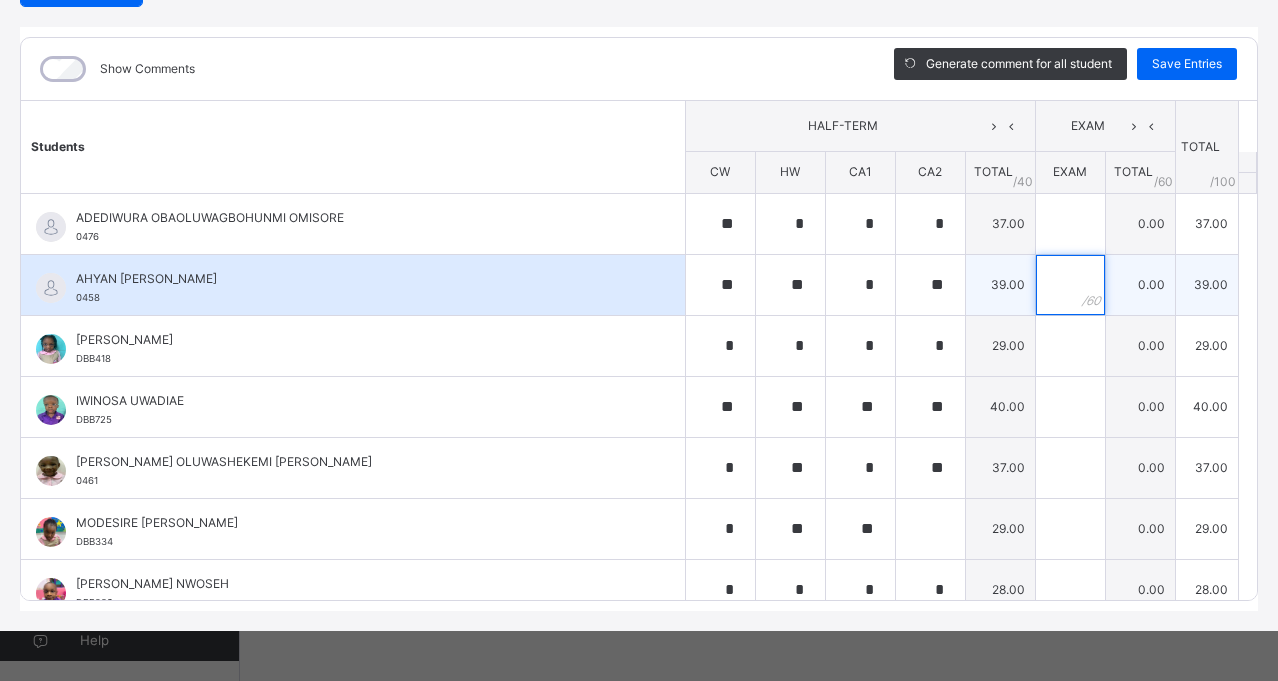 click at bounding box center [1070, 285] 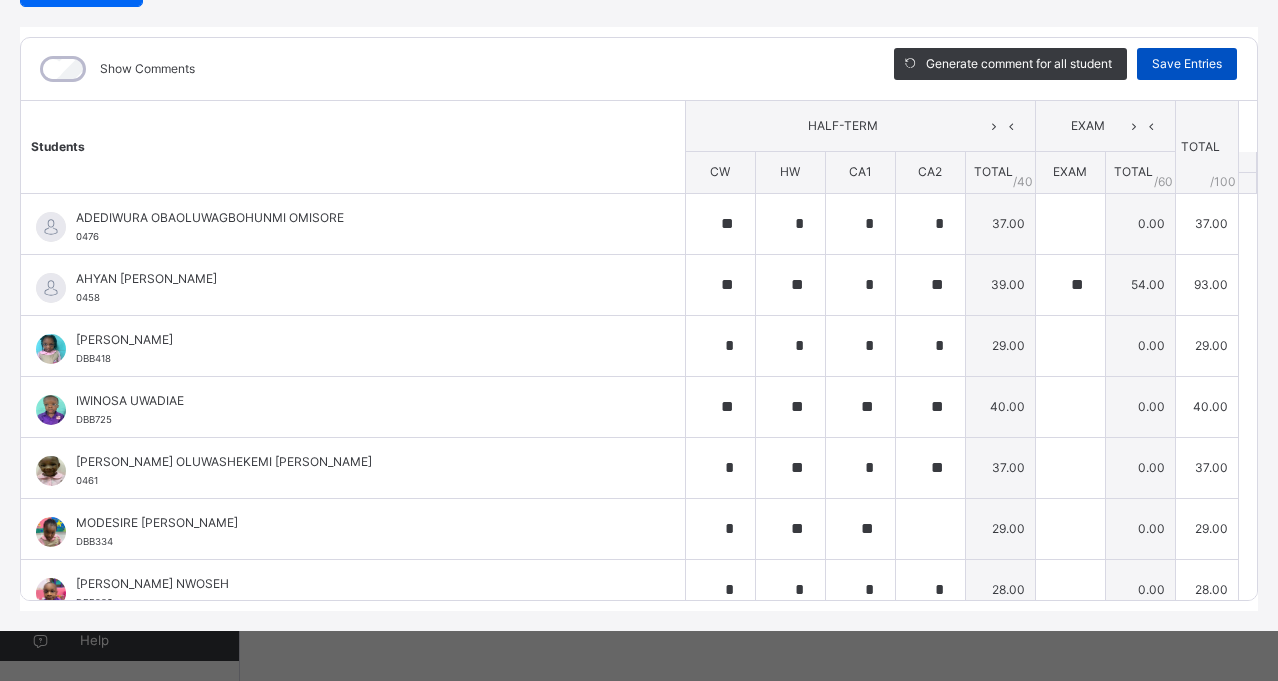 click on "Save Entries" at bounding box center (1187, 64) 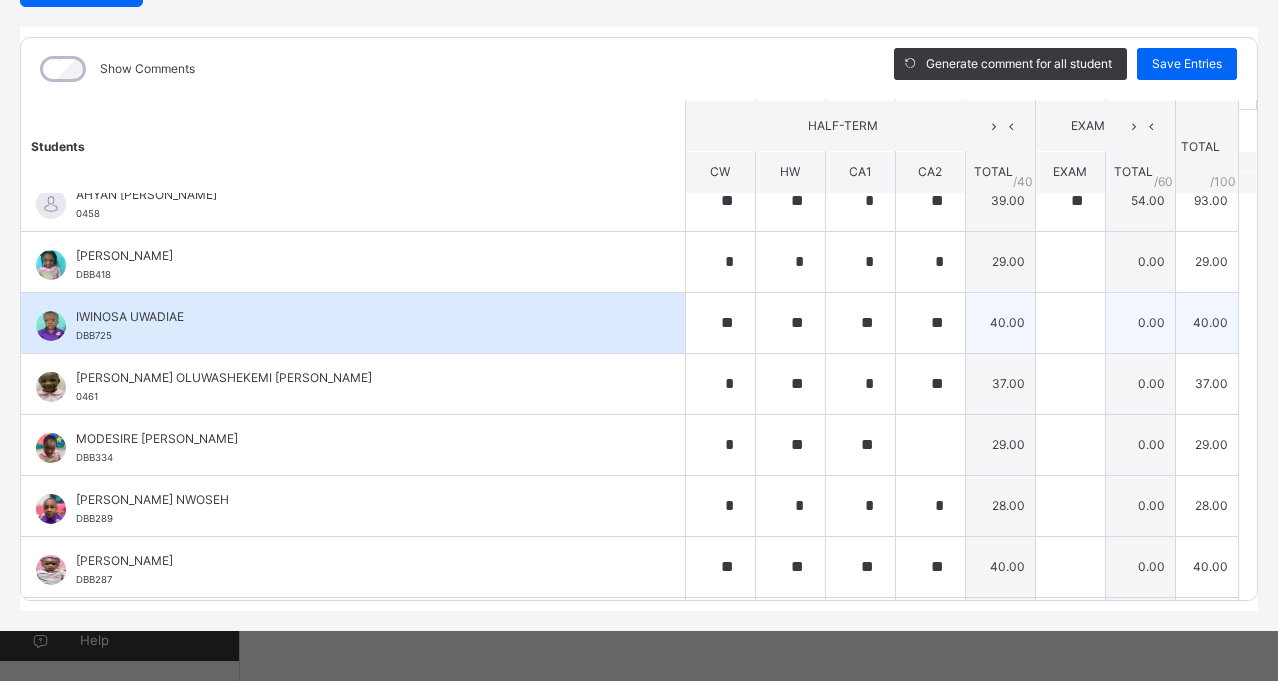scroll, scrollTop: 100, scrollLeft: 0, axis: vertical 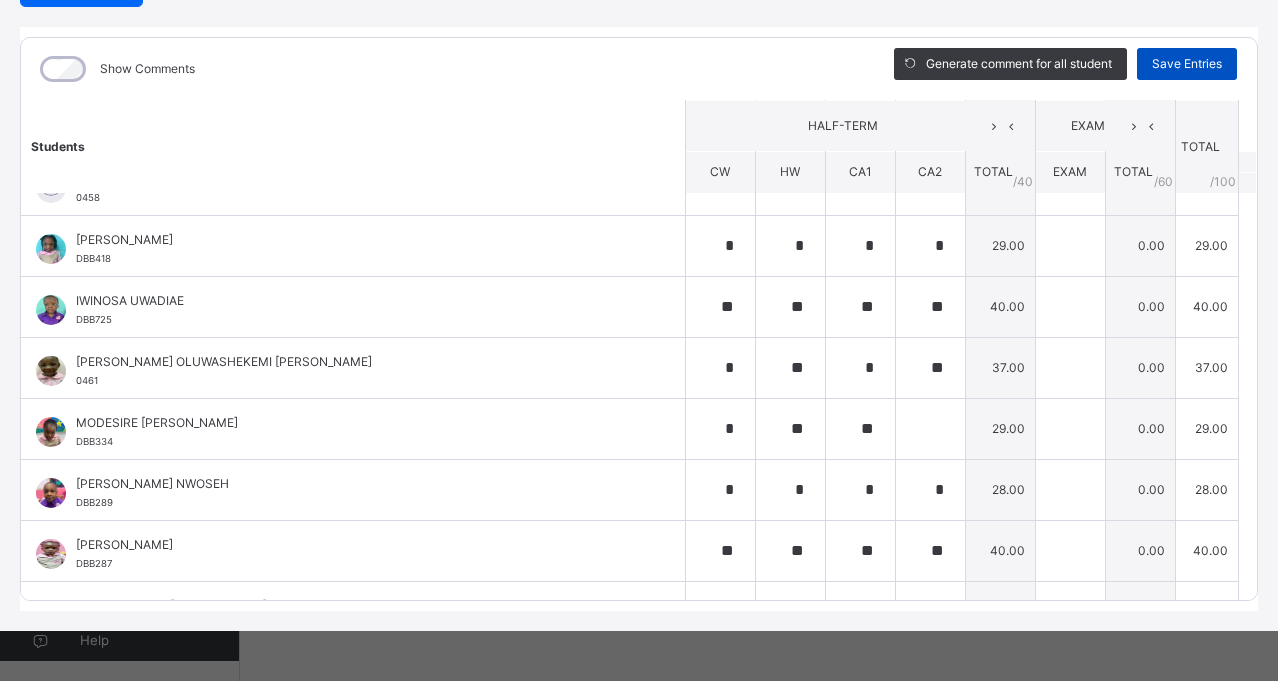 click on "Save Entries" at bounding box center [1187, 64] 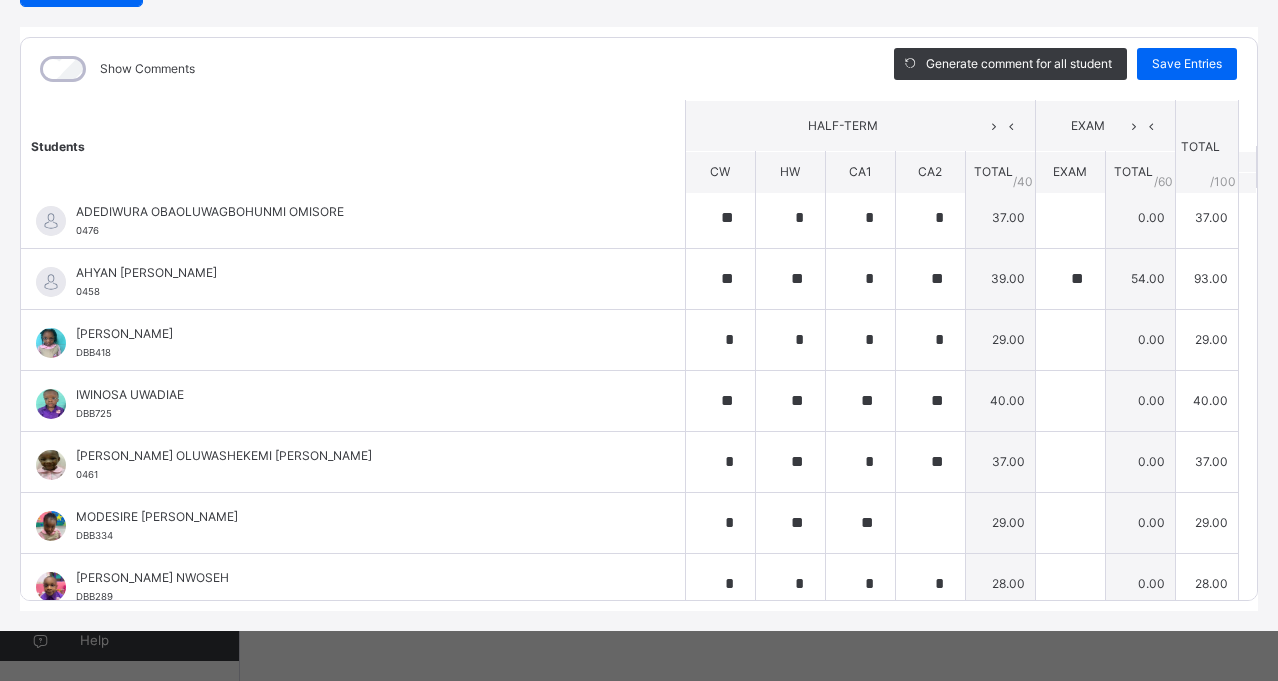 scroll, scrollTop: 0, scrollLeft: 0, axis: both 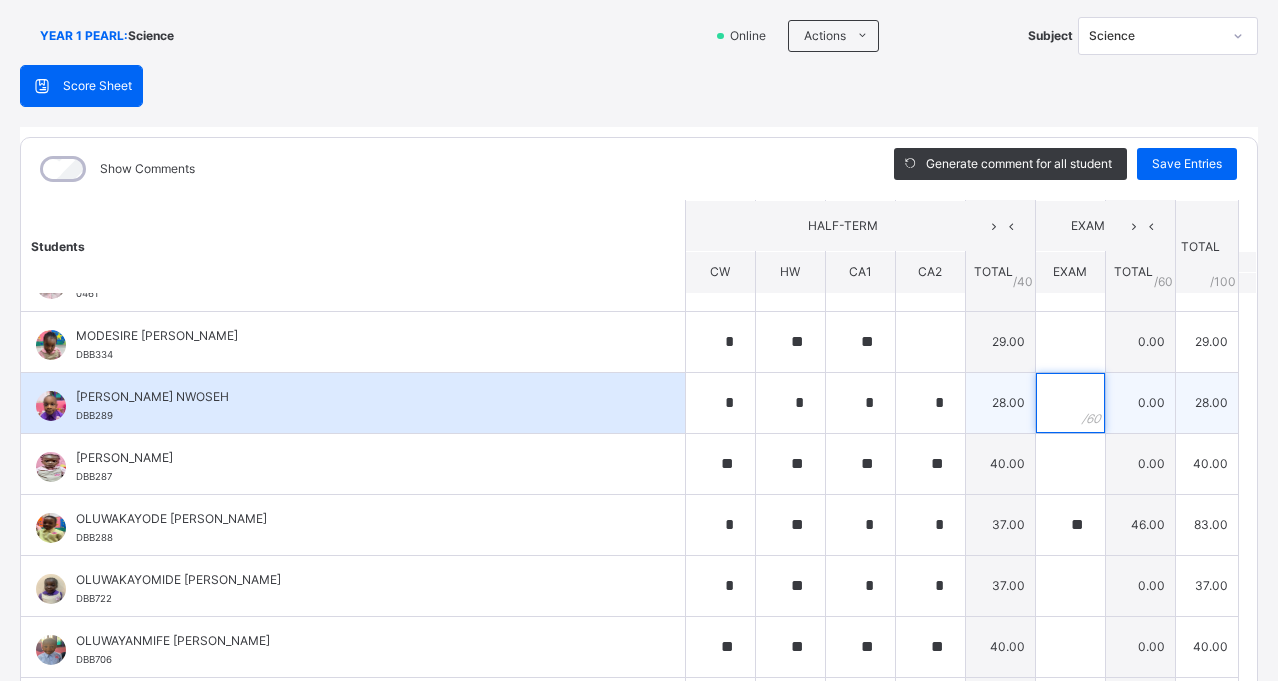 click at bounding box center (1070, 403) 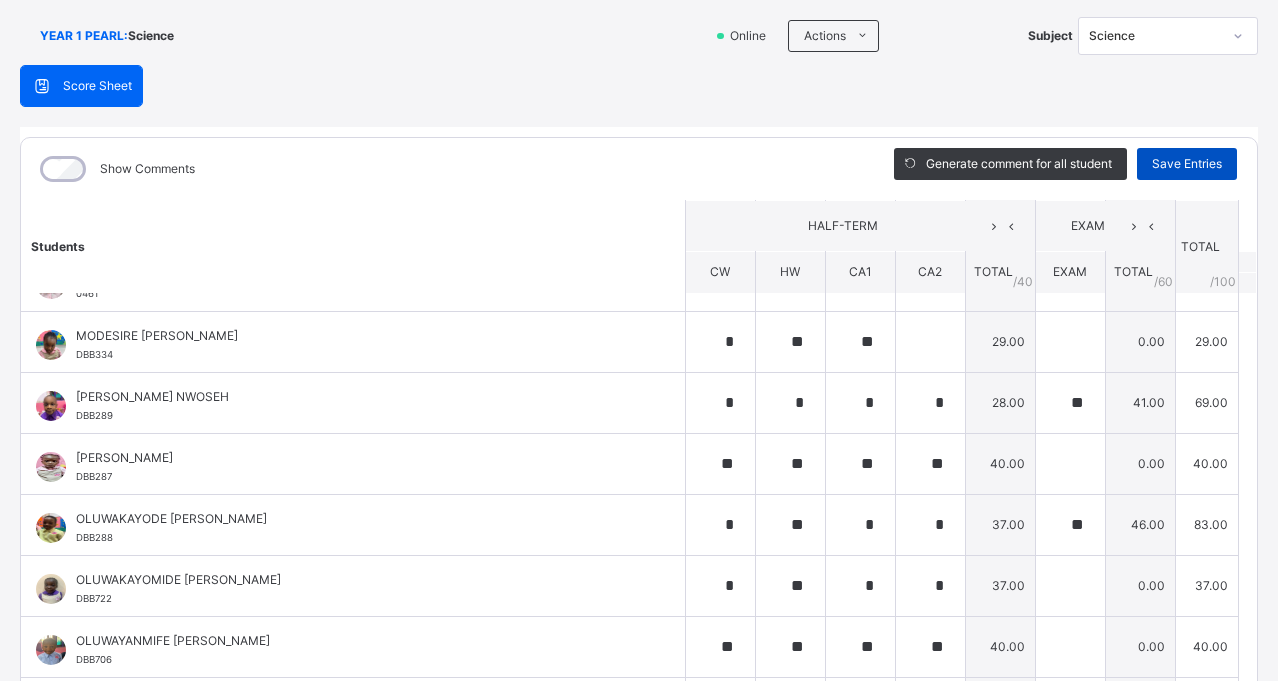 click on "Save Entries" at bounding box center [1187, 164] 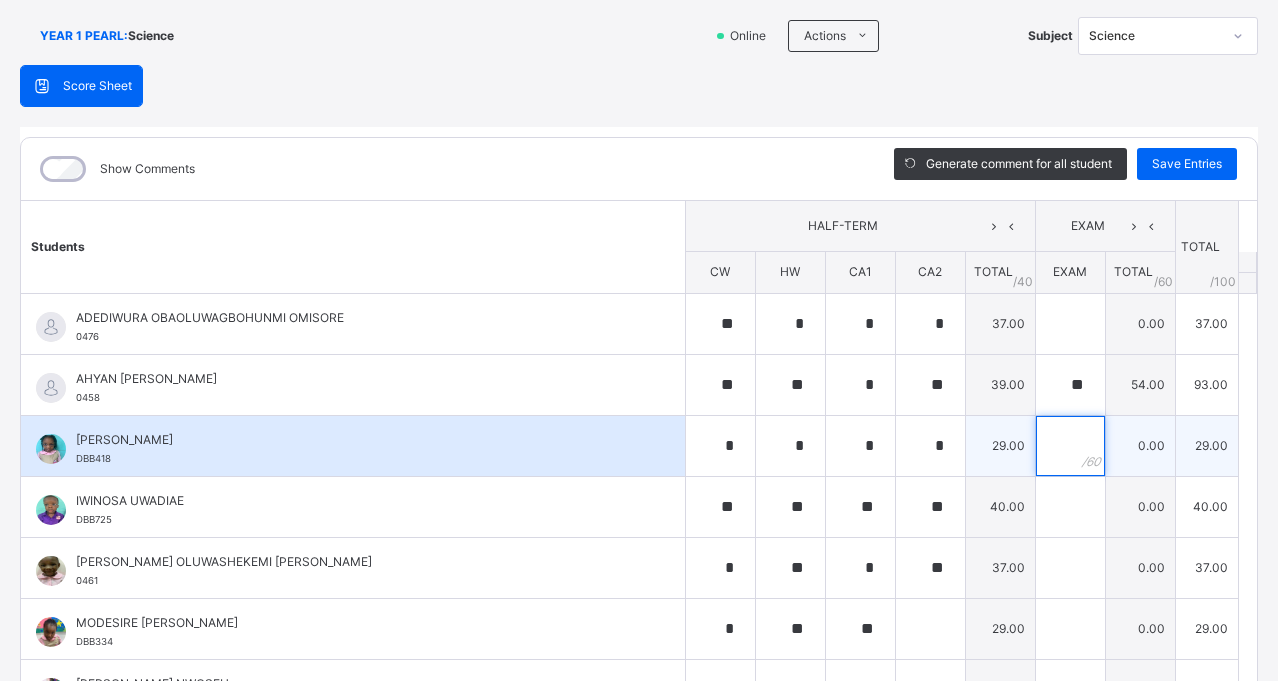 click at bounding box center (1070, 446) 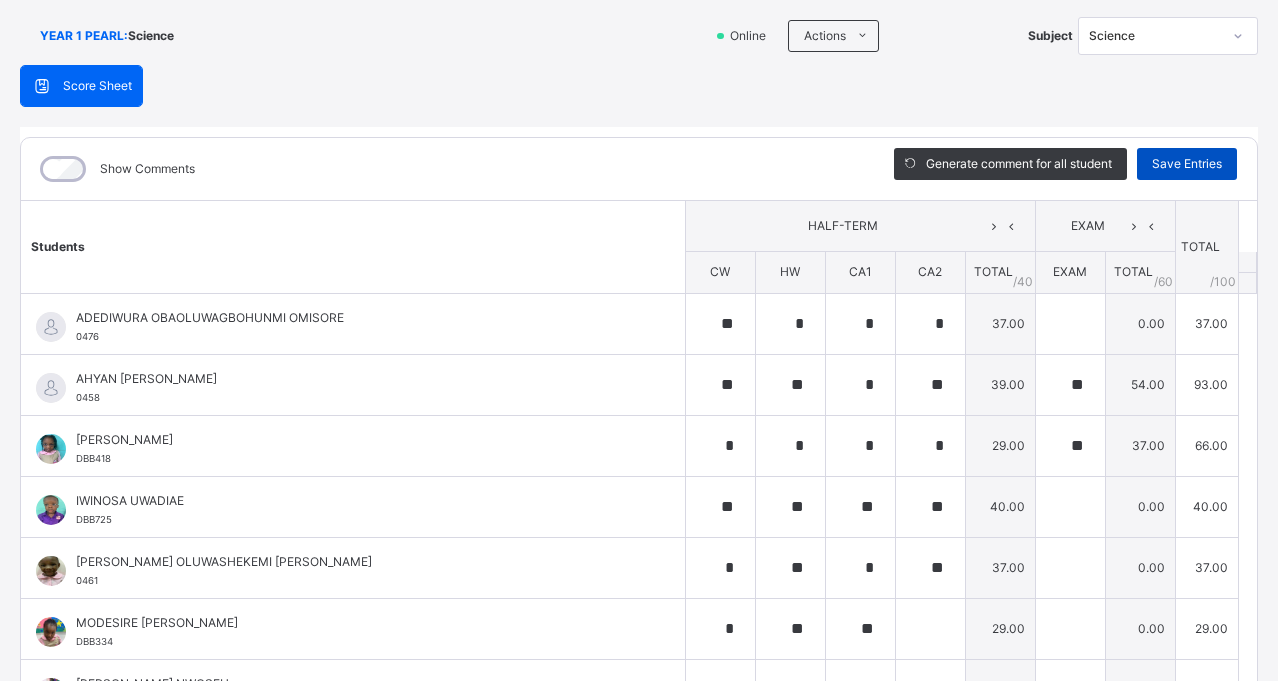 click on "Save Entries" at bounding box center (1187, 164) 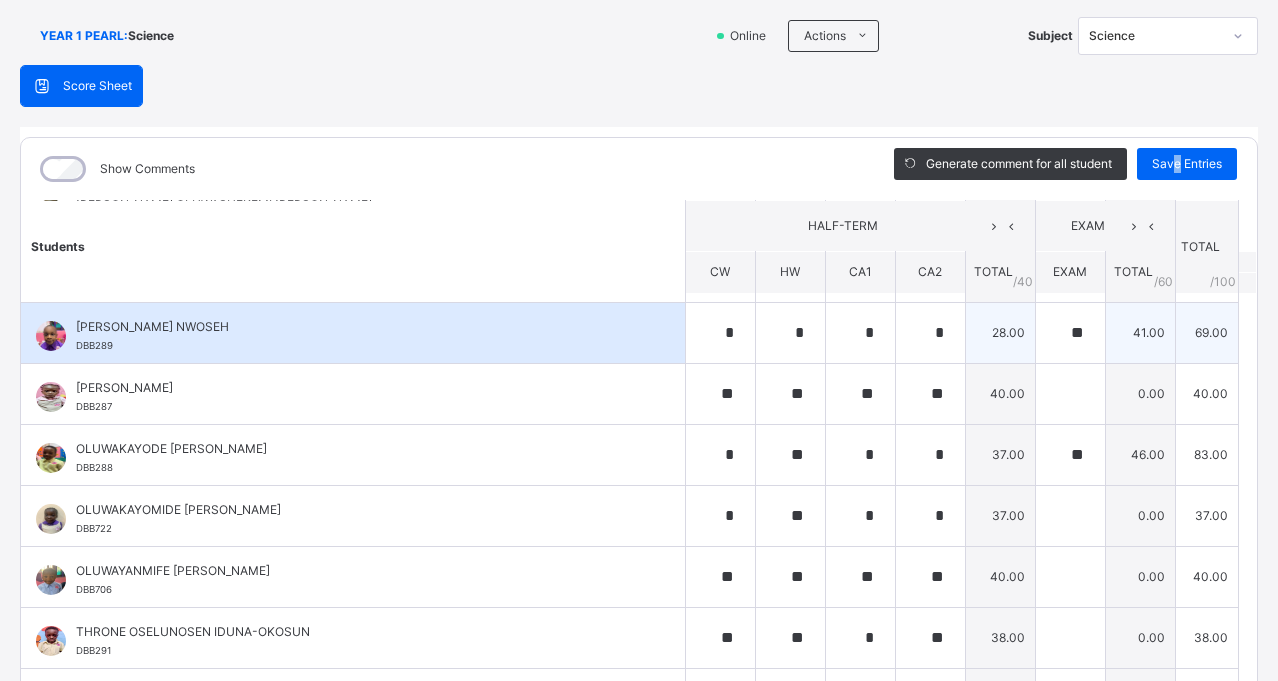 scroll, scrollTop: 387, scrollLeft: 0, axis: vertical 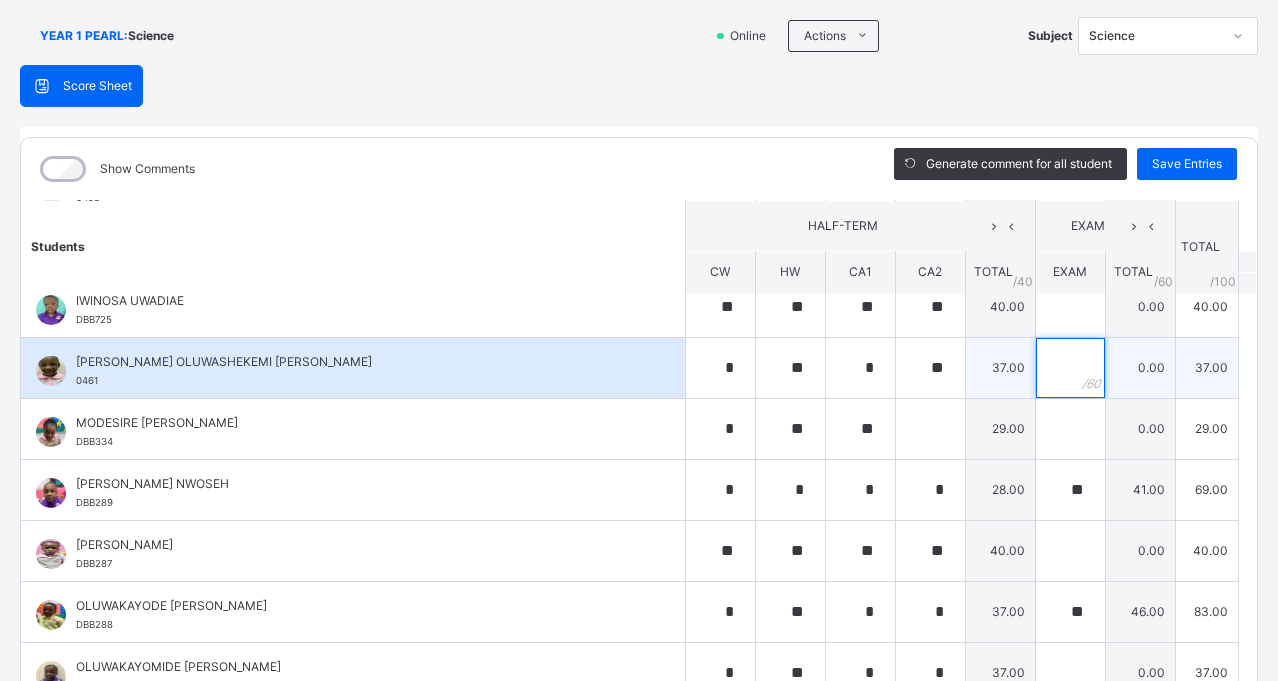 click at bounding box center (1070, 368) 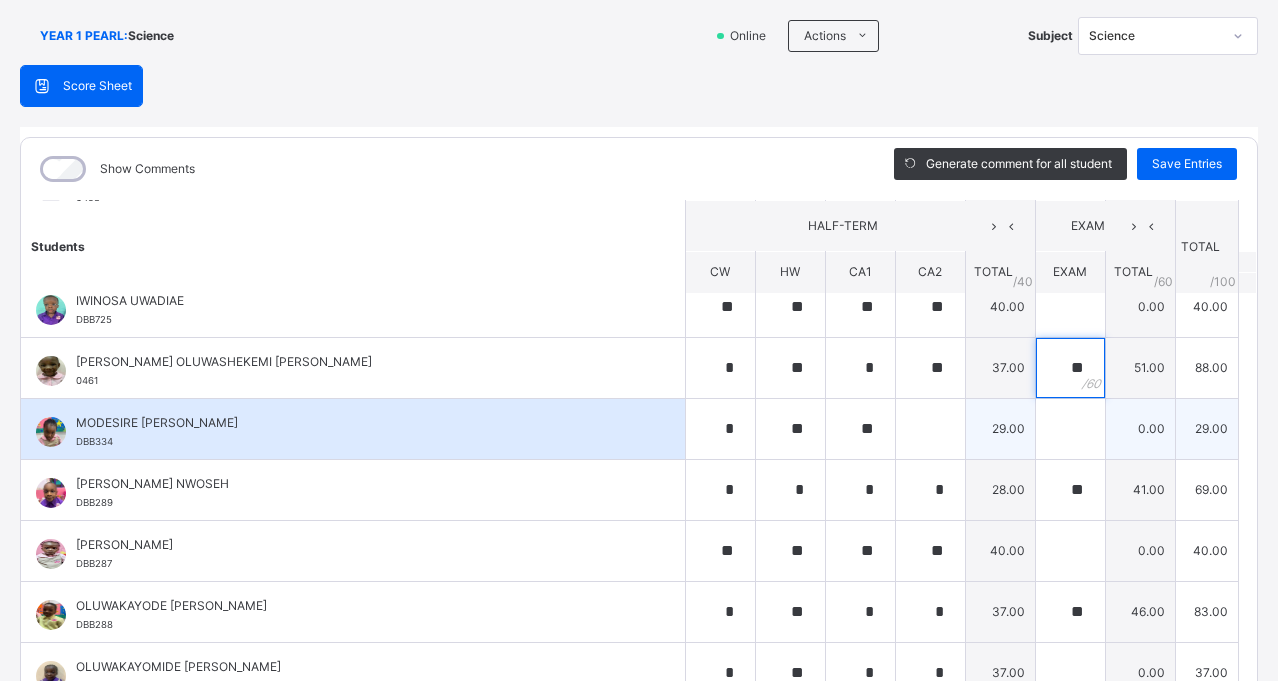 scroll, scrollTop: 300, scrollLeft: 0, axis: vertical 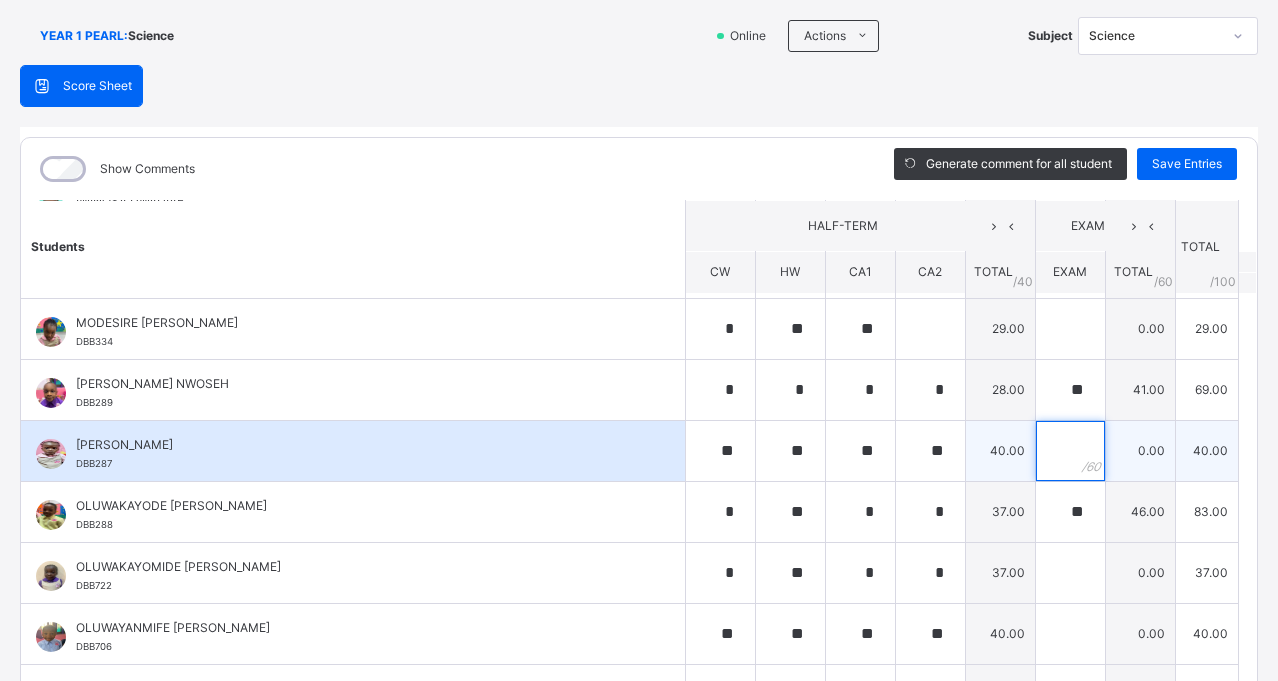 click at bounding box center (1070, 451) 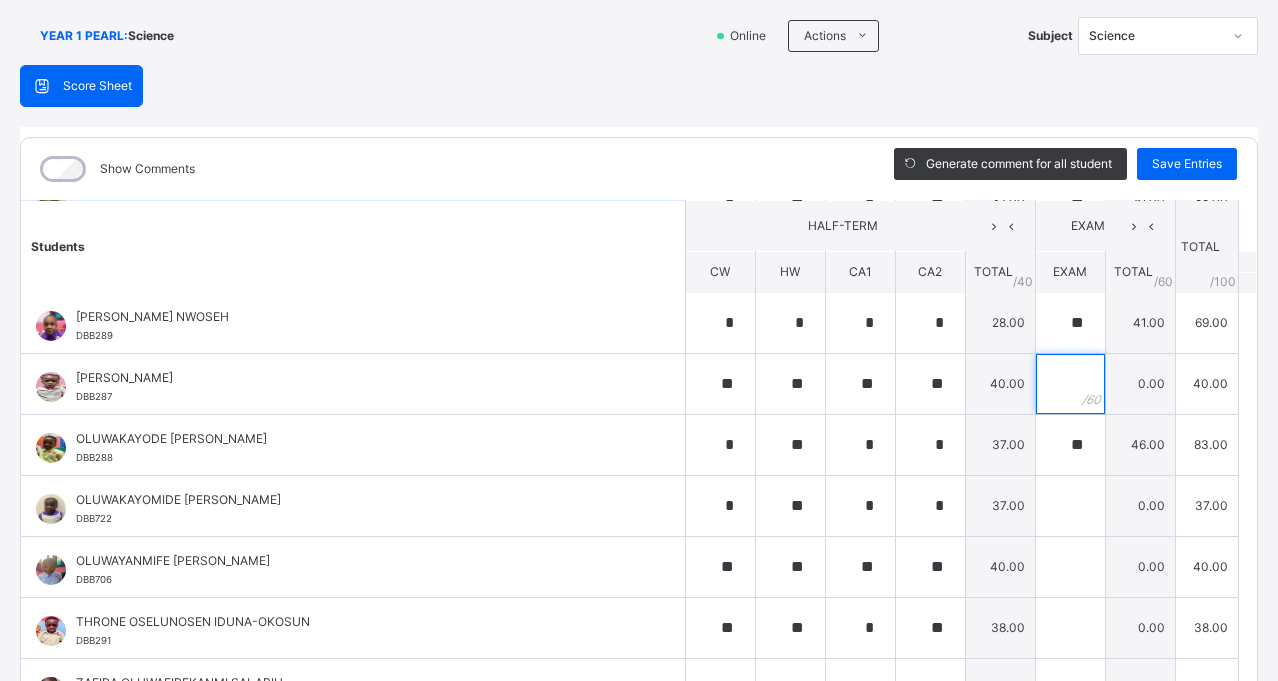 scroll, scrollTop: 387, scrollLeft: 0, axis: vertical 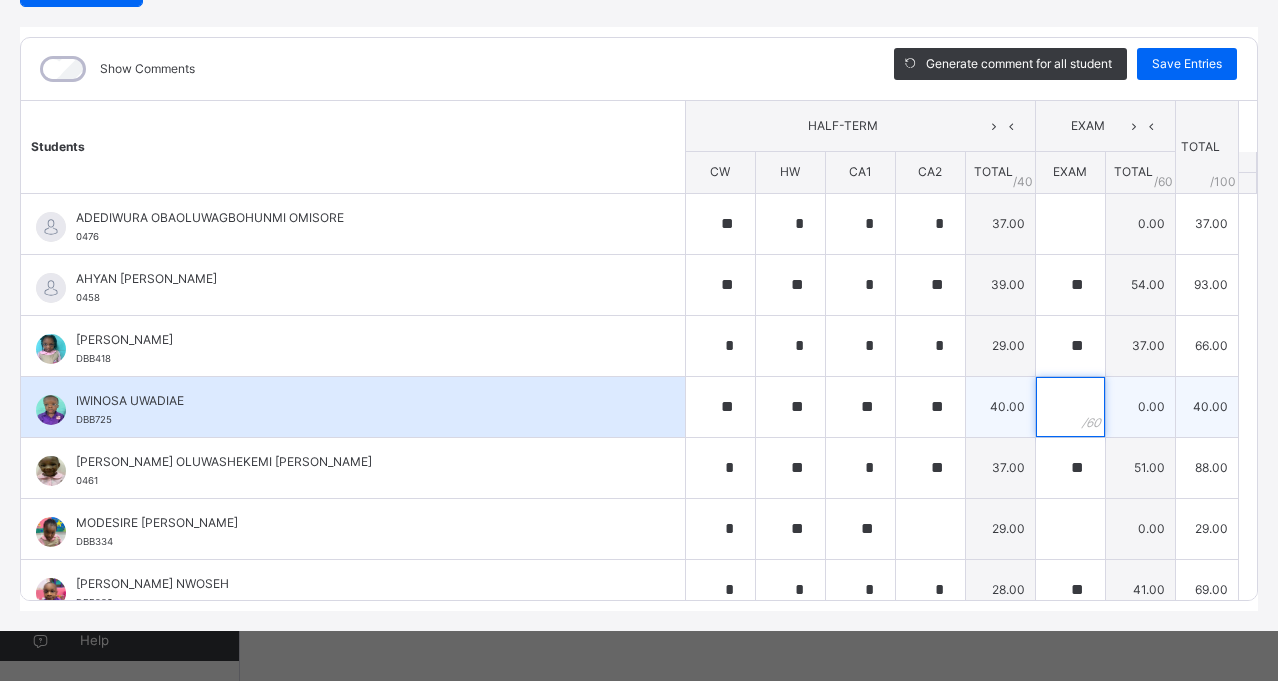 click at bounding box center [1070, 407] 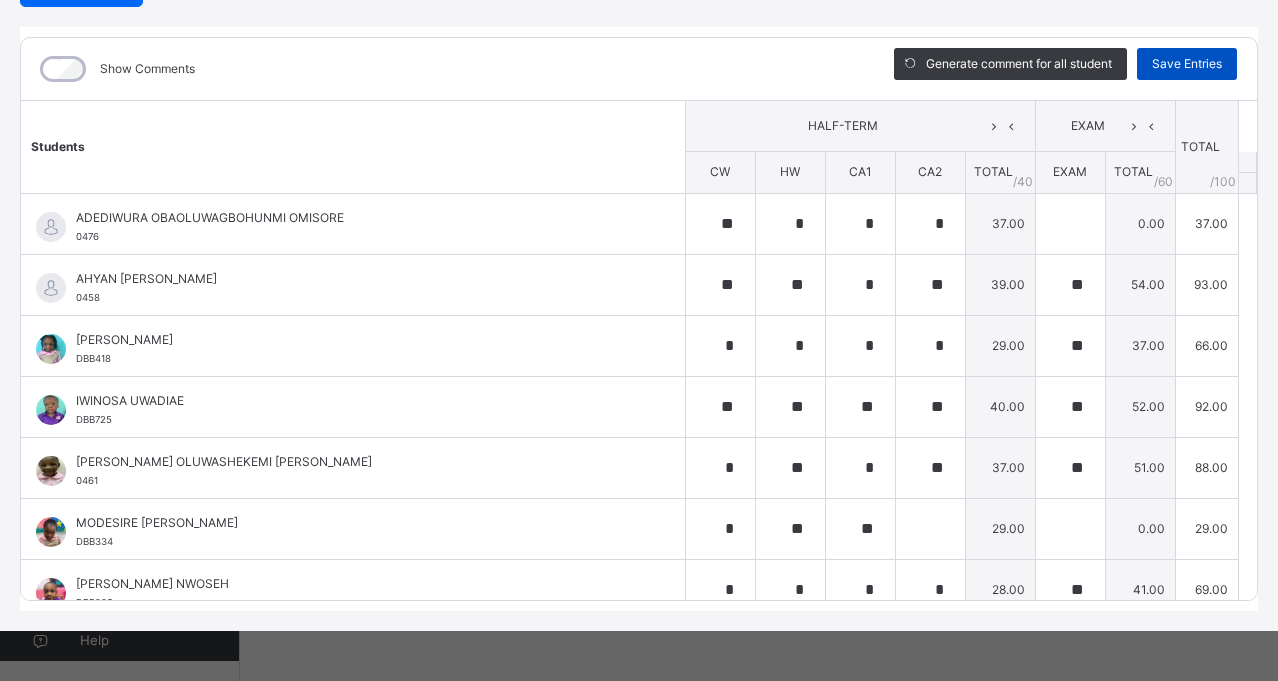 click on "Save Entries" at bounding box center [1187, 64] 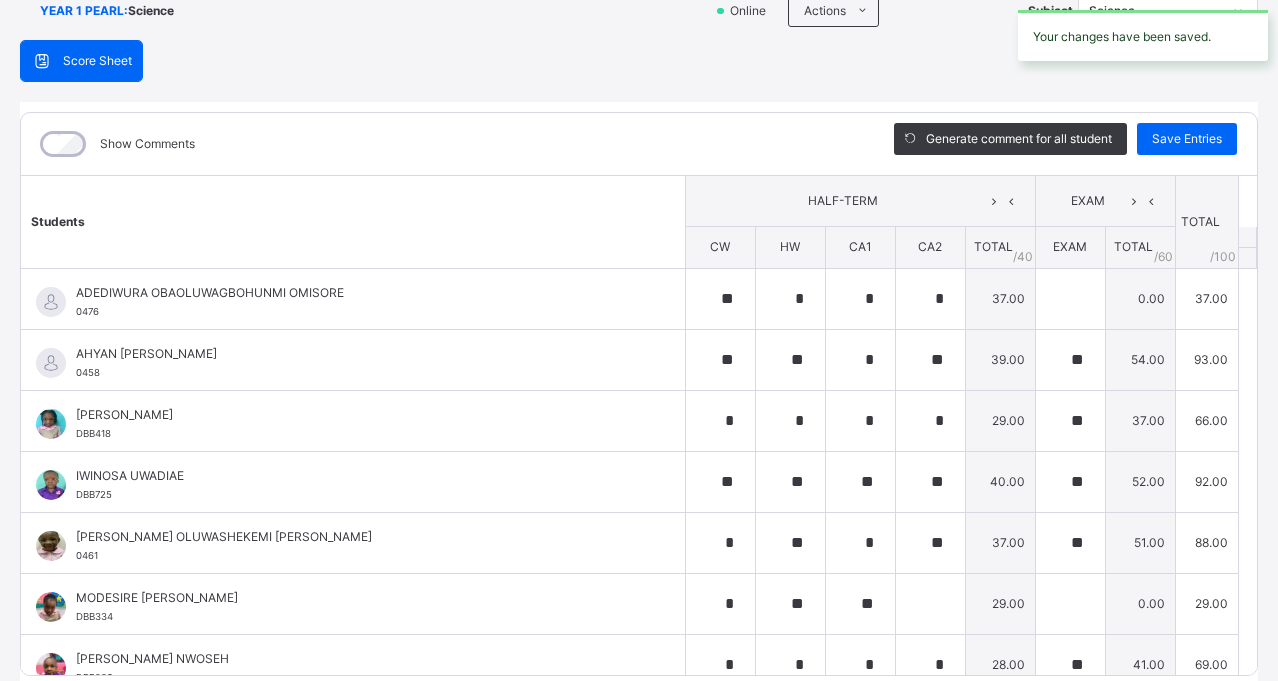 scroll, scrollTop: 30, scrollLeft: 0, axis: vertical 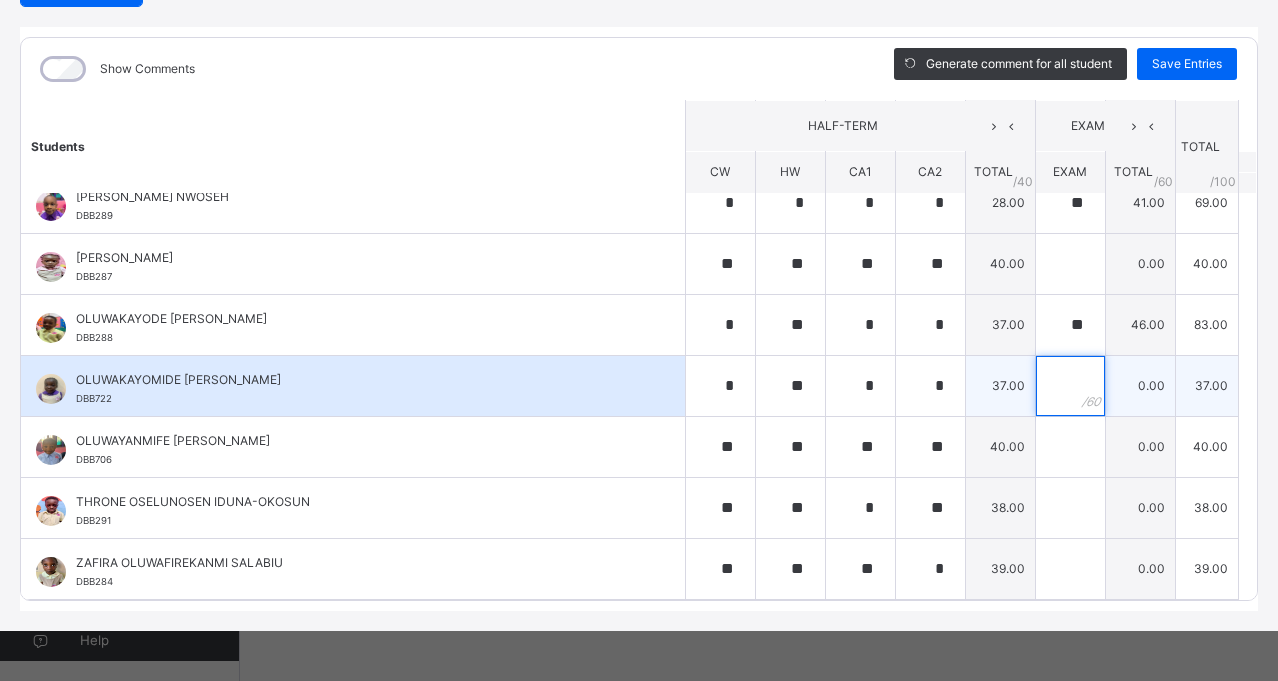 click at bounding box center [1070, 386] 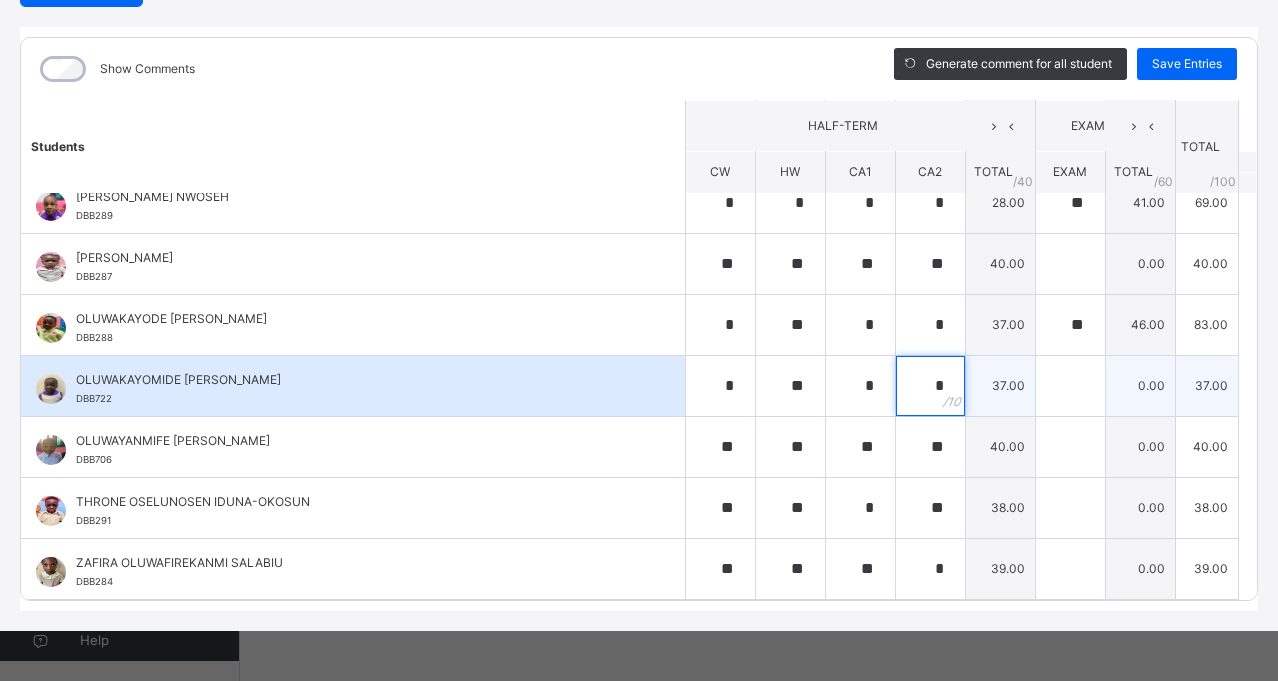 click on "*" at bounding box center [930, 386] 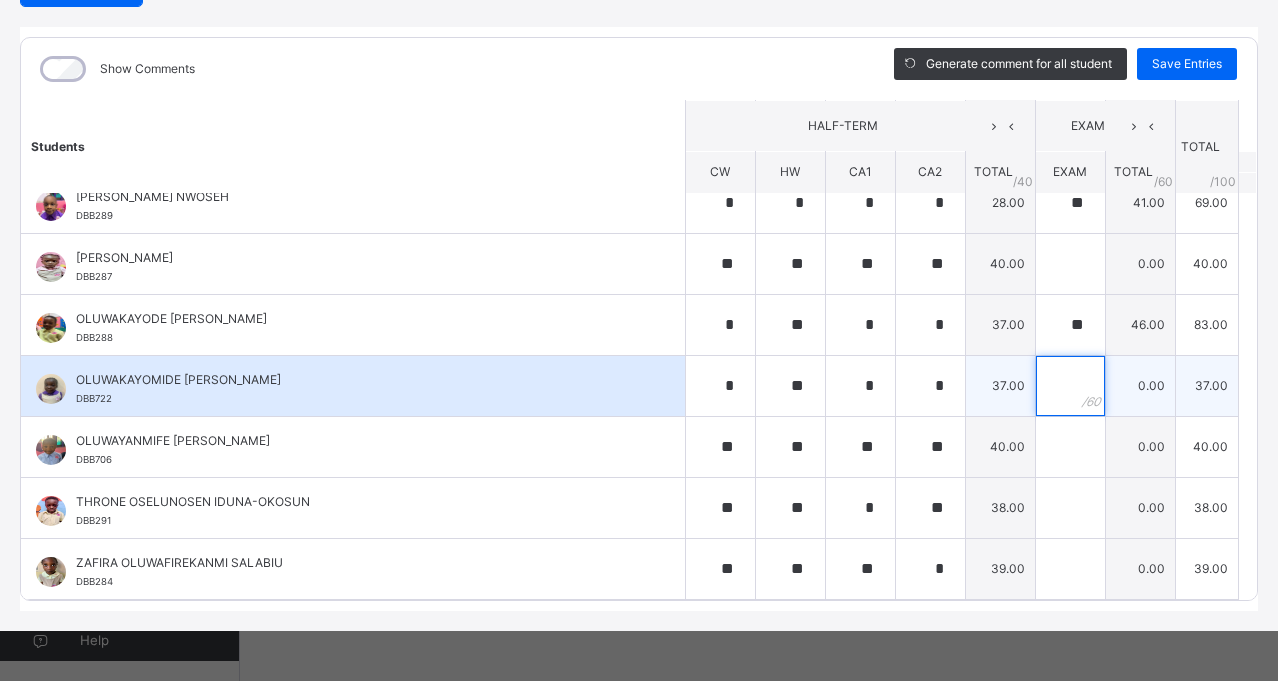 click at bounding box center (1070, 386) 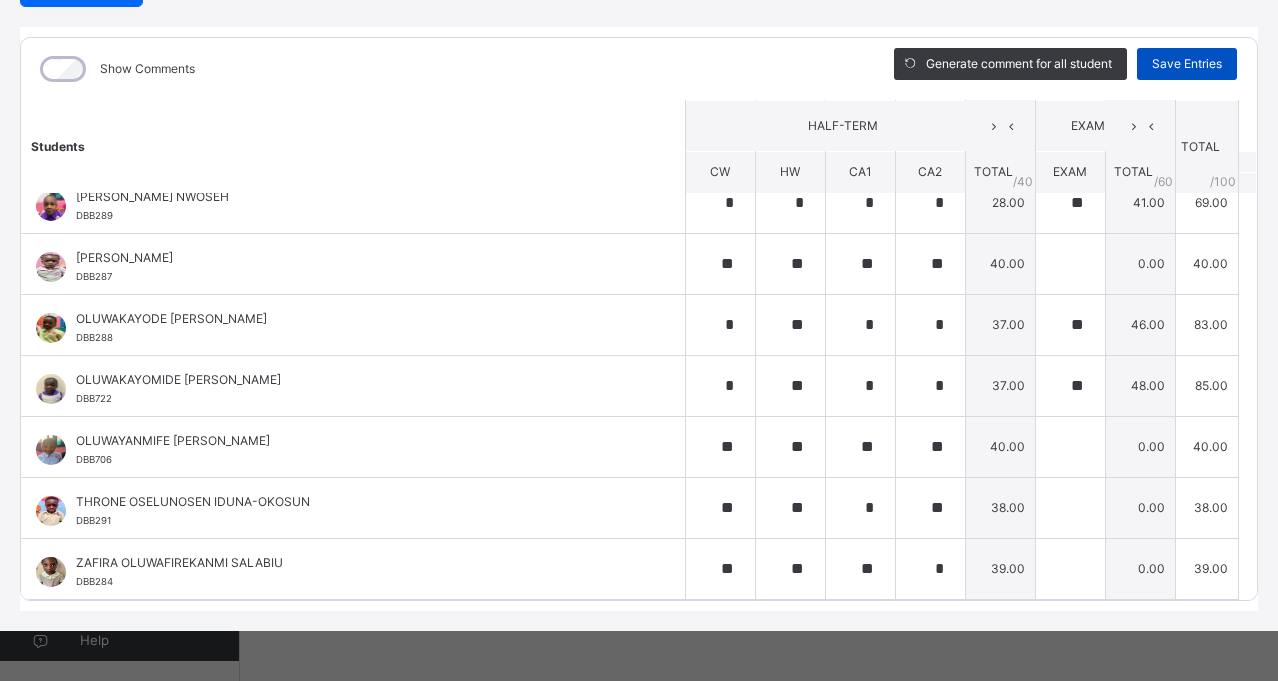 click on "Save Entries" at bounding box center [1187, 64] 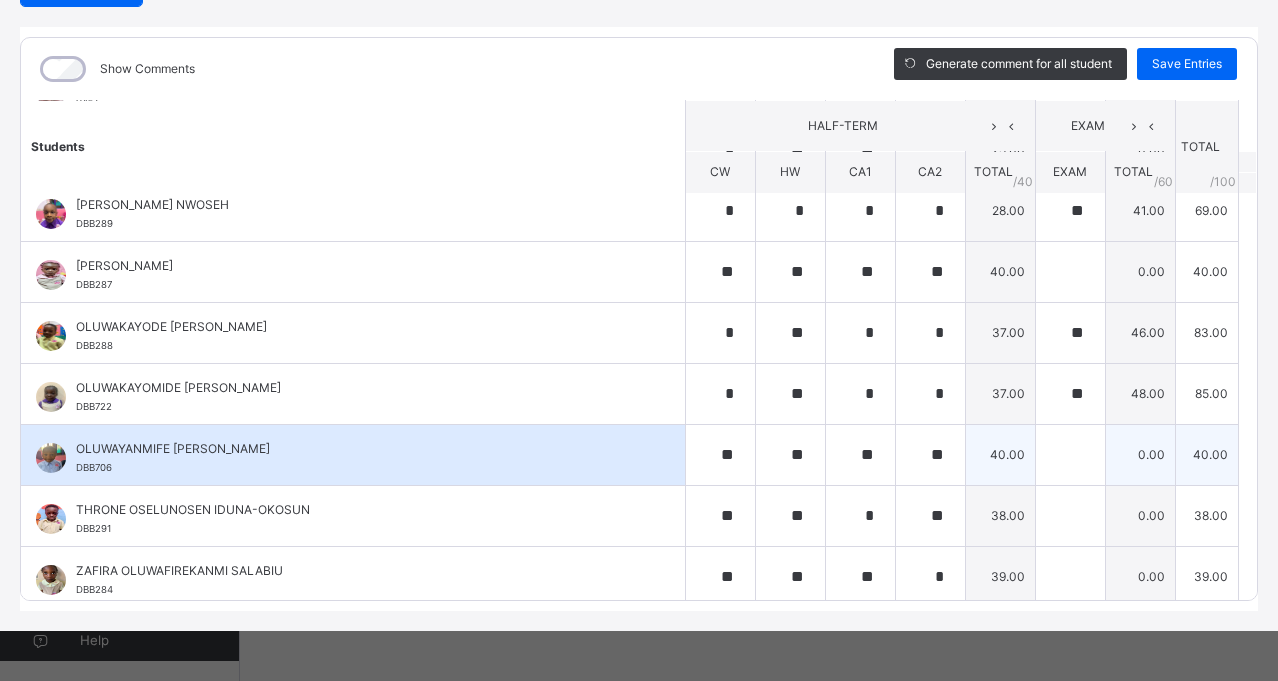 scroll, scrollTop: 387, scrollLeft: 0, axis: vertical 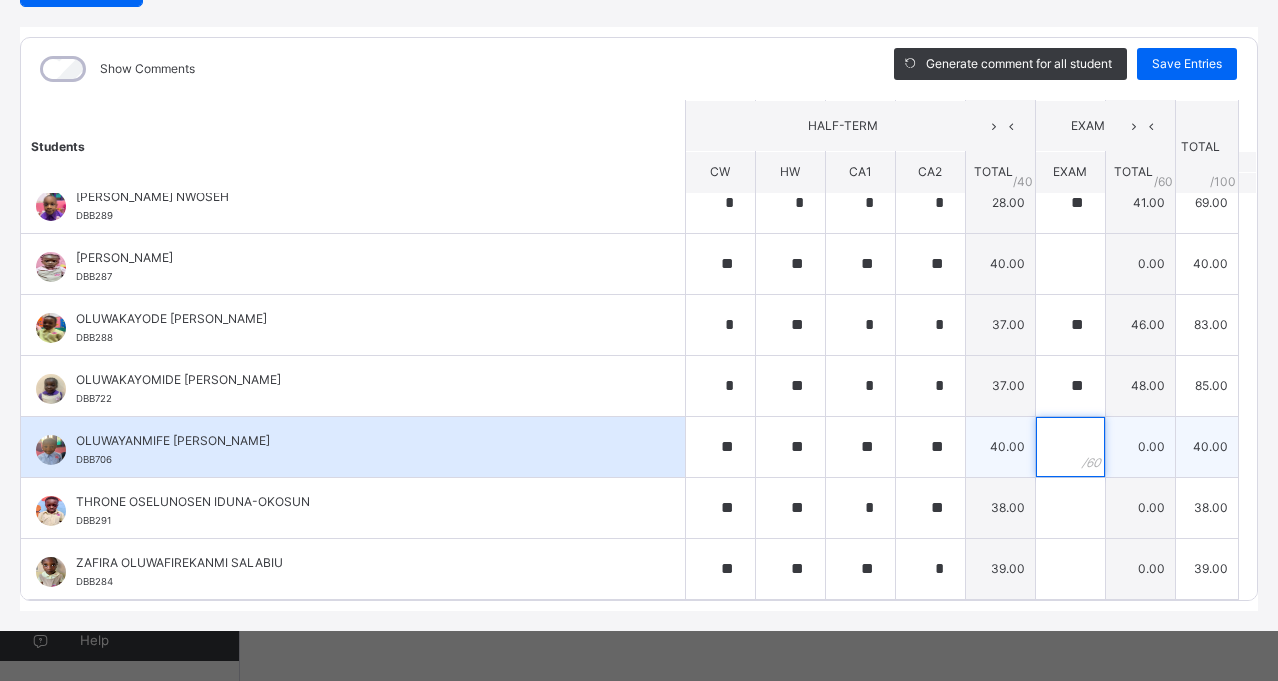 click at bounding box center (1070, 447) 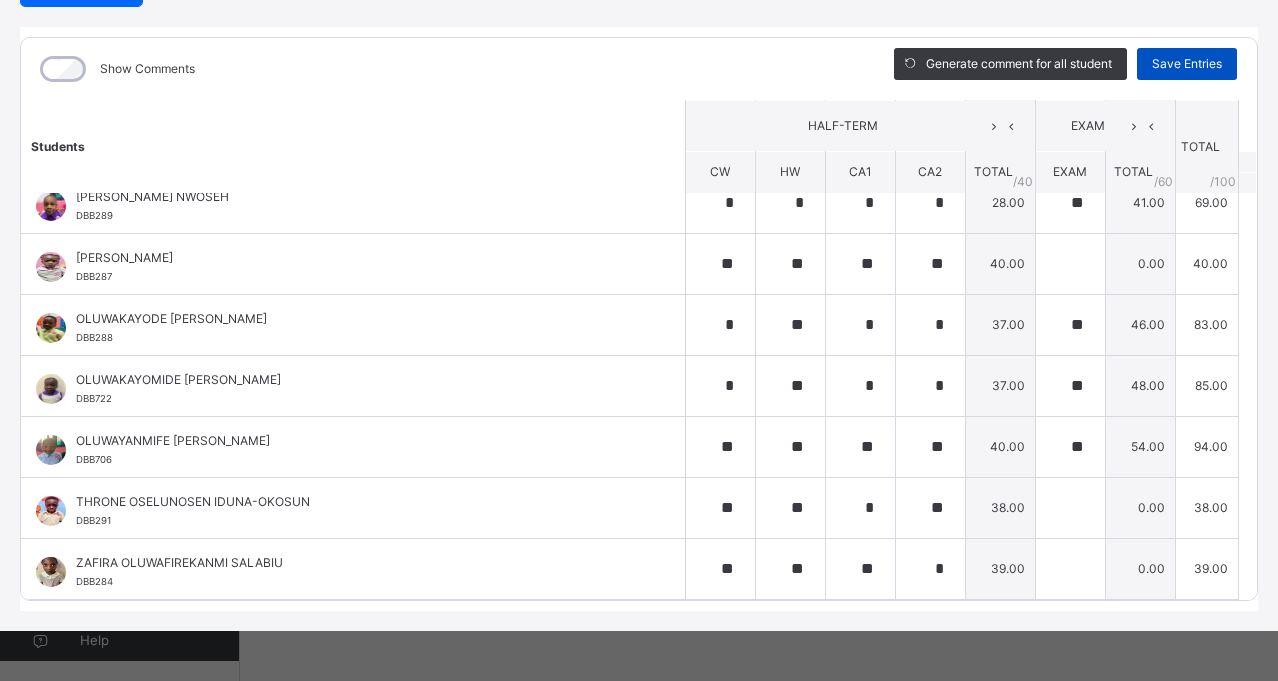 click on "Save Entries" at bounding box center (1187, 64) 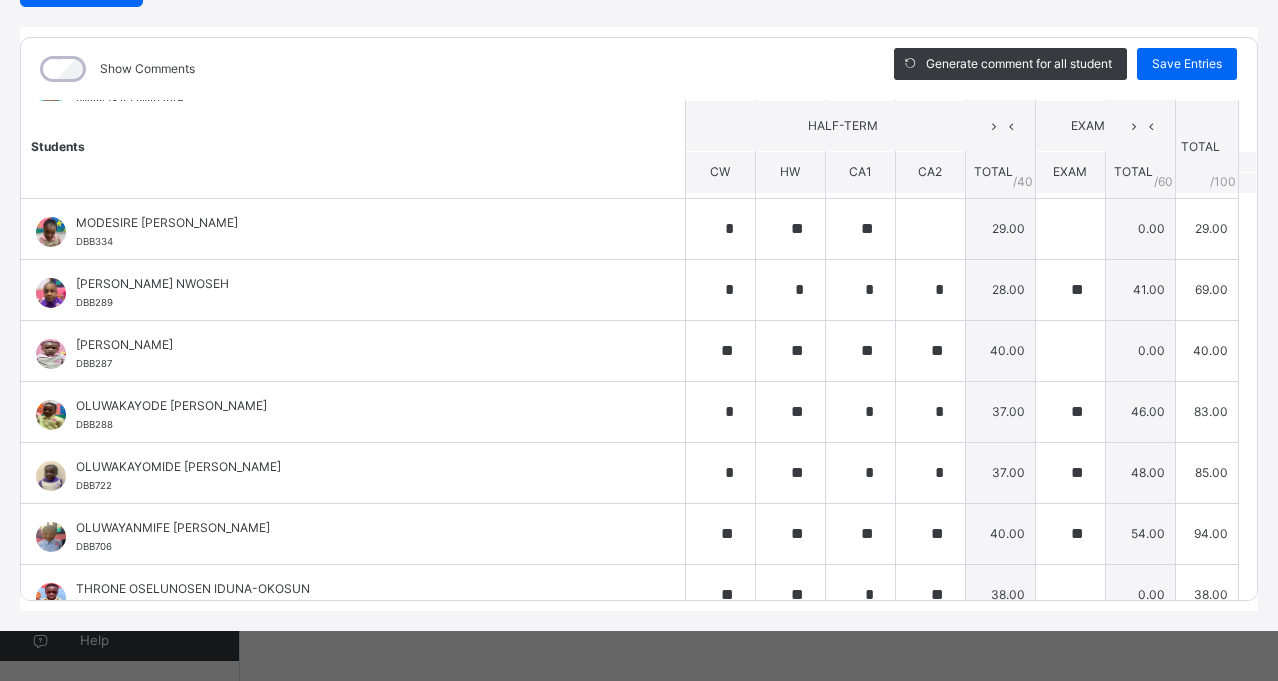 scroll, scrollTop: 387, scrollLeft: 0, axis: vertical 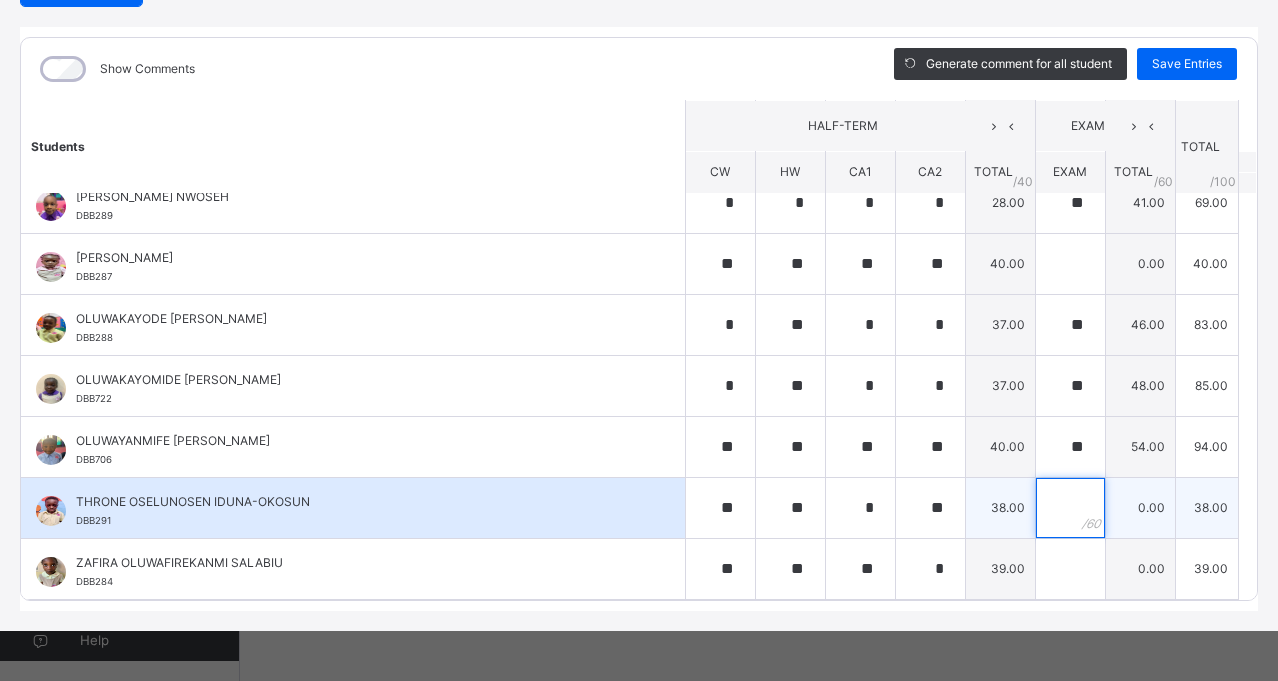 click at bounding box center (1070, 508) 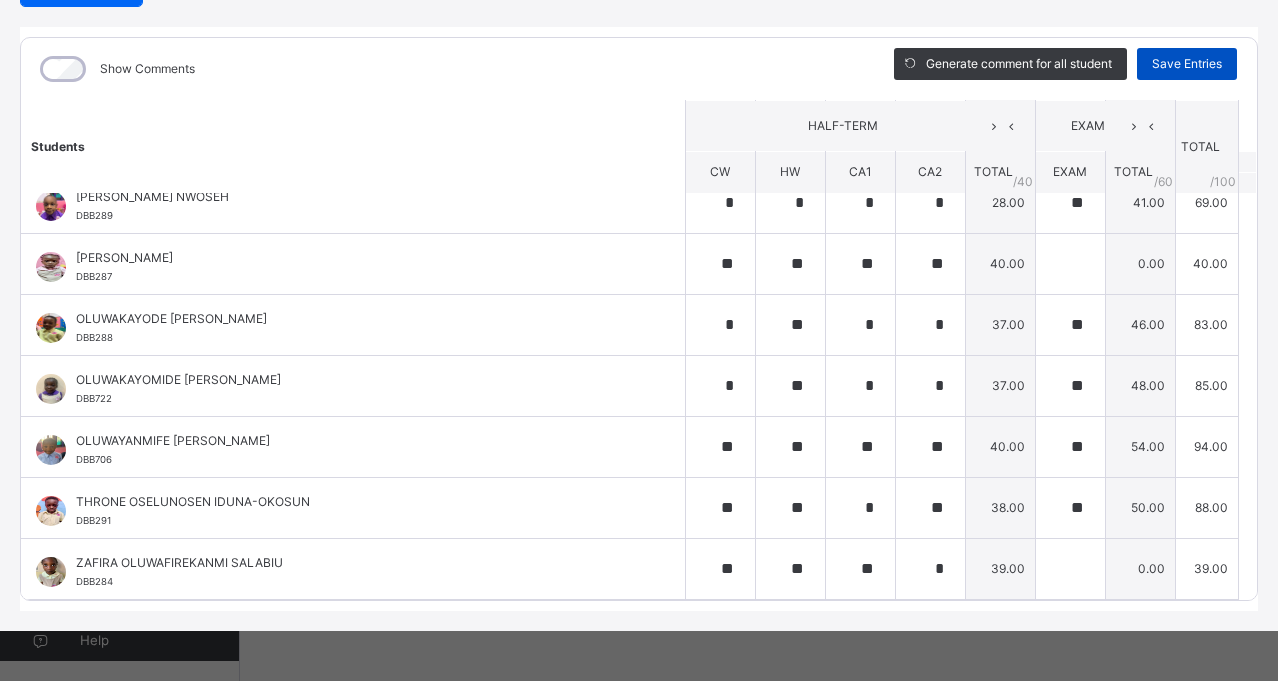 click on "Save Entries" at bounding box center (1187, 64) 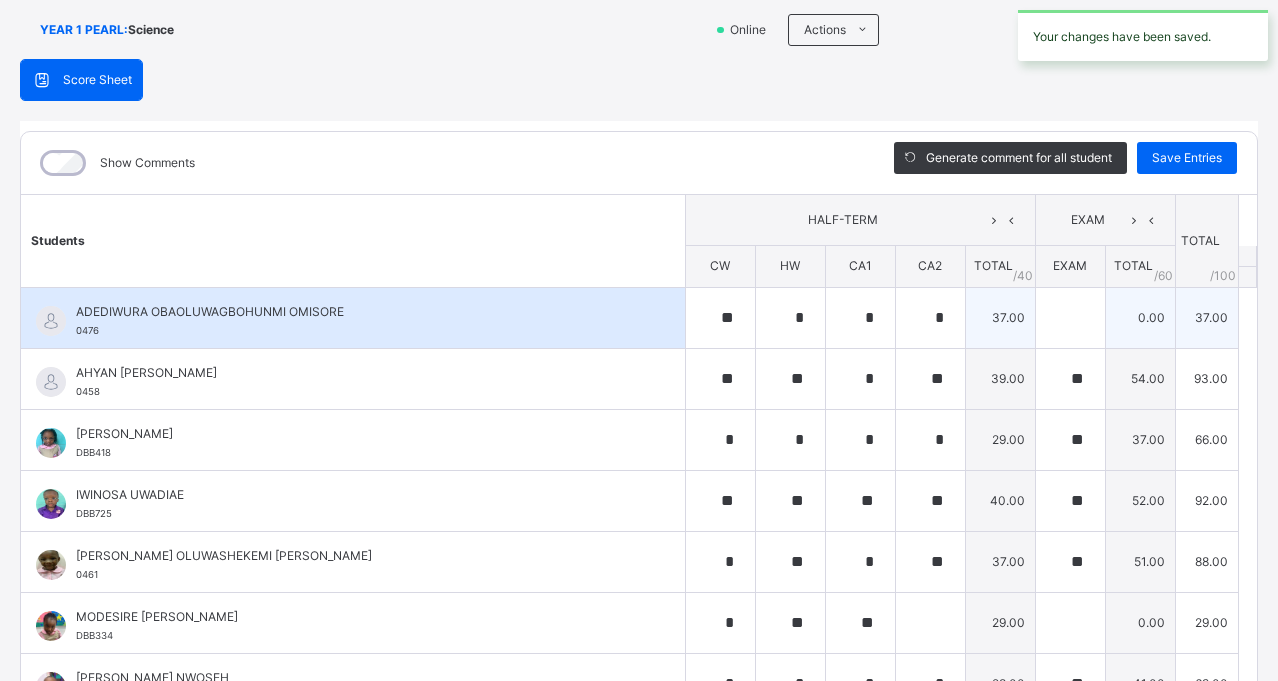 scroll, scrollTop: 30, scrollLeft: 0, axis: vertical 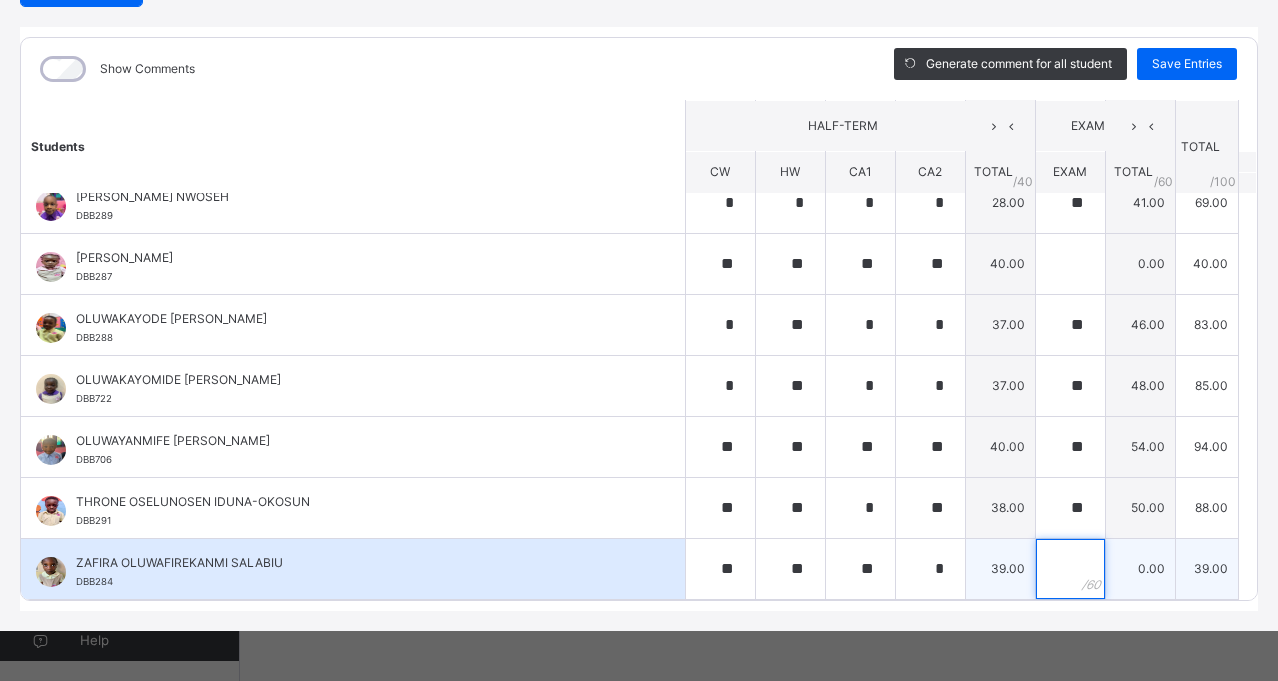 click at bounding box center (1070, 569) 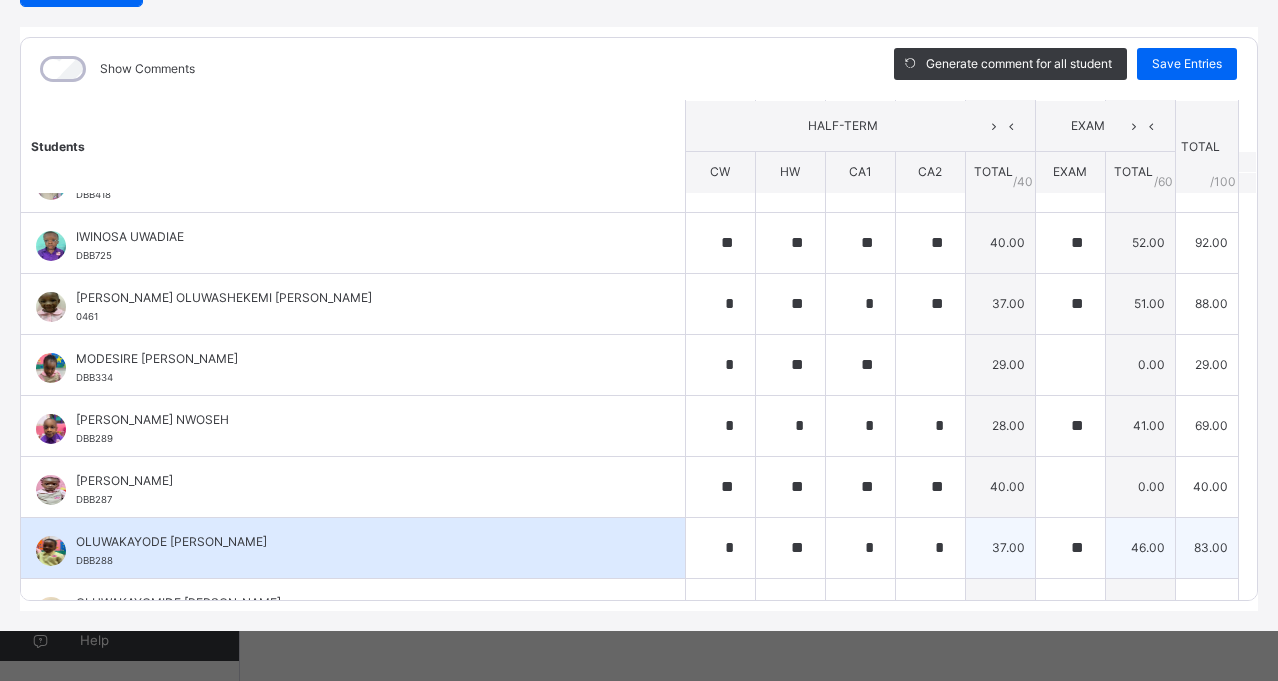 scroll, scrollTop: 0, scrollLeft: 0, axis: both 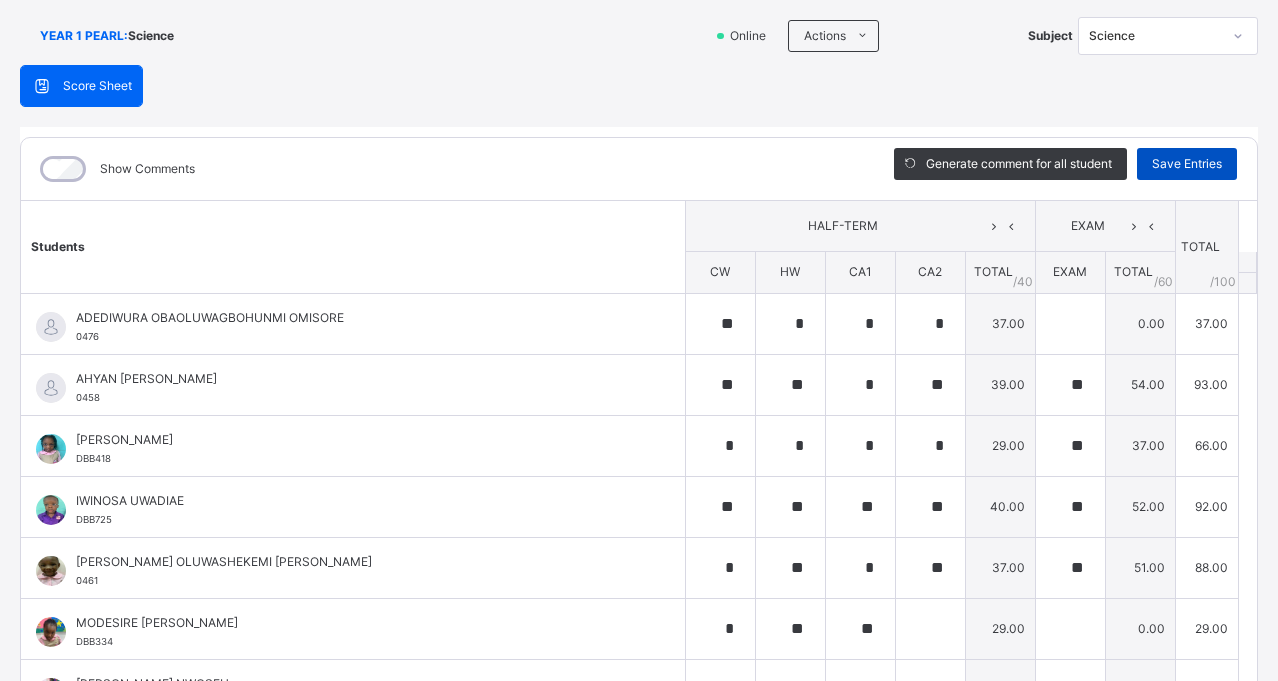 click on "Save Entries" at bounding box center [1187, 164] 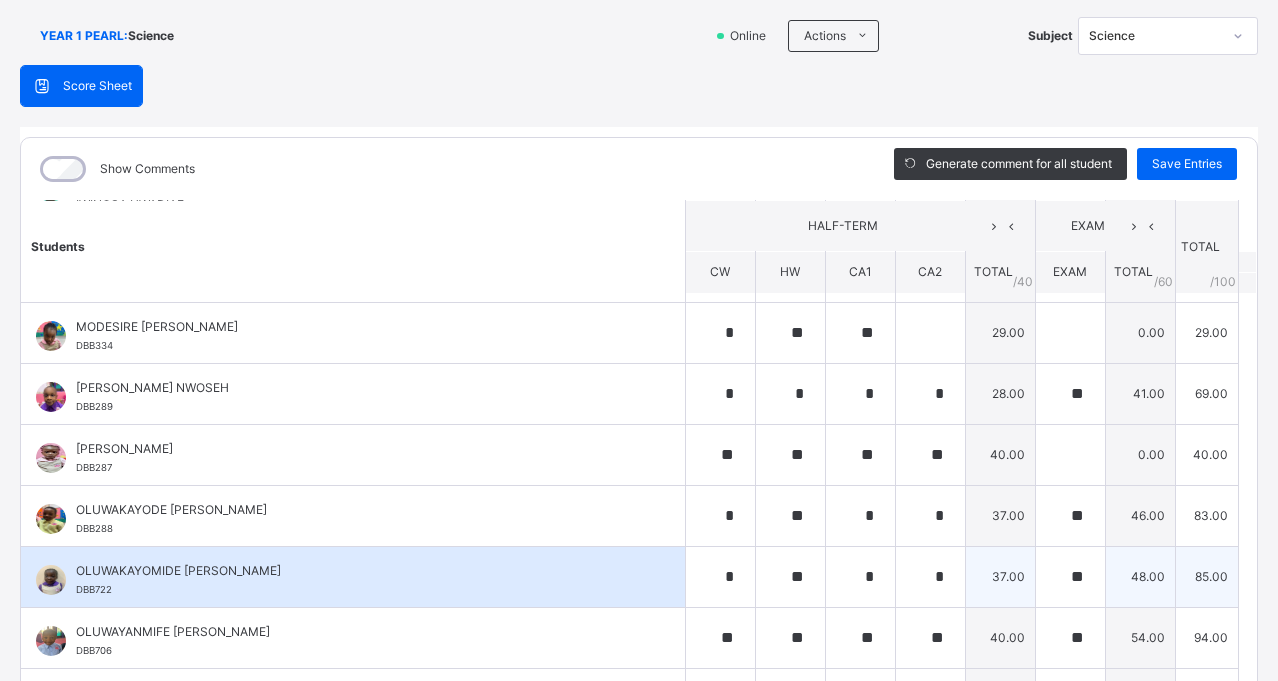 scroll, scrollTop: 387, scrollLeft: 0, axis: vertical 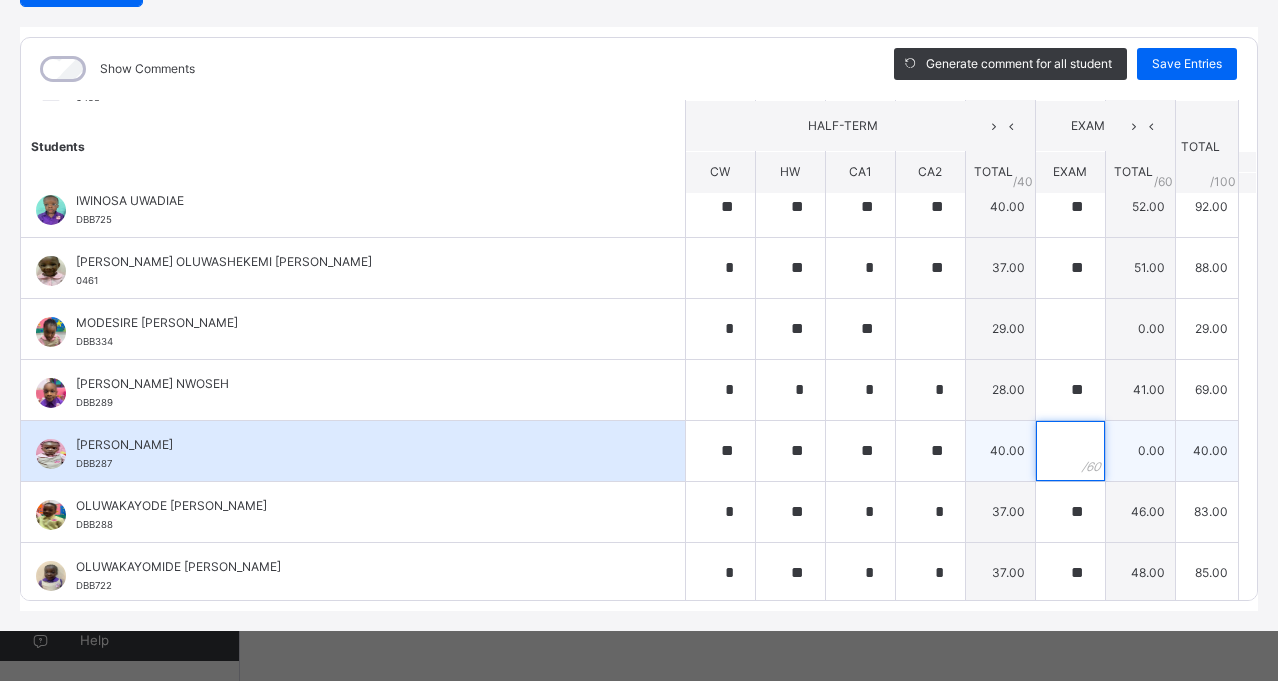 click at bounding box center (1070, 451) 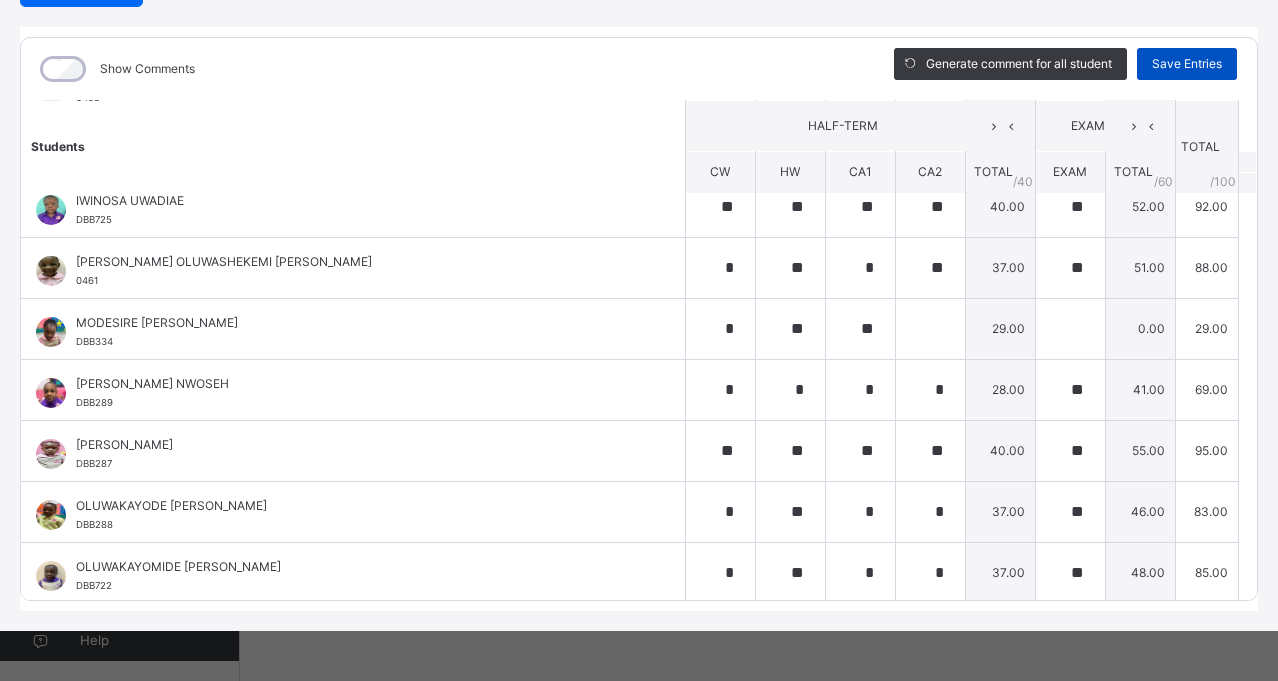 click on "Save Entries" at bounding box center (1187, 64) 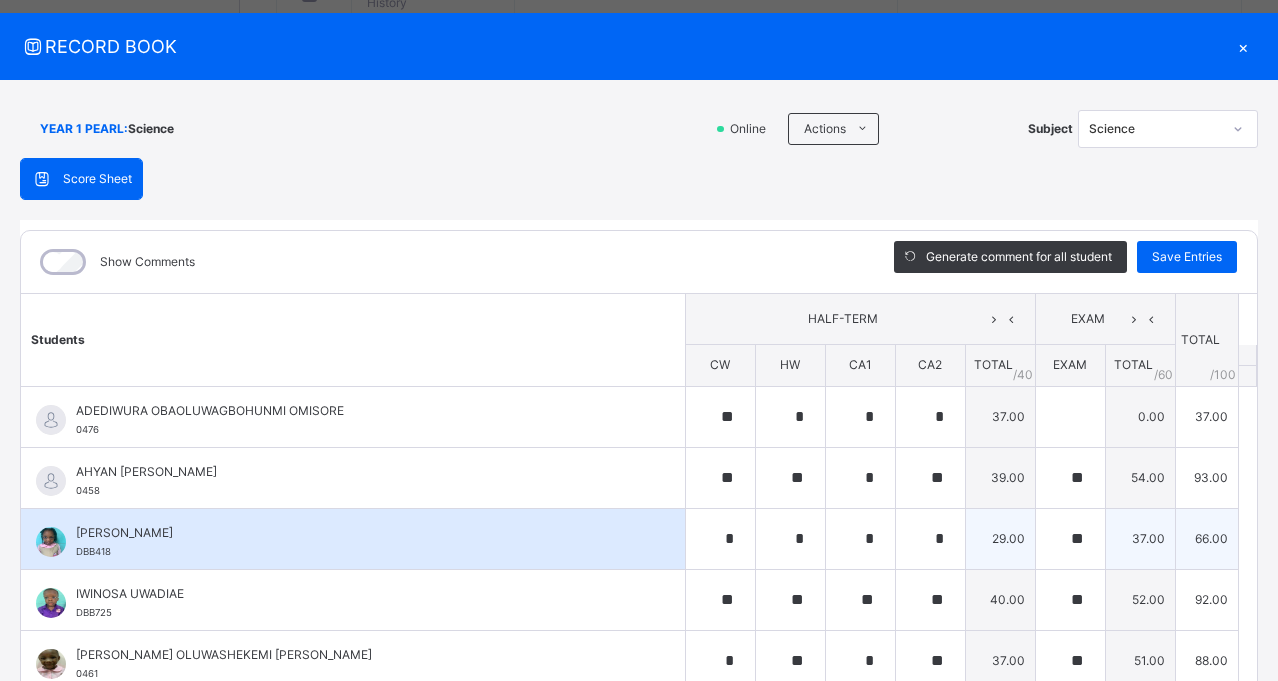 scroll, scrollTop: 30, scrollLeft: 0, axis: vertical 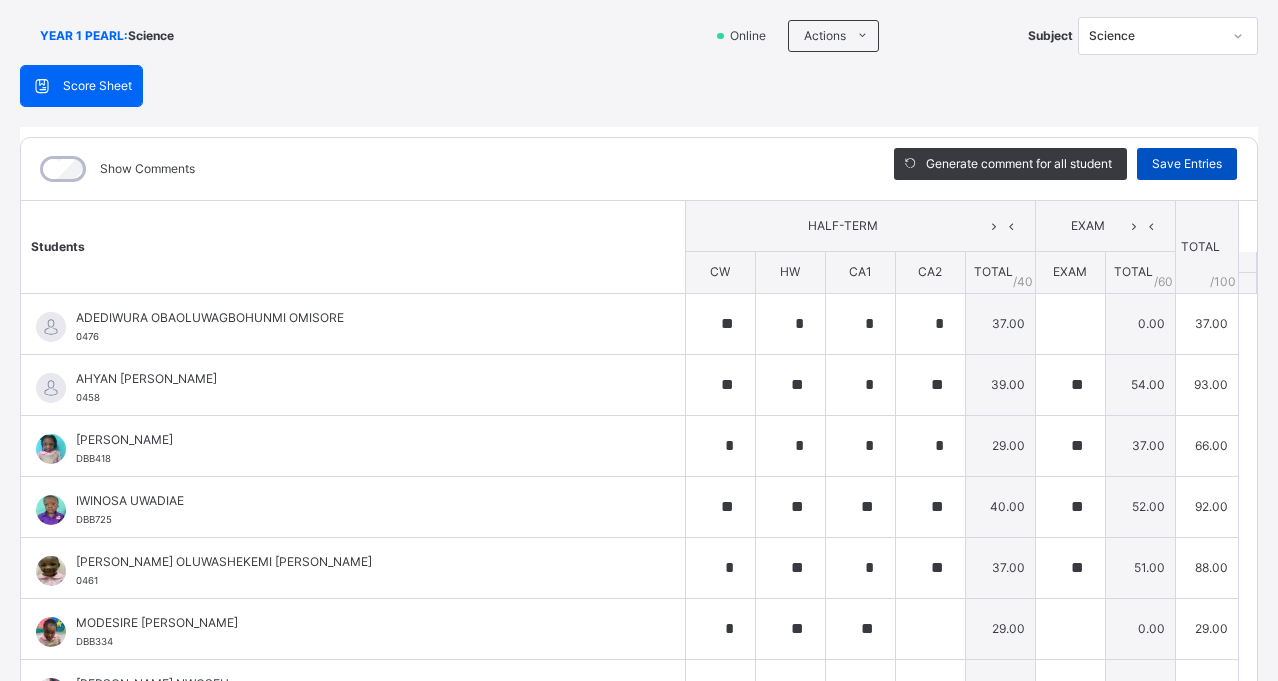 click on "Save Entries" at bounding box center [1187, 164] 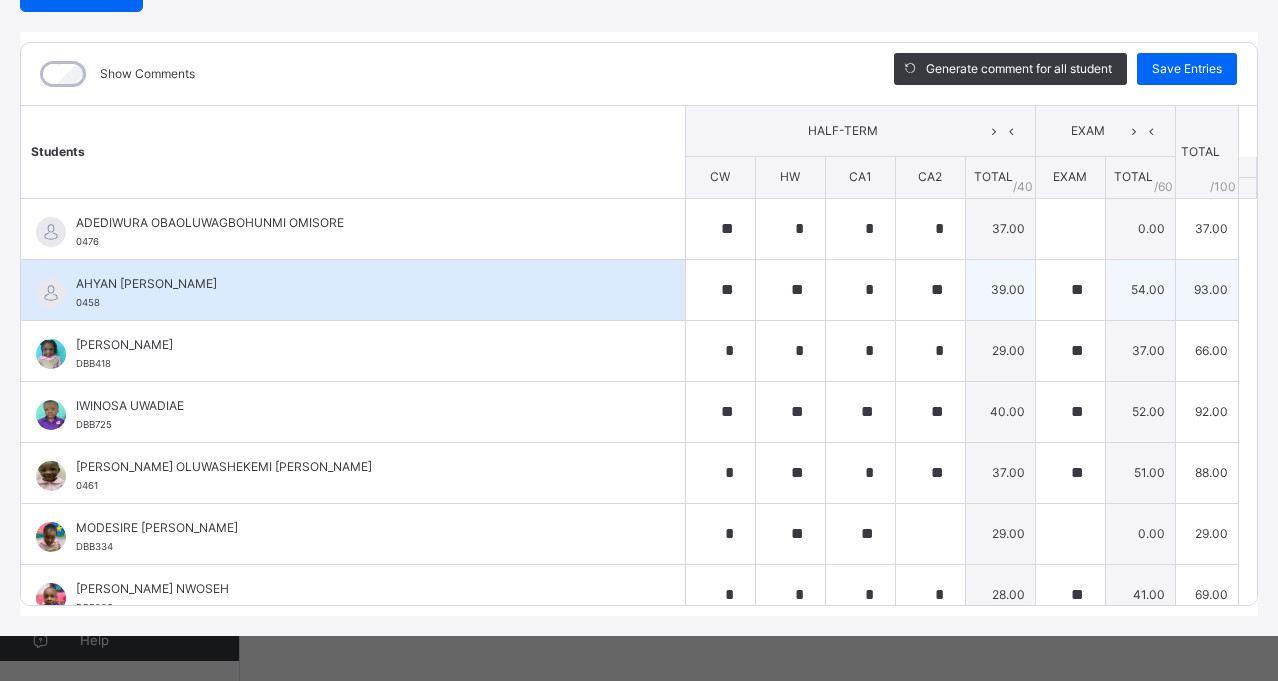 scroll, scrollTop: 230, scrollLeft: 0, axis: vertical 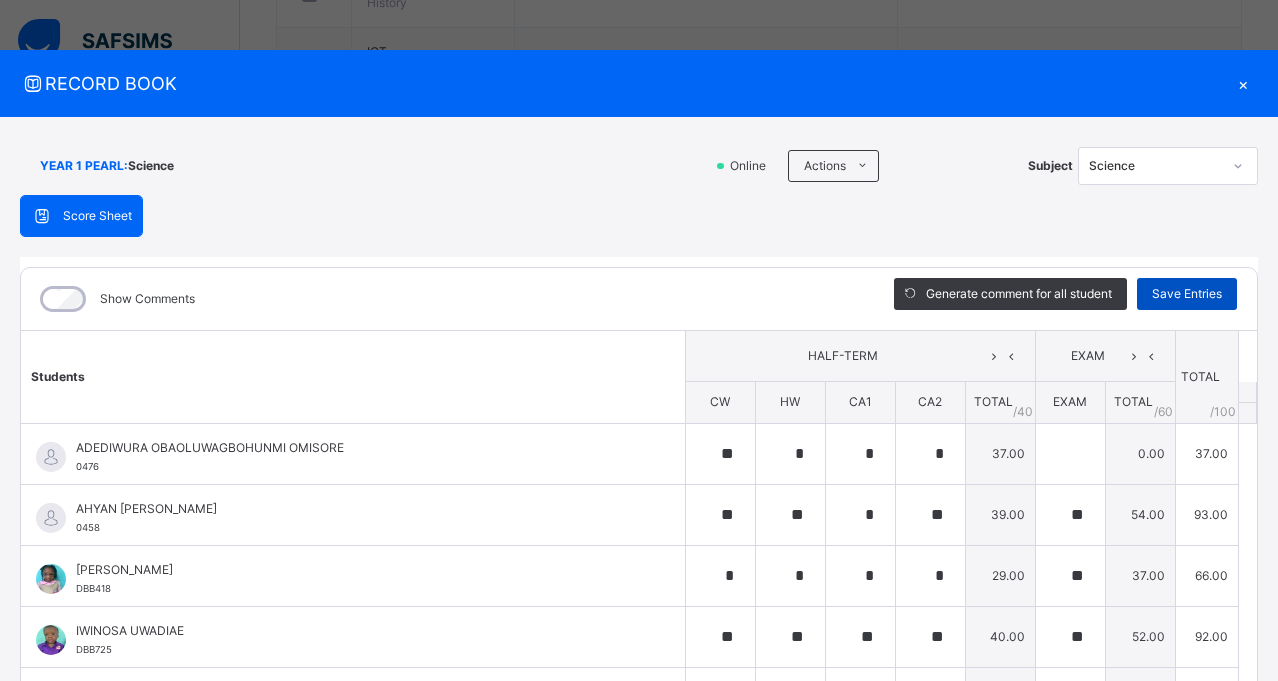 click on "Save Entries" at bounding box center (1187, 294) 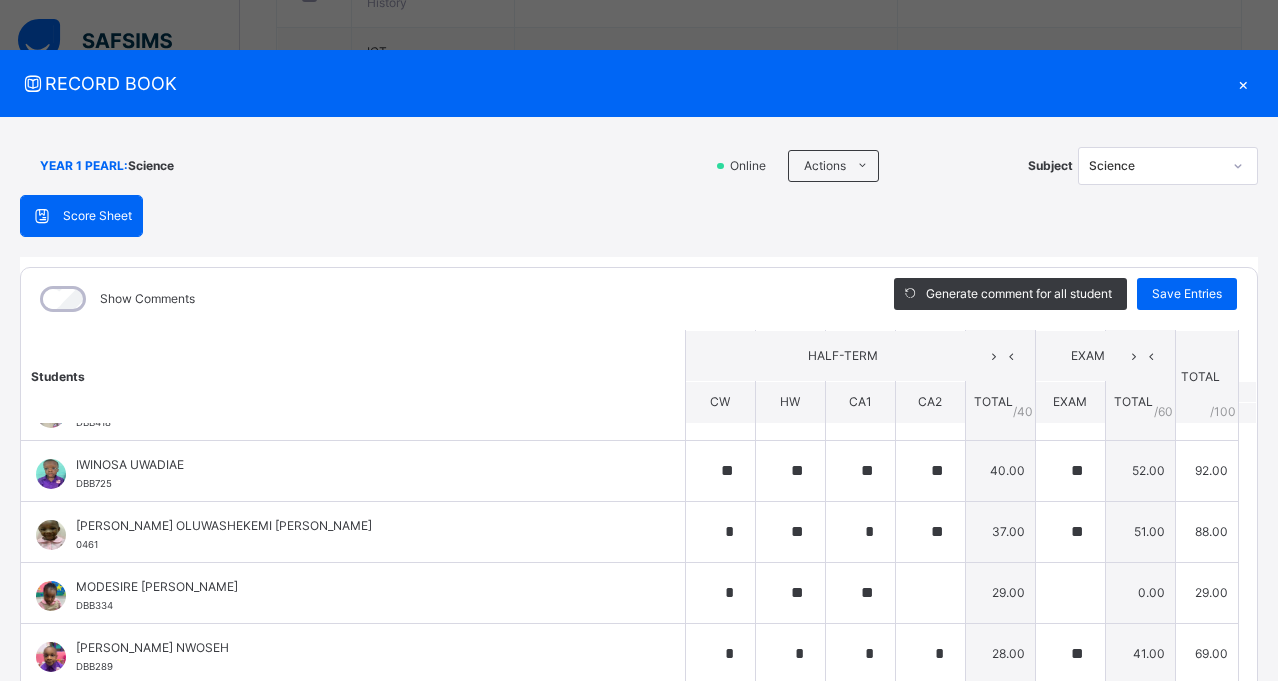scroll, scrollTop: 387, scrollLeft: 0, axis: vertical 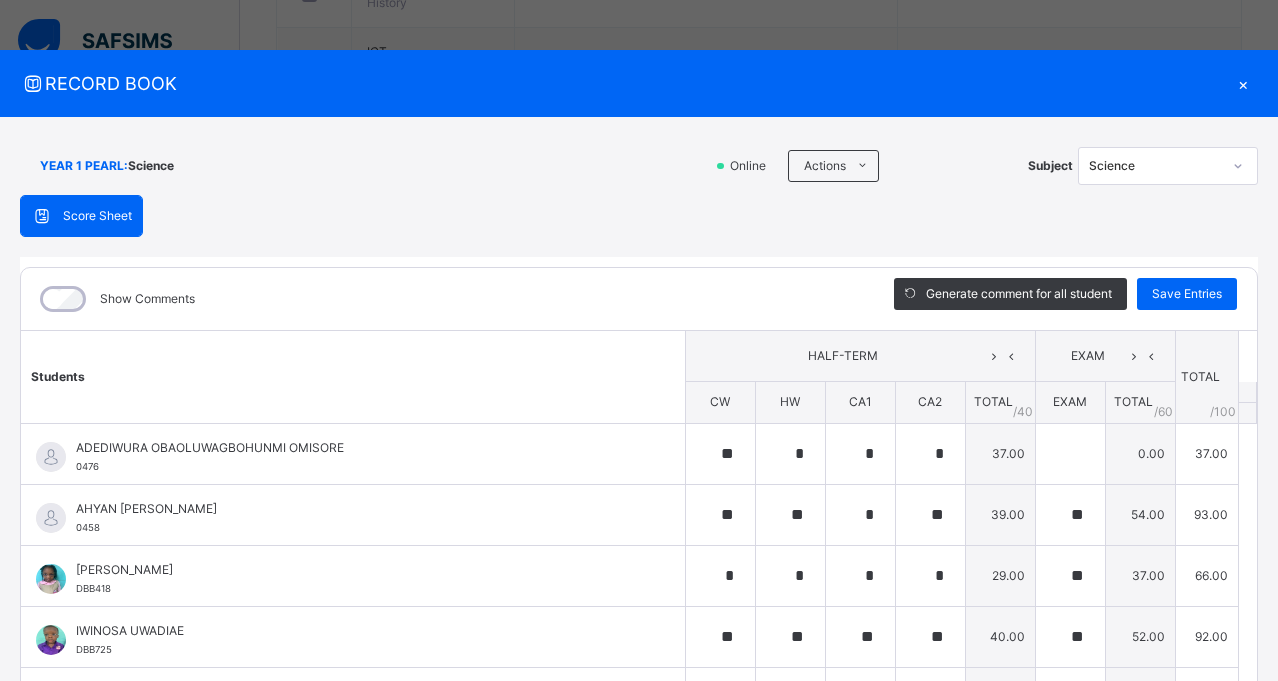 click on "×" at bounding box center (1243, 83) 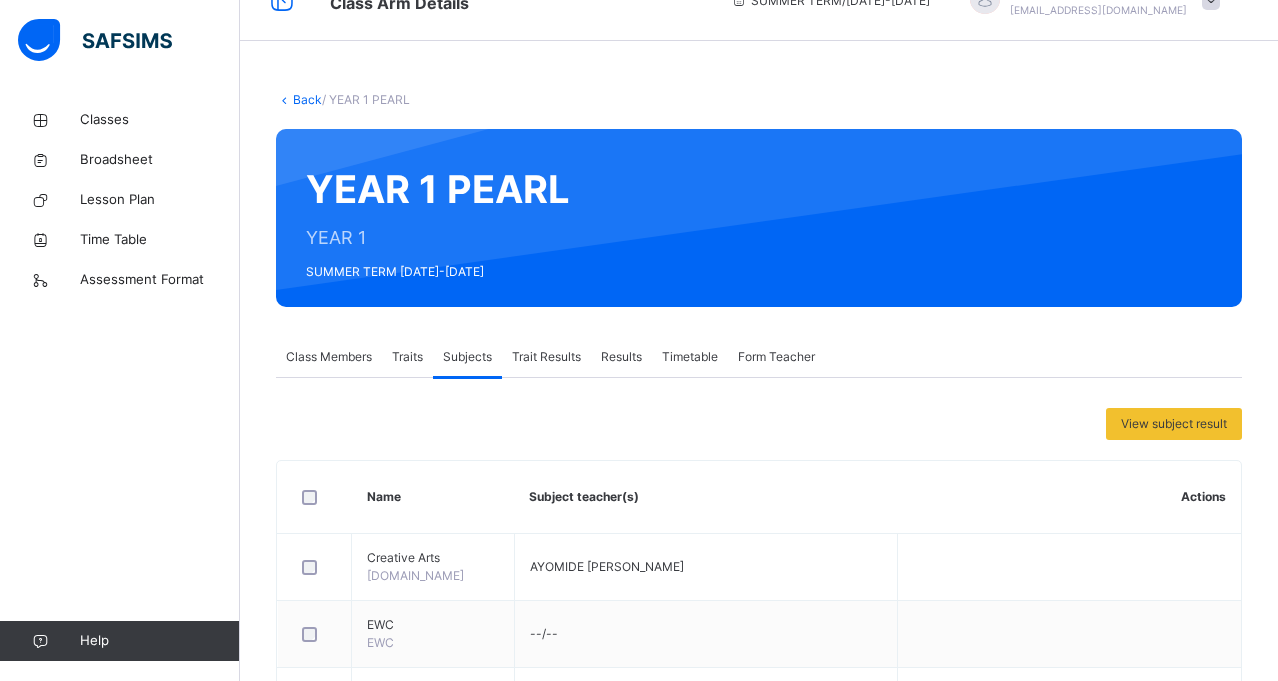 scroll, scrollTop: 0, scrollLeft: 0, axis: both 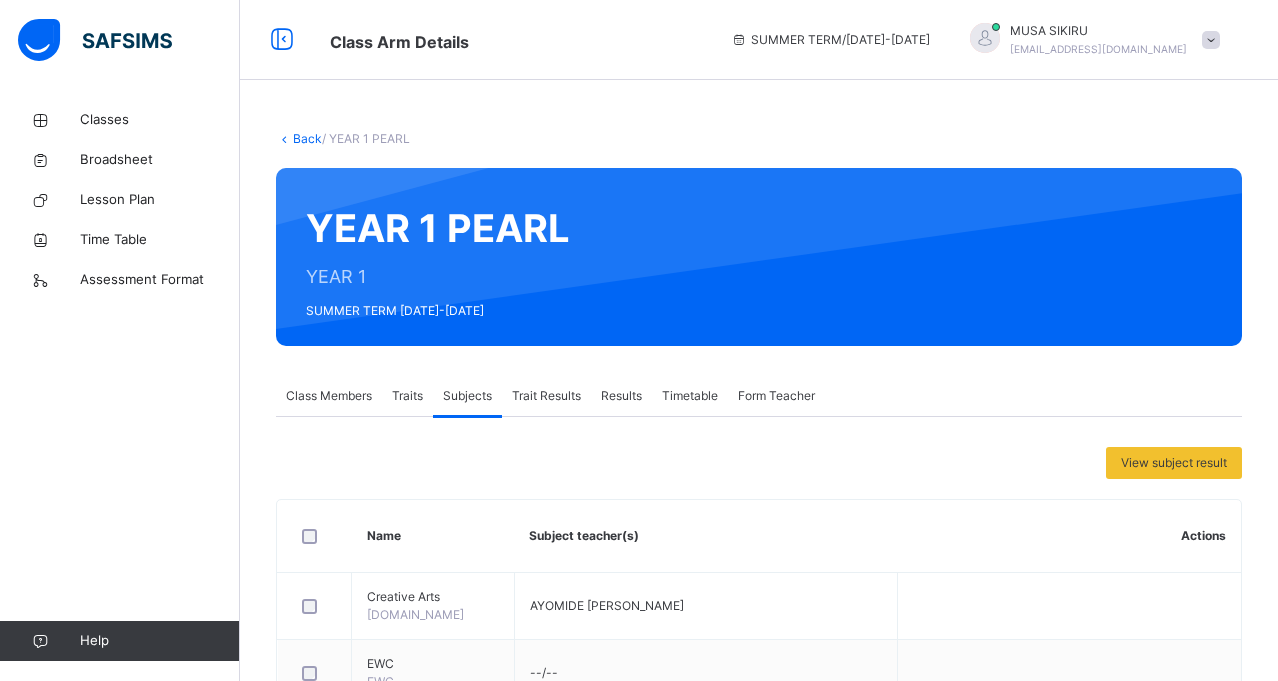 click on "Back" at bounding box center [307, 138] 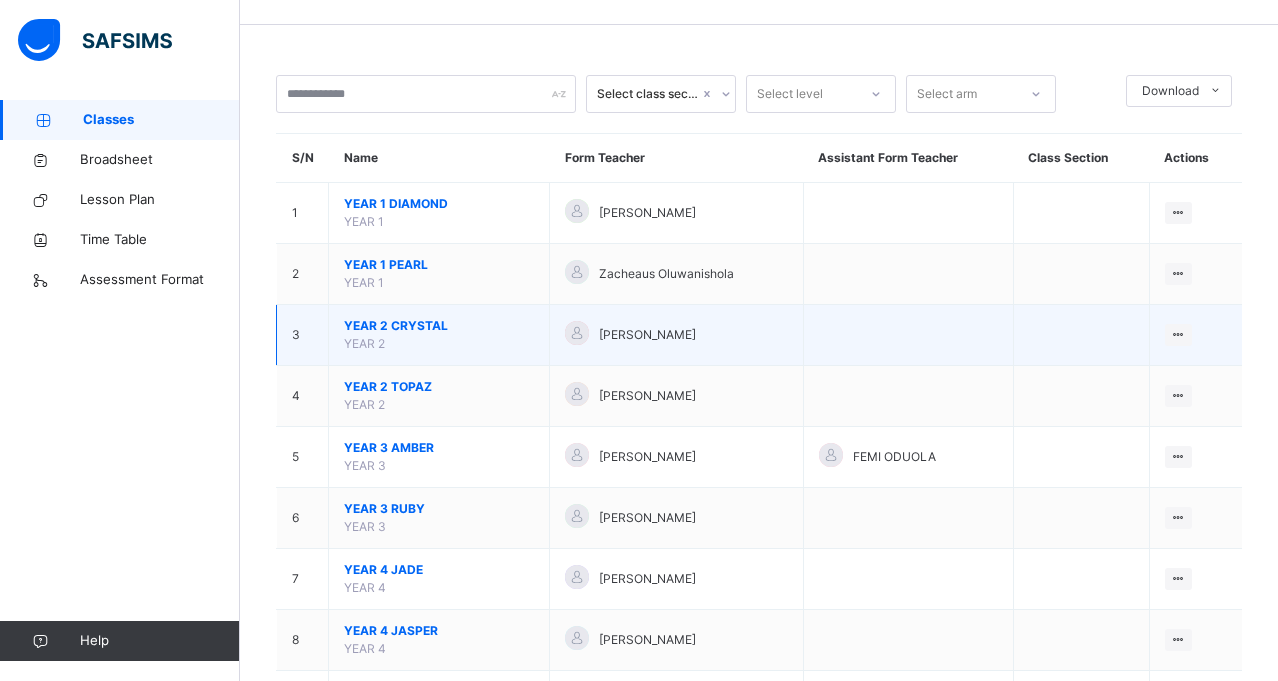 scroll, scrollTop: 100, scrollLeft: 0, axis: vertical 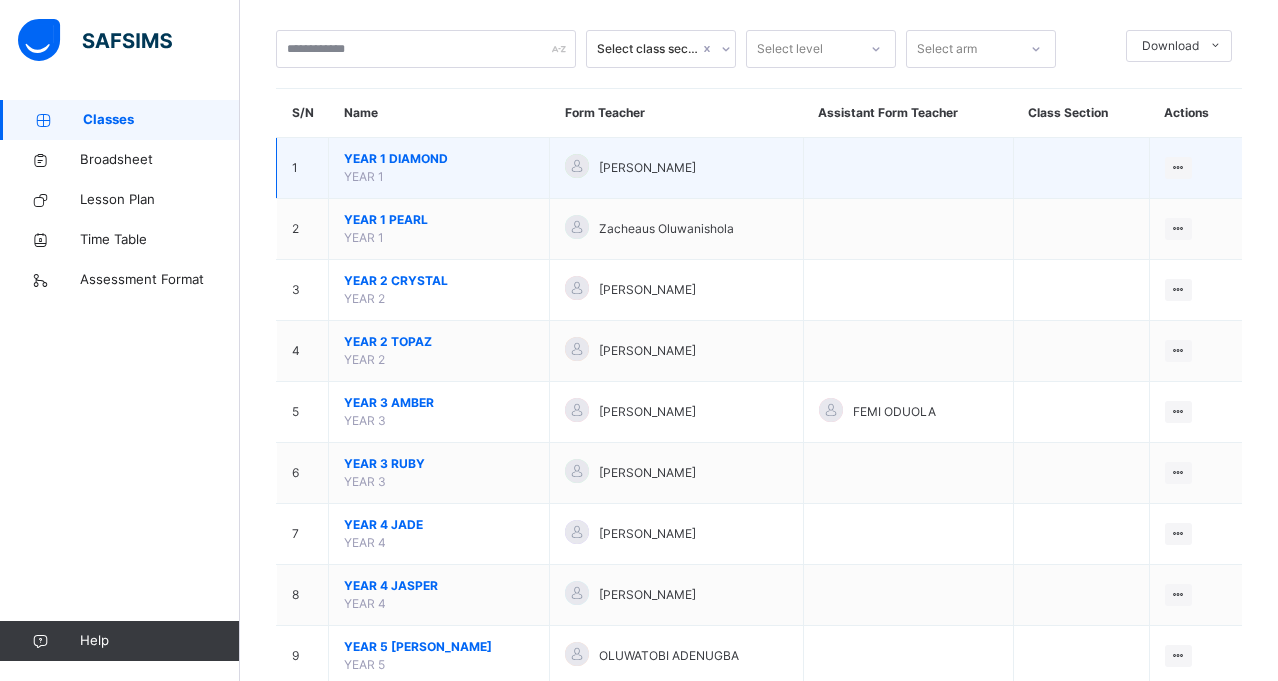 click on "YEAR 1   DIAMOND" at bounding box center [439, 159] 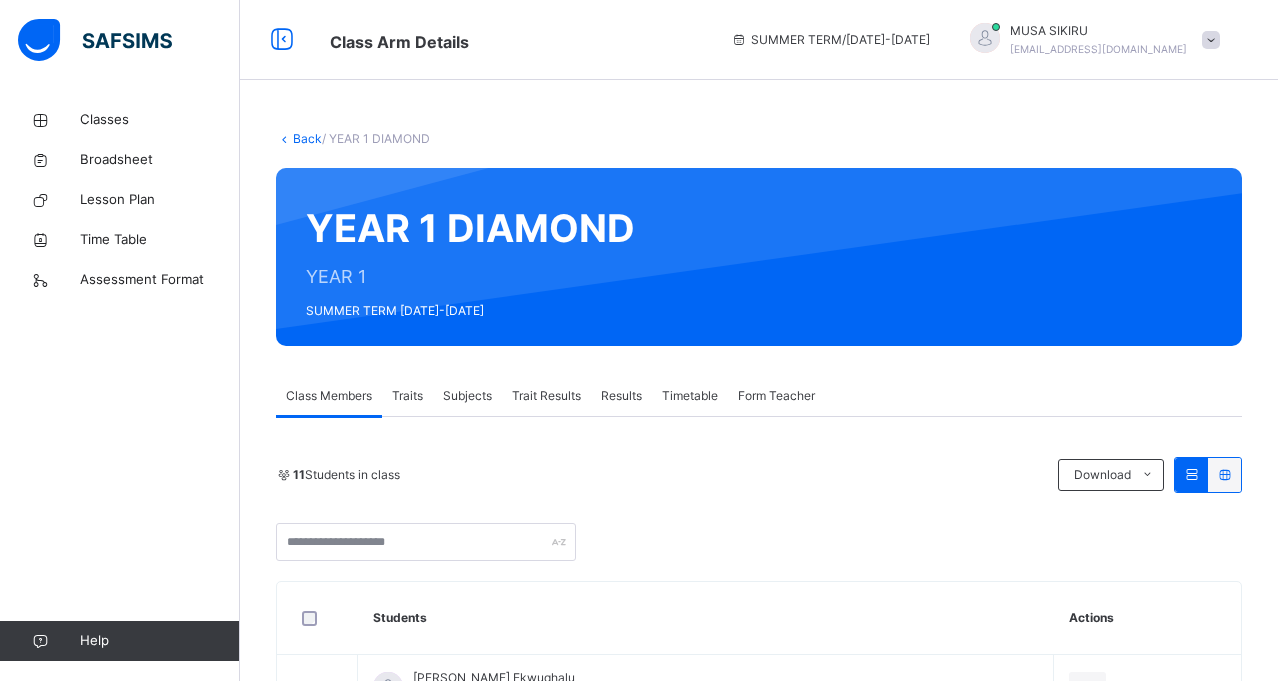 scroll, scrollTop: 200, scrollLeft: 0, axis: vertical 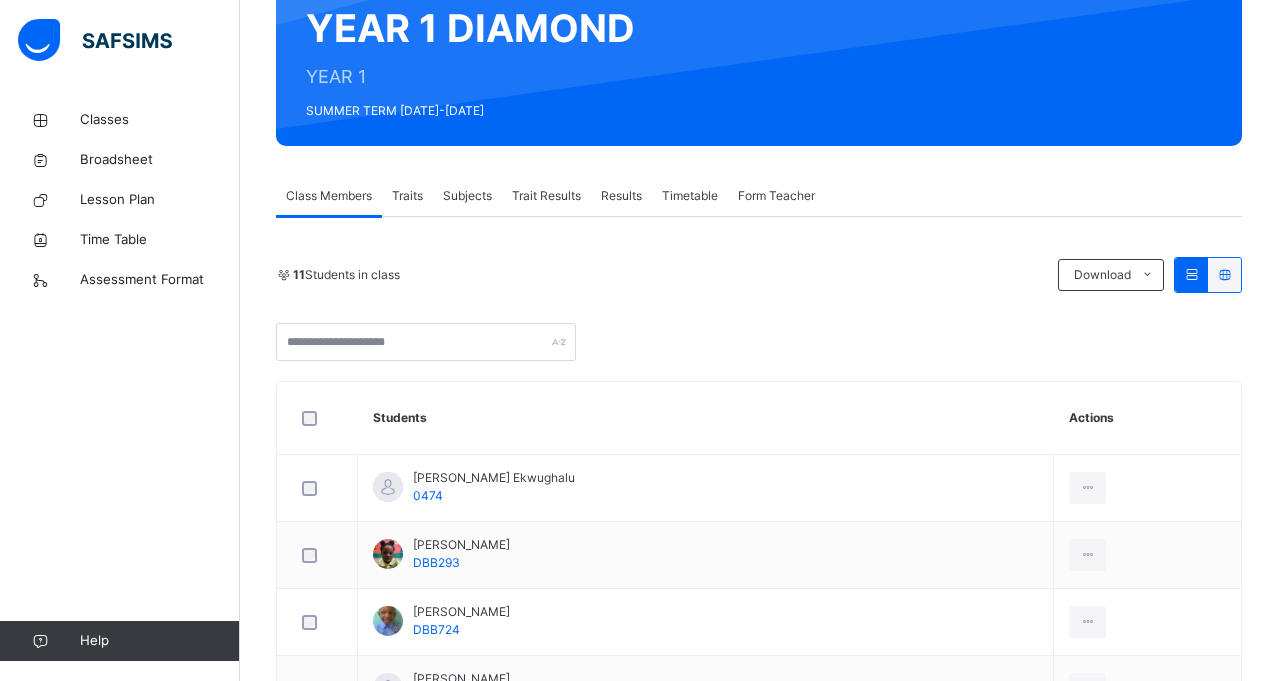 click on "Subjects" at bounding box center (467, 196) 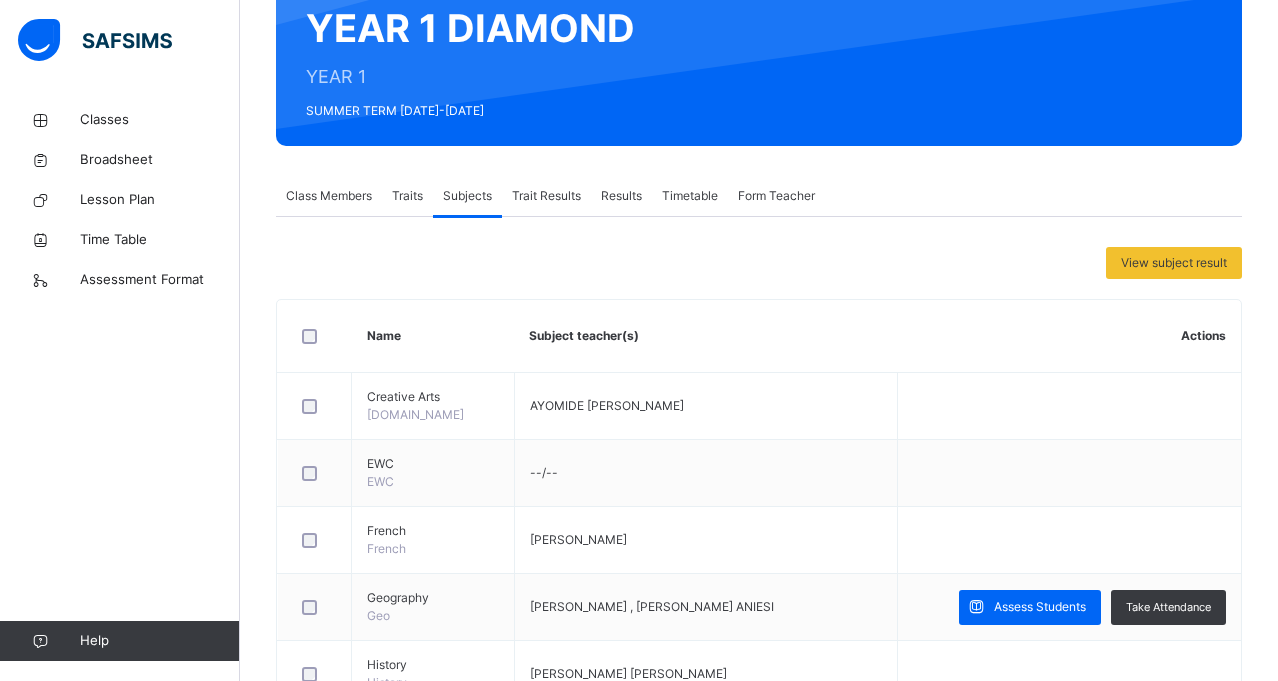 scroll, scrollTop: 880, scrollLeft: 0, axis: vertical 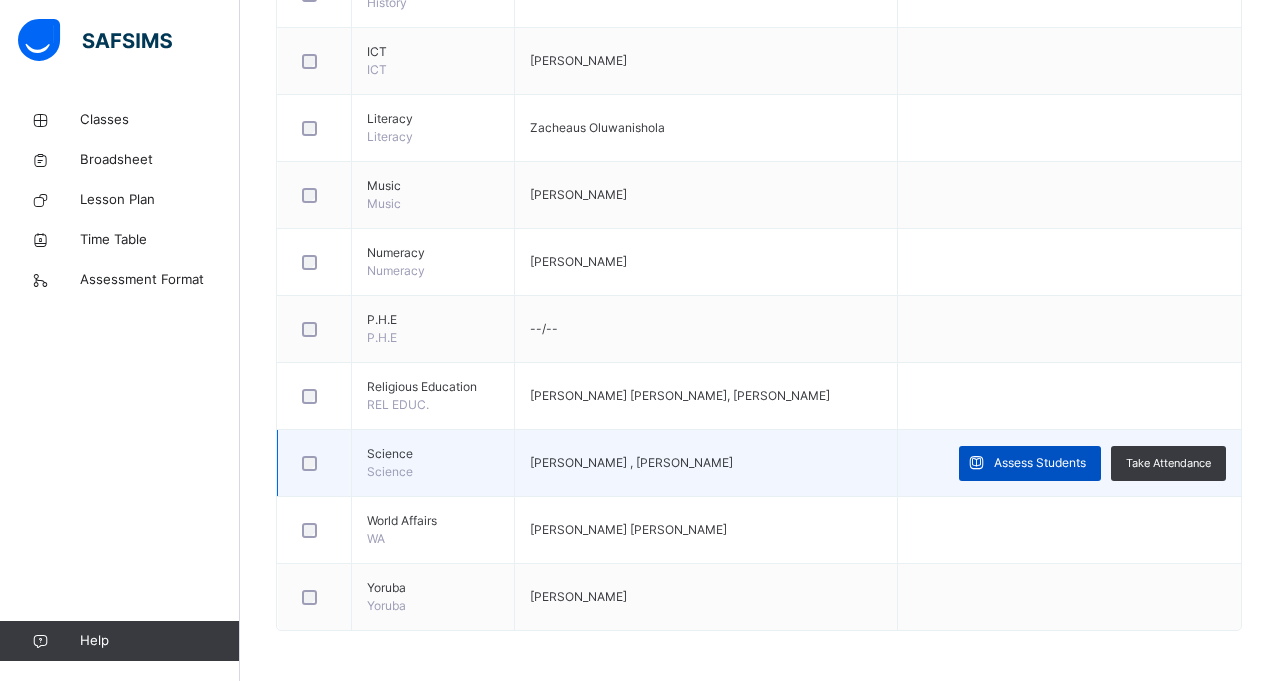 click on "Assess Students" at bounding box center (1040, 463) 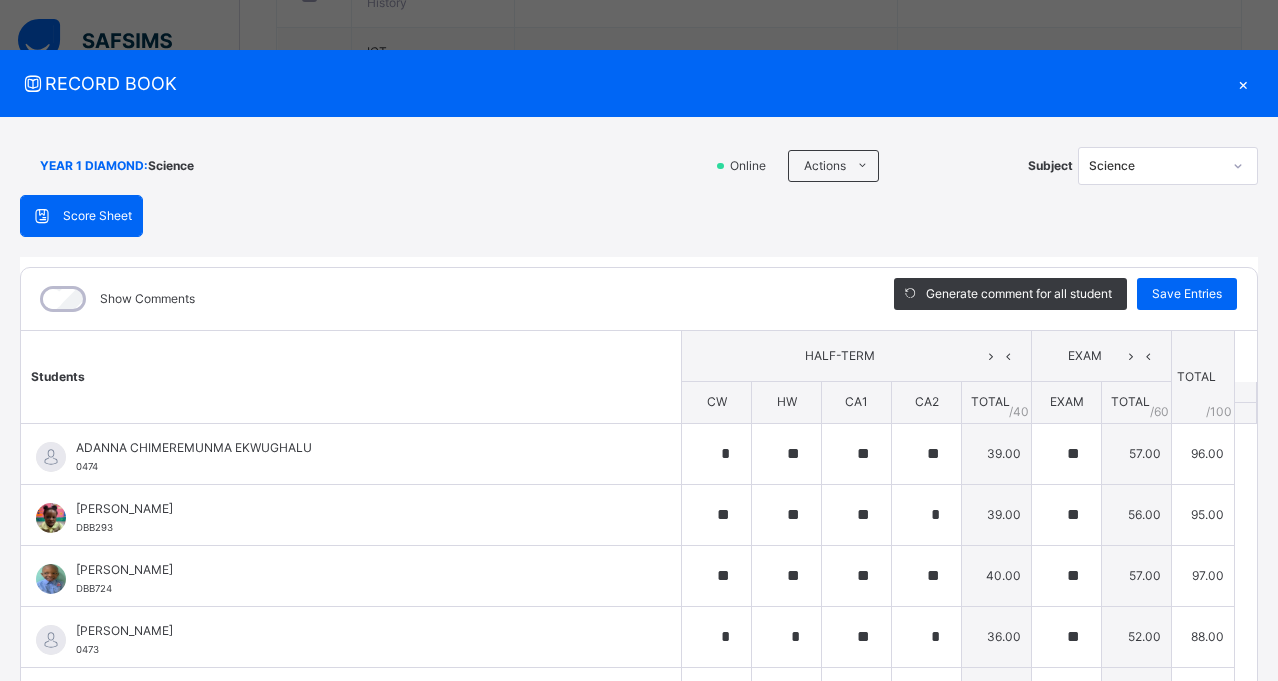 scroll, scrollTop: 265, scrollLeft: 0, axis: vertical 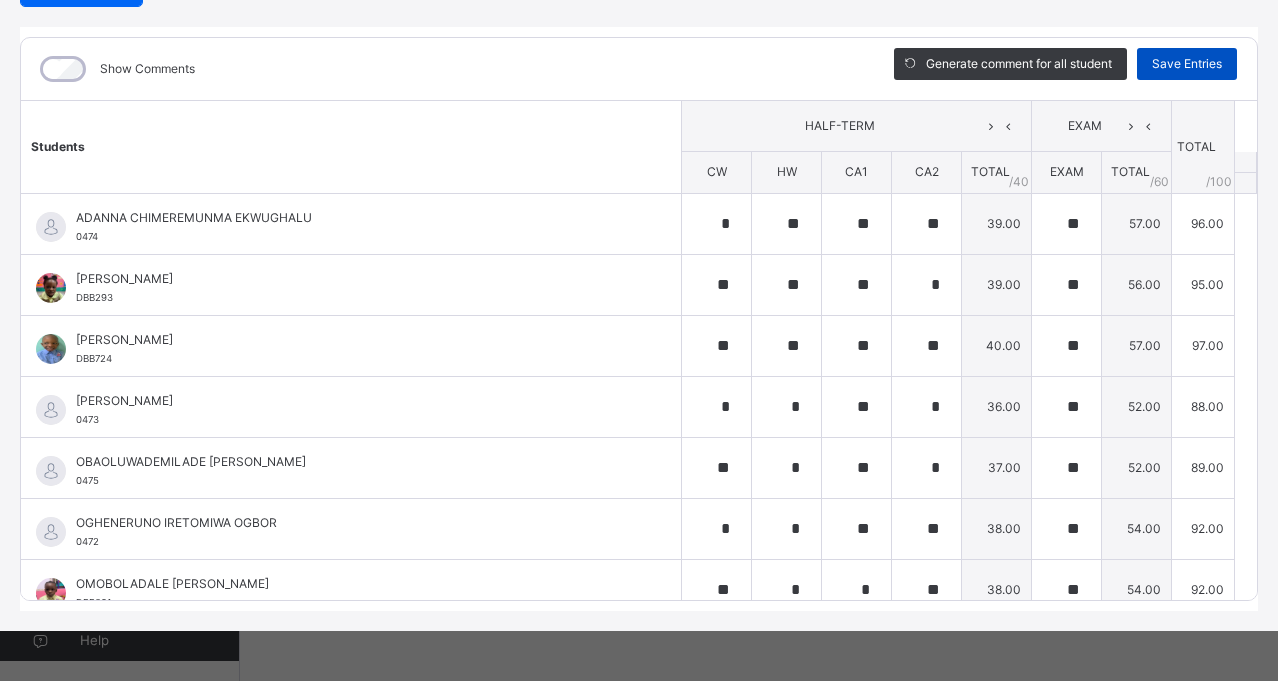 click on "Save Entries" at bounding box center (1187, 64) 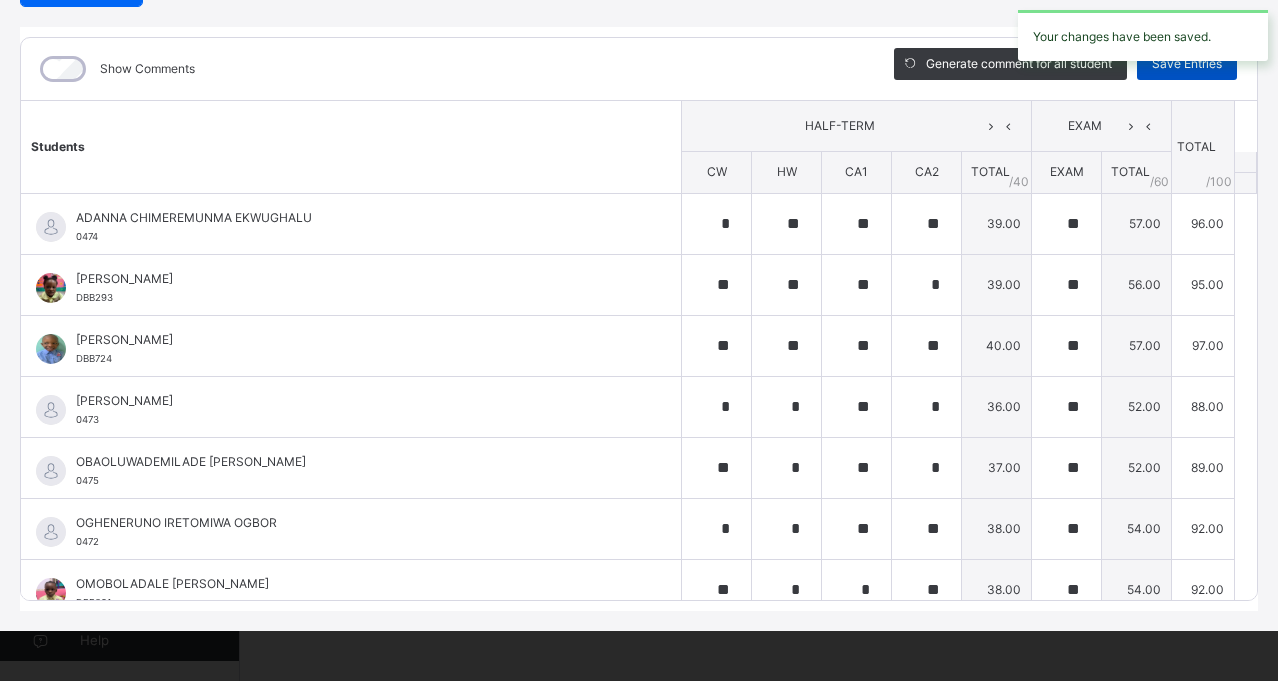 click on "Save Entries" at bounding box center (1187, 64) 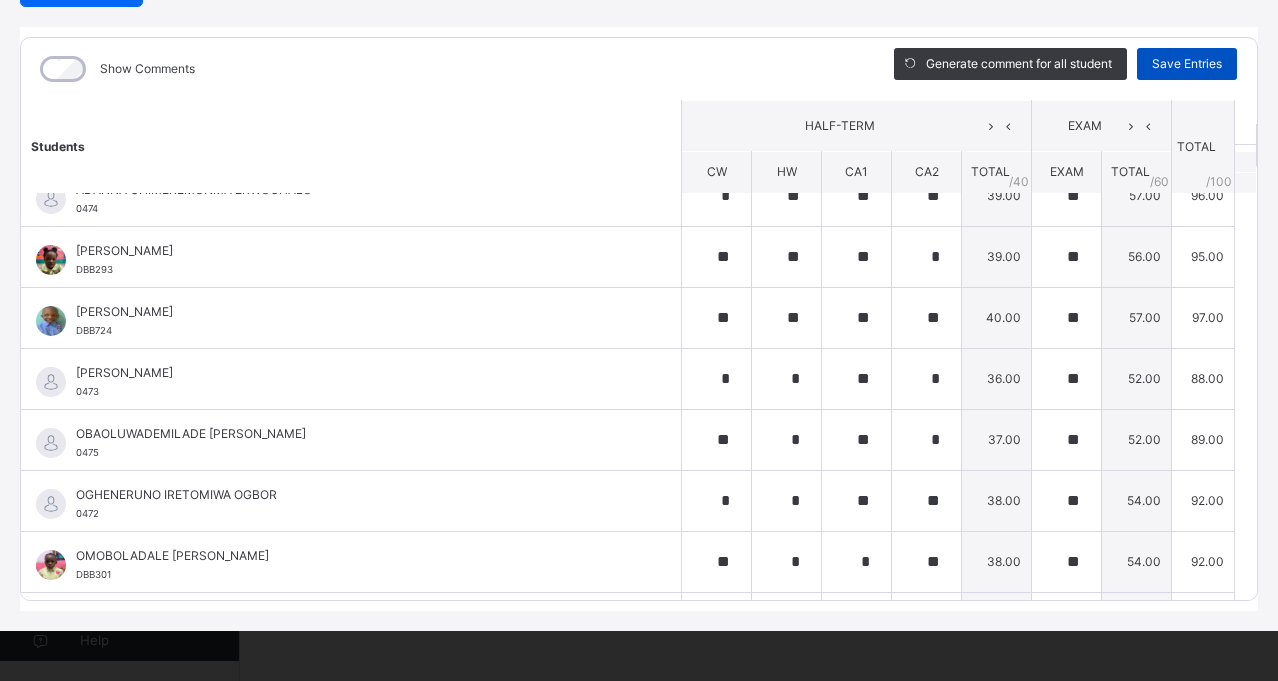 scroll, scrollTop: 0, scrollLeft: 0, axis: both 